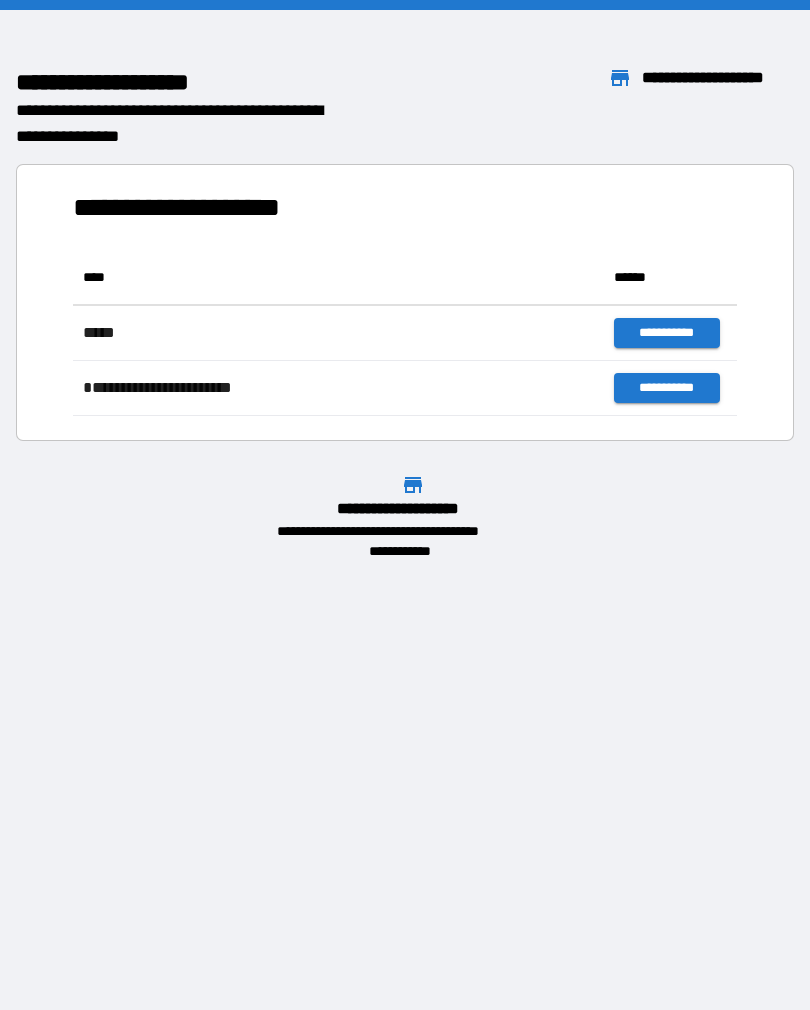 scroll, scrollTop: 0, scrollLeft: 0, axis: both 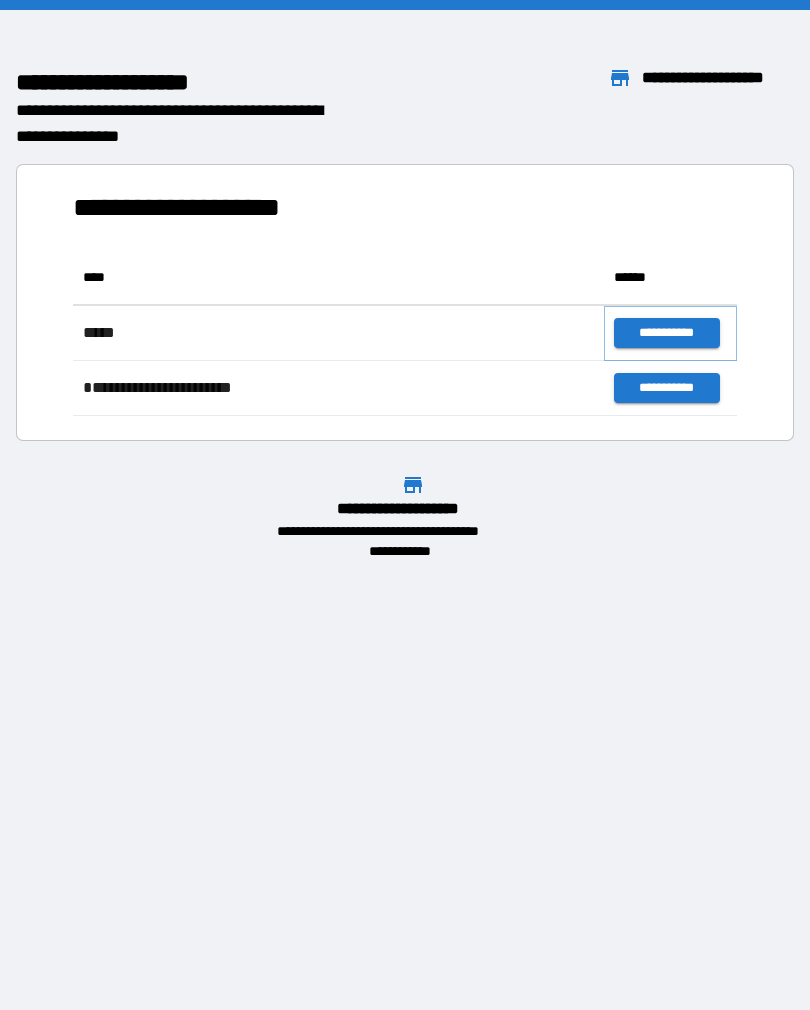 click on "**********" at bounding box center (666, 333) 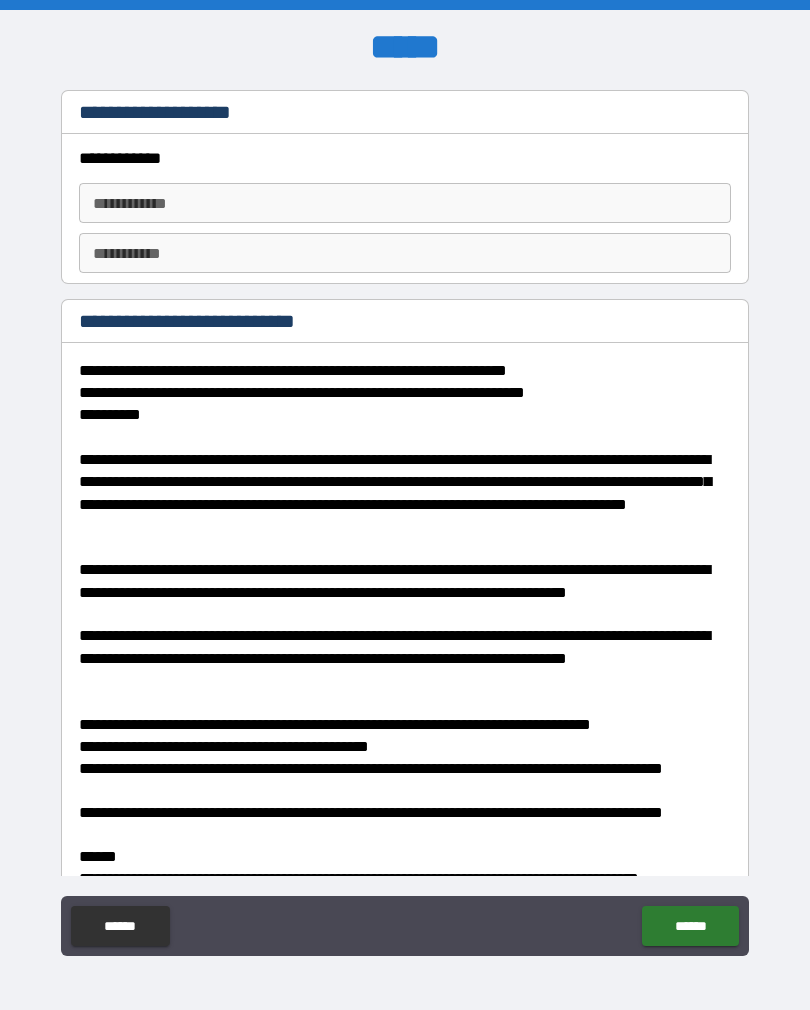 click on "**********" at bounding box center [405, 203] 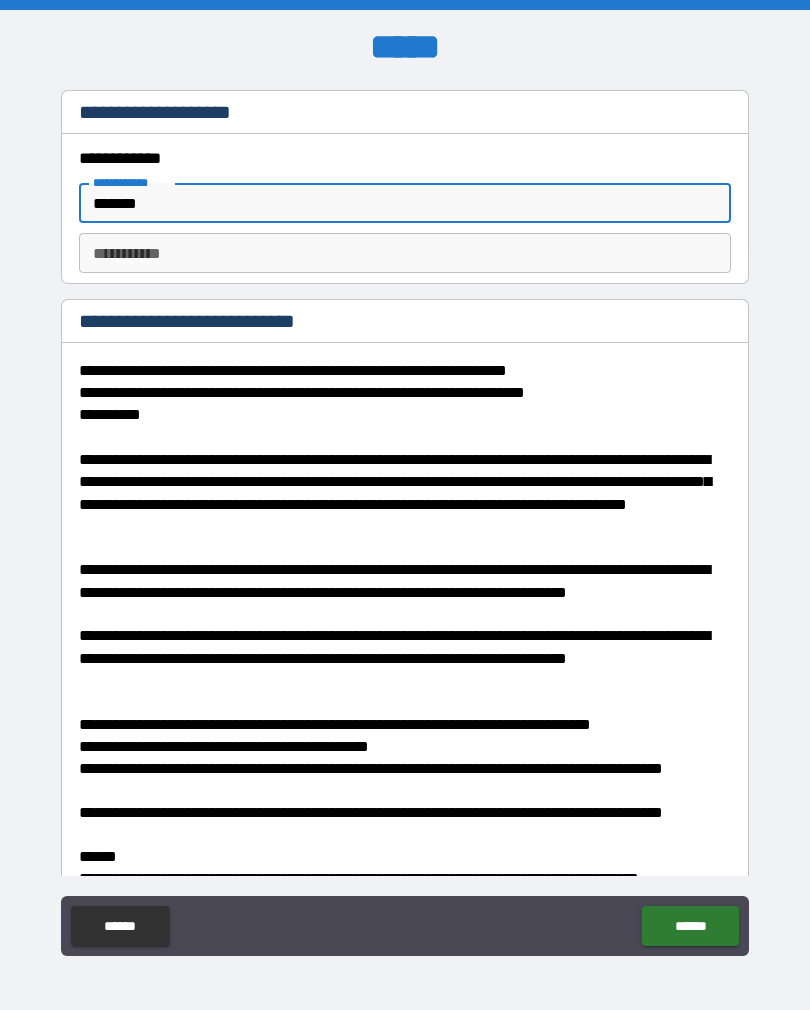 type on "*******" 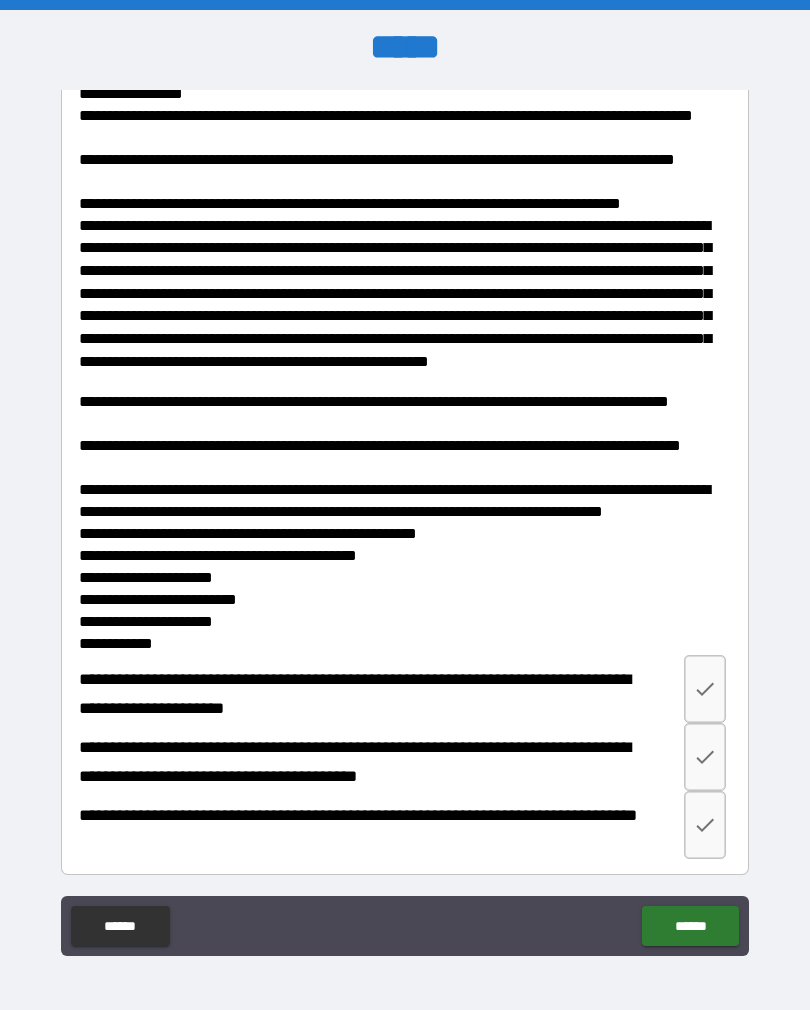 scroll, scrollTop: 2525, scrollLeft: 0, axis: vertical 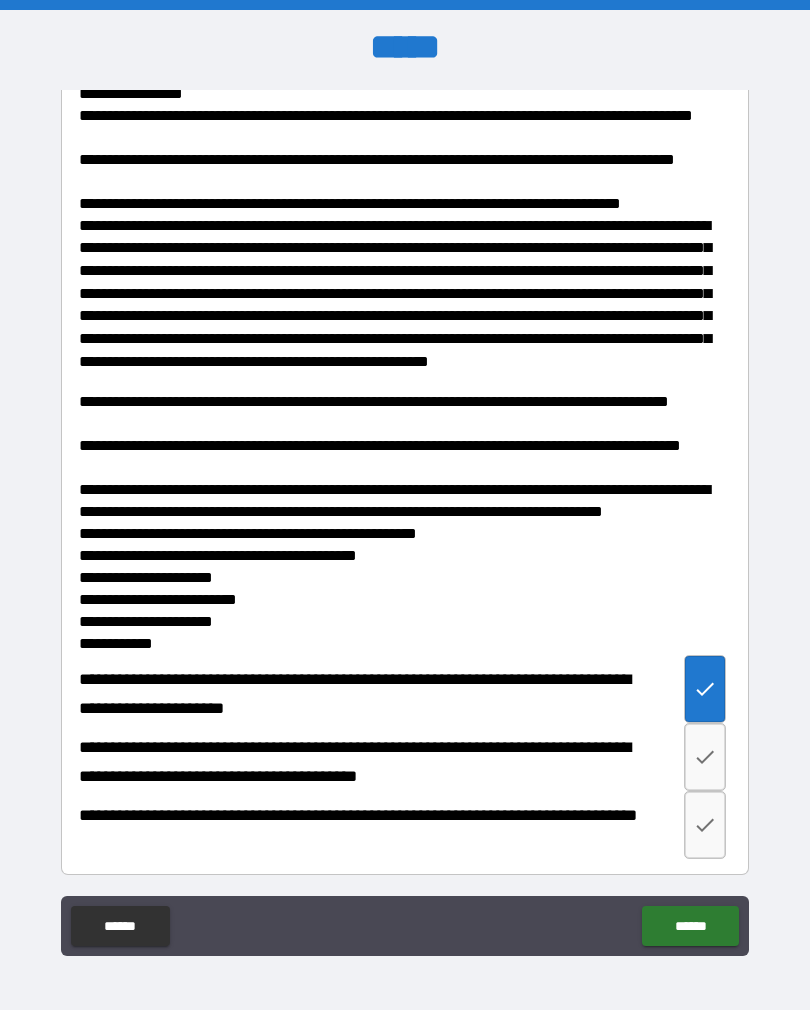 click at bounding box center (705, 757) 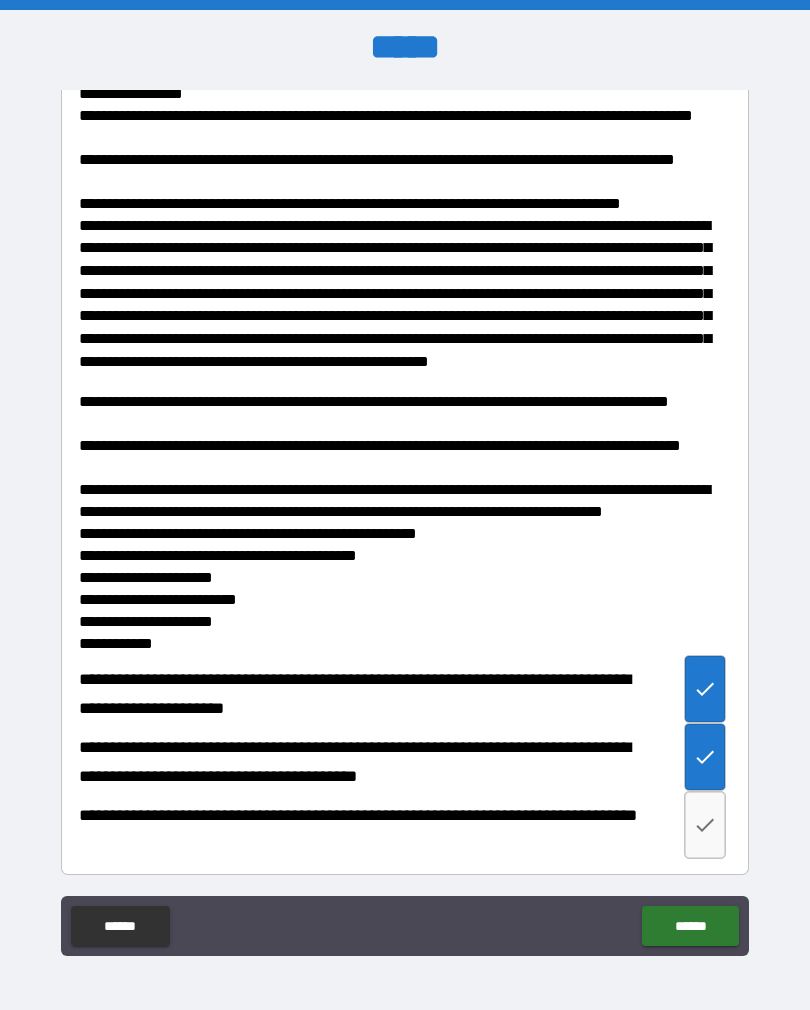 click at bounding box center [705, 825] 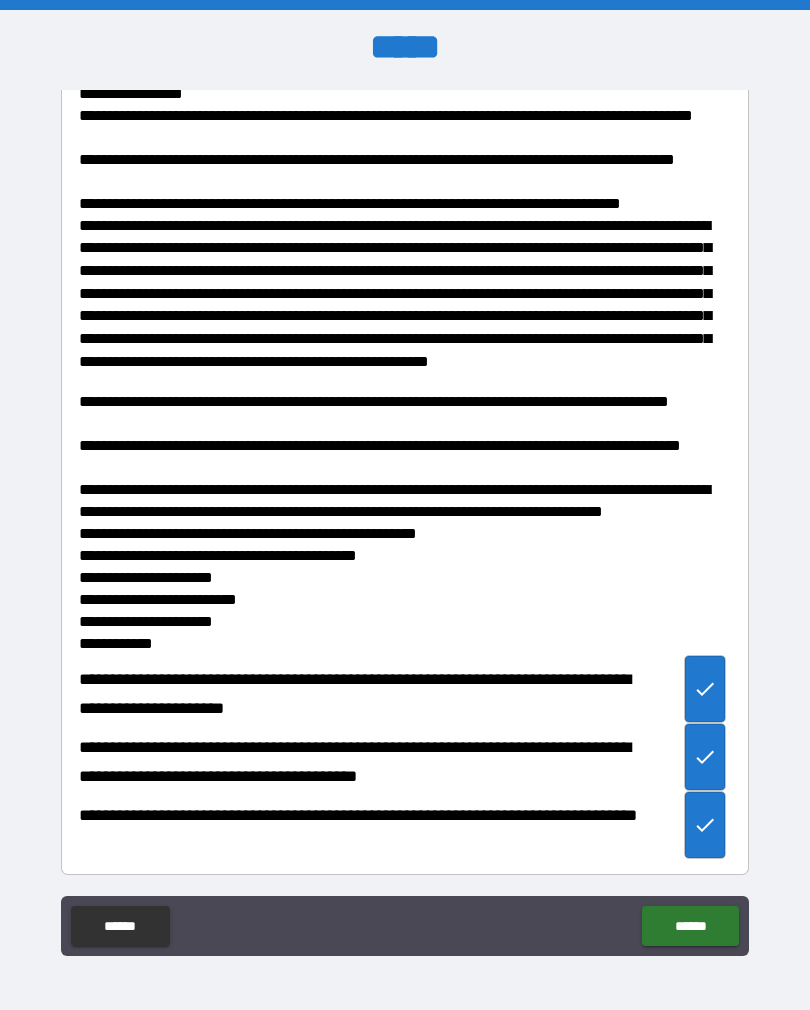 click on "******" at bounding box center (690, 926) 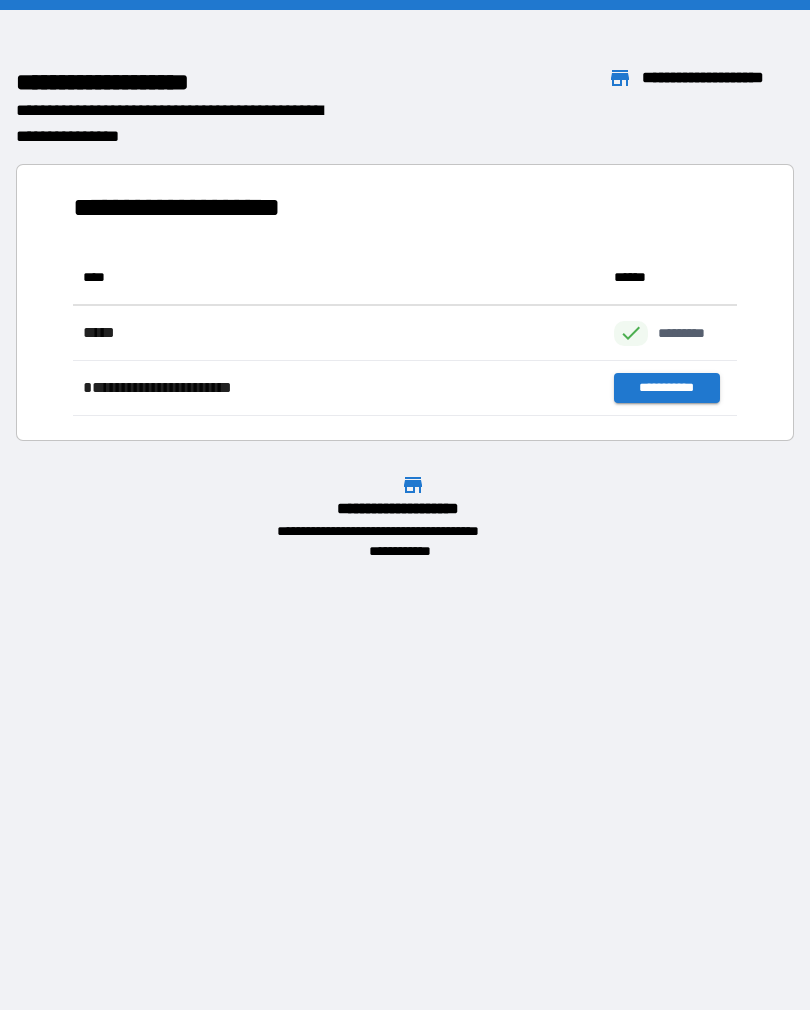 scroll, scrollTop: 166, scrollLeft: 664, axis: both 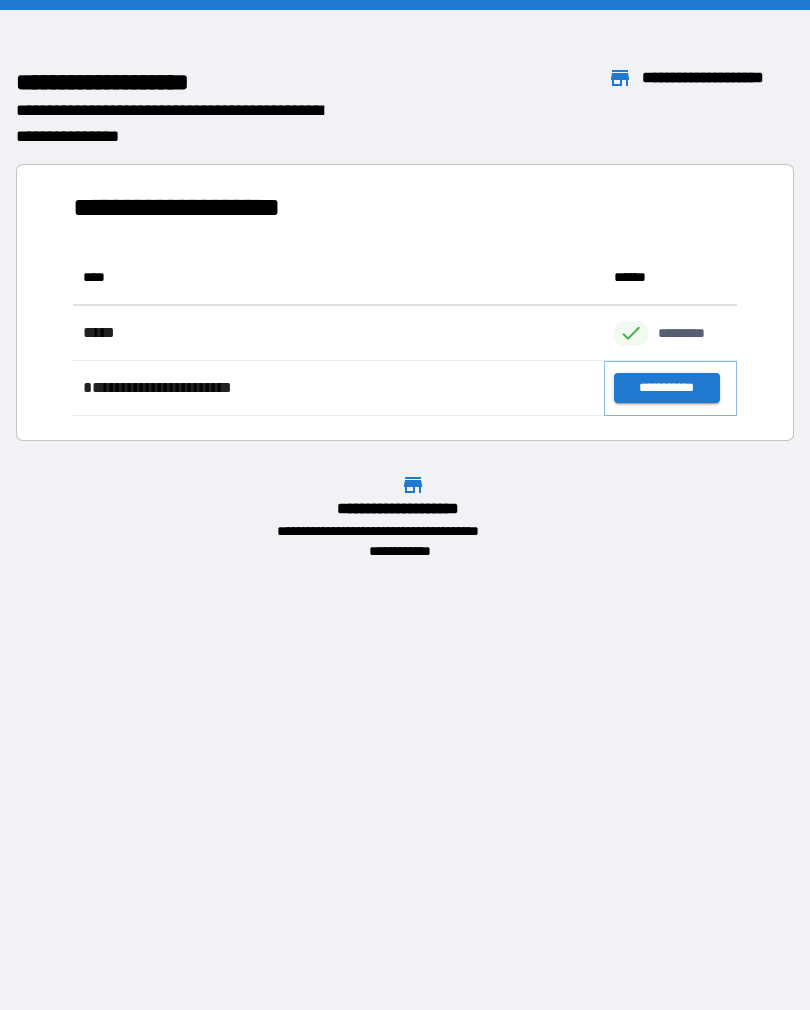 click on "**********" at bounding box center [666, 388] 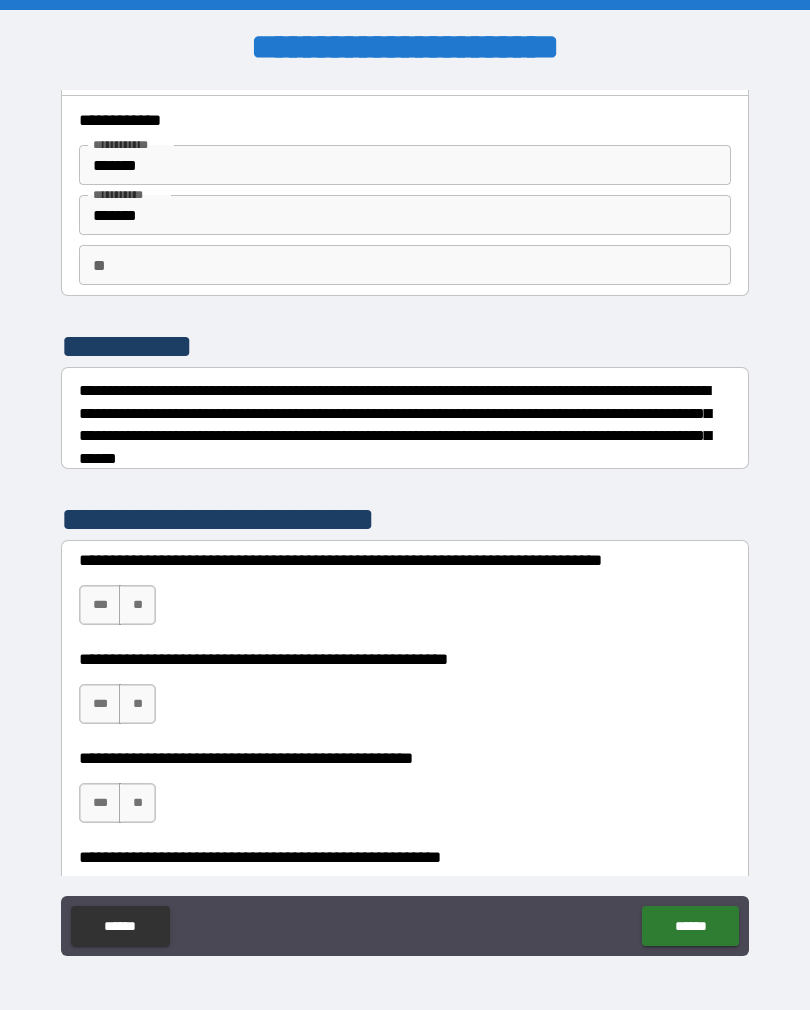 scroll, scrollTop: 37, scrollLeft: 0, axis: vertical 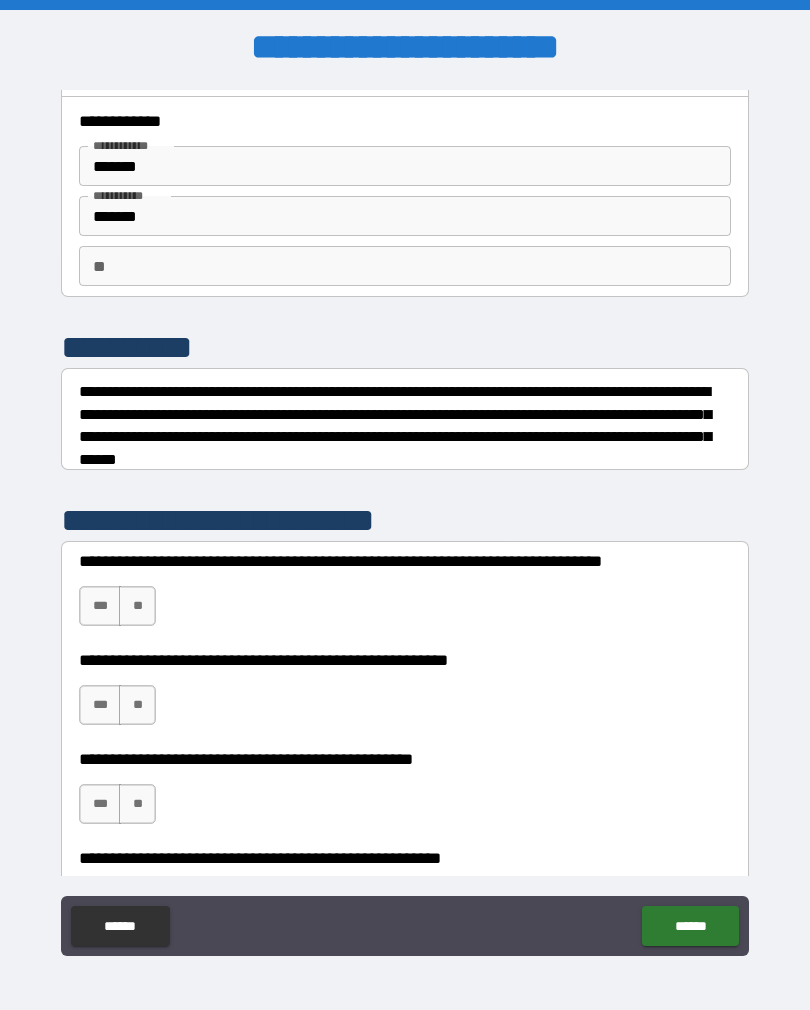 click on "**" at bounding box center (405, 266) 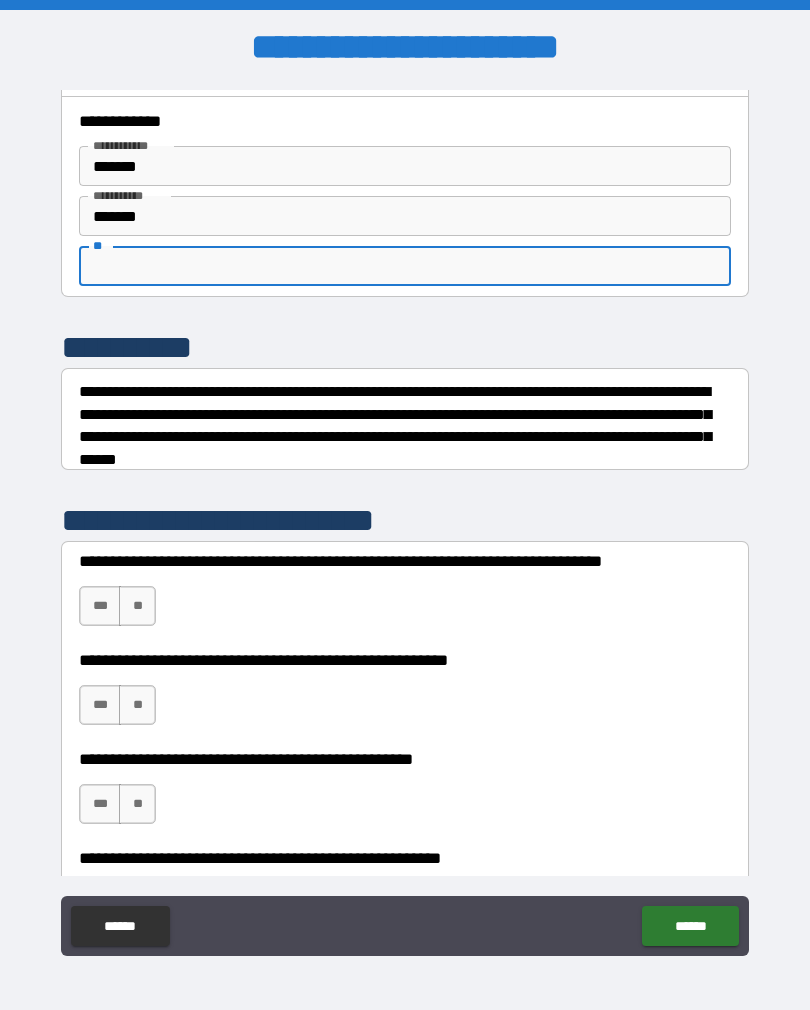 click on "**********" at bounding box center [405, 425] 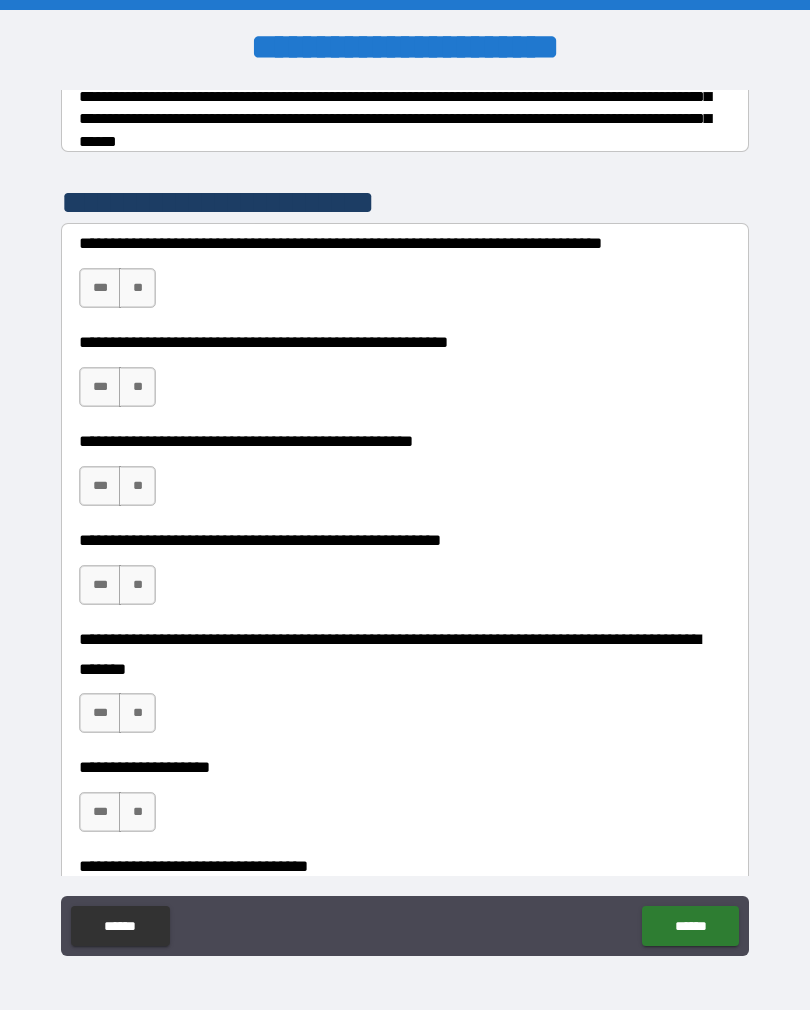 scroll, scrollTop: 357, scrollLeft: 0, axis: vertical 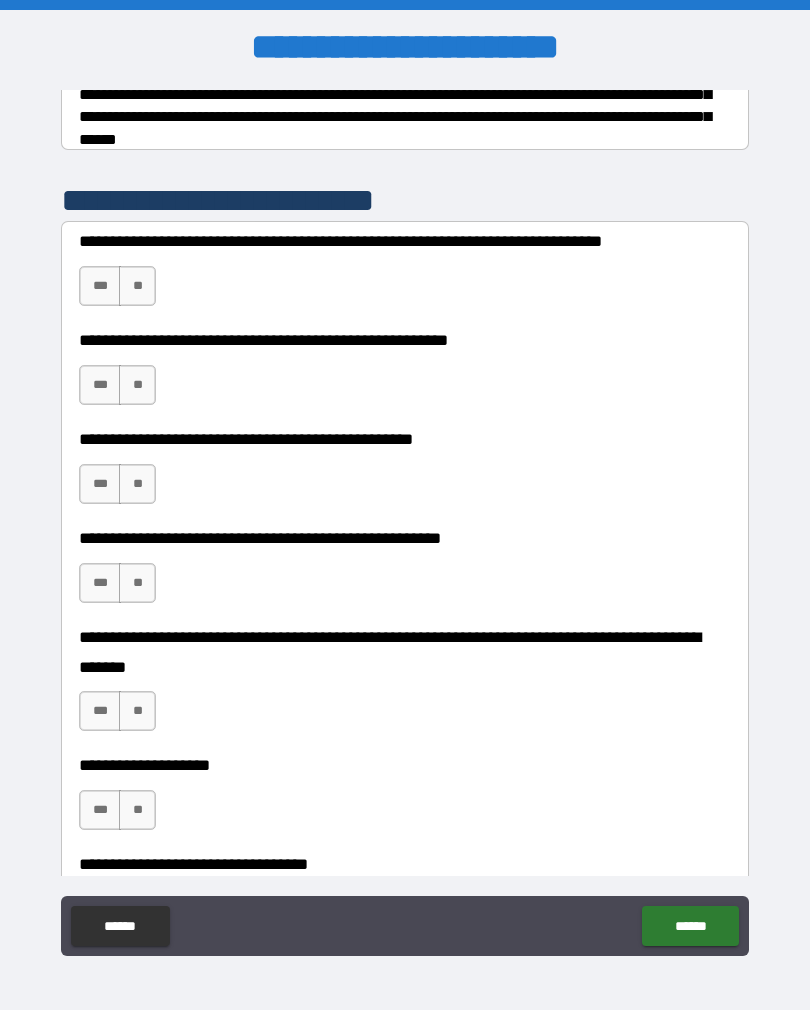 click on "**" at bounding box center (137, 286) 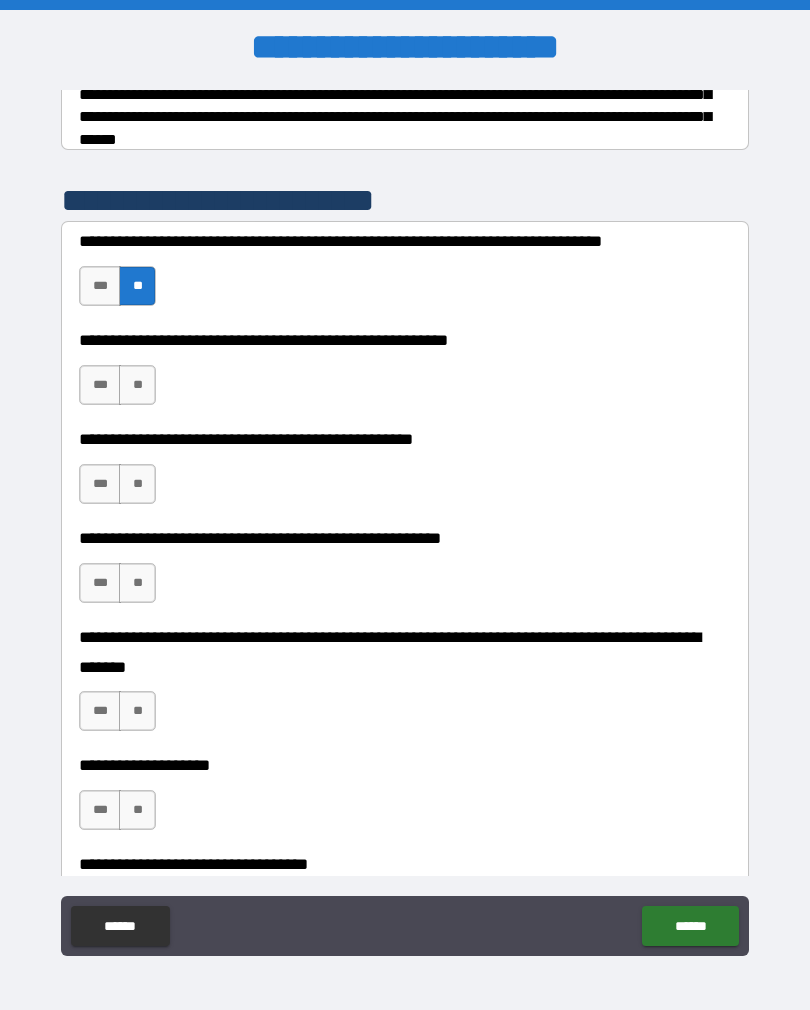click on "***" at bounding box center [100, 286] 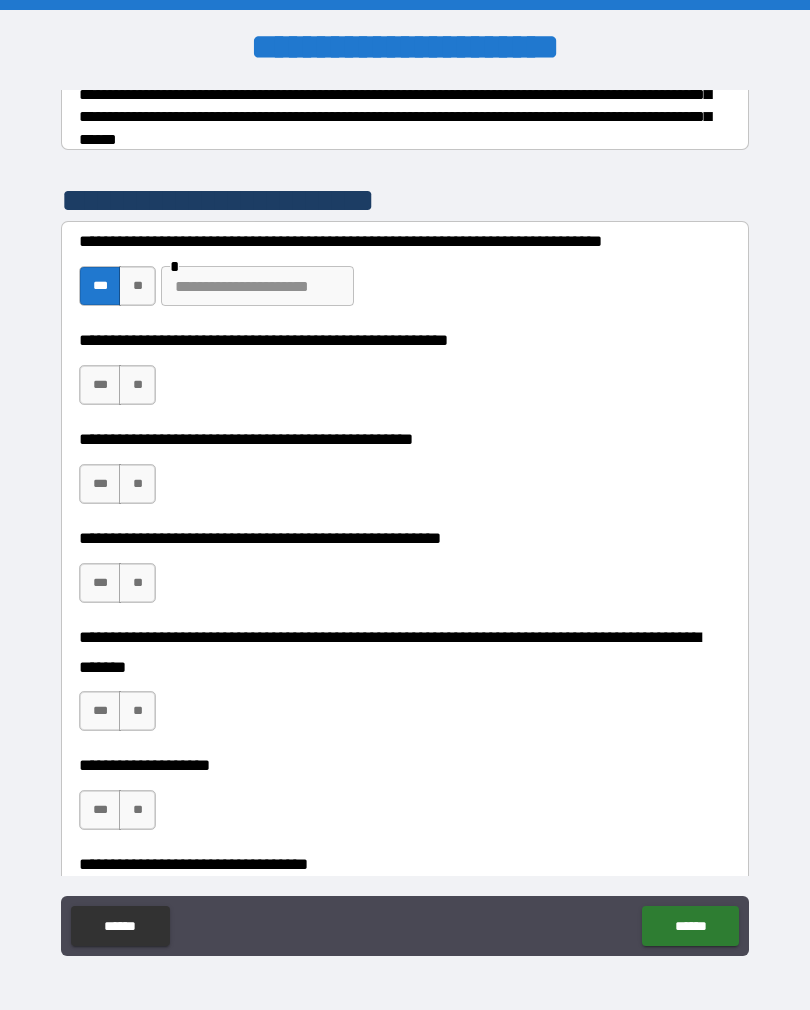 click on "**" at bounding box center (137, 286) 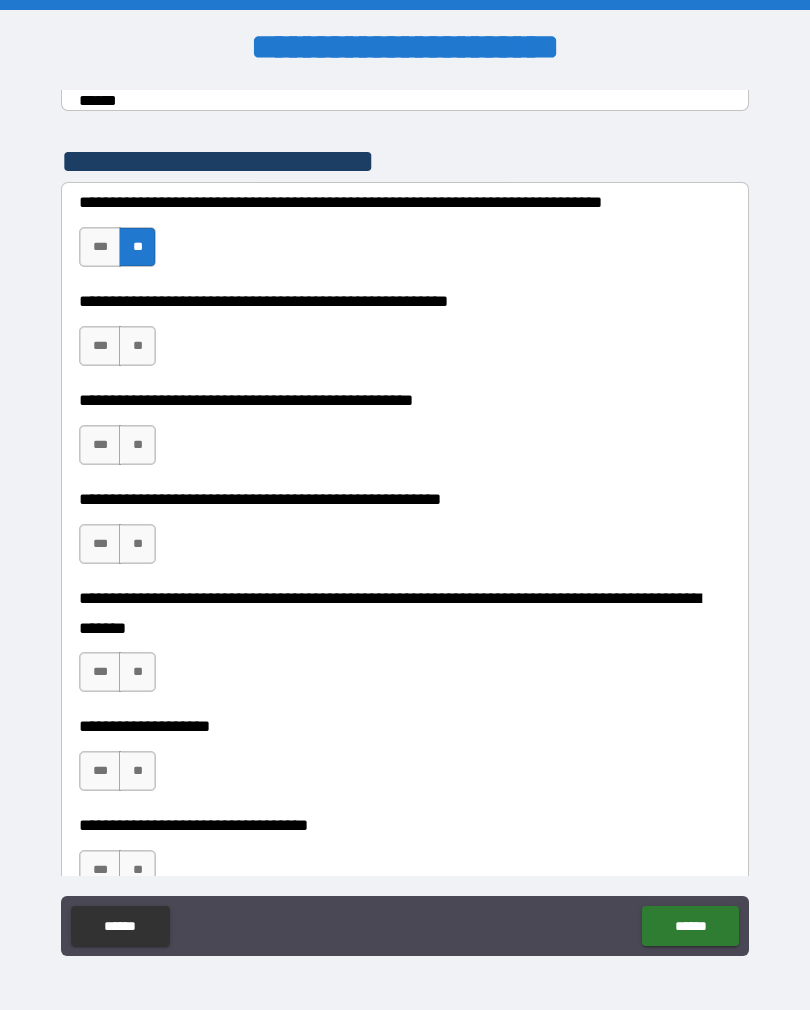 scroll, scrollTop: 408, scrollLeft: 0, axis: vertical 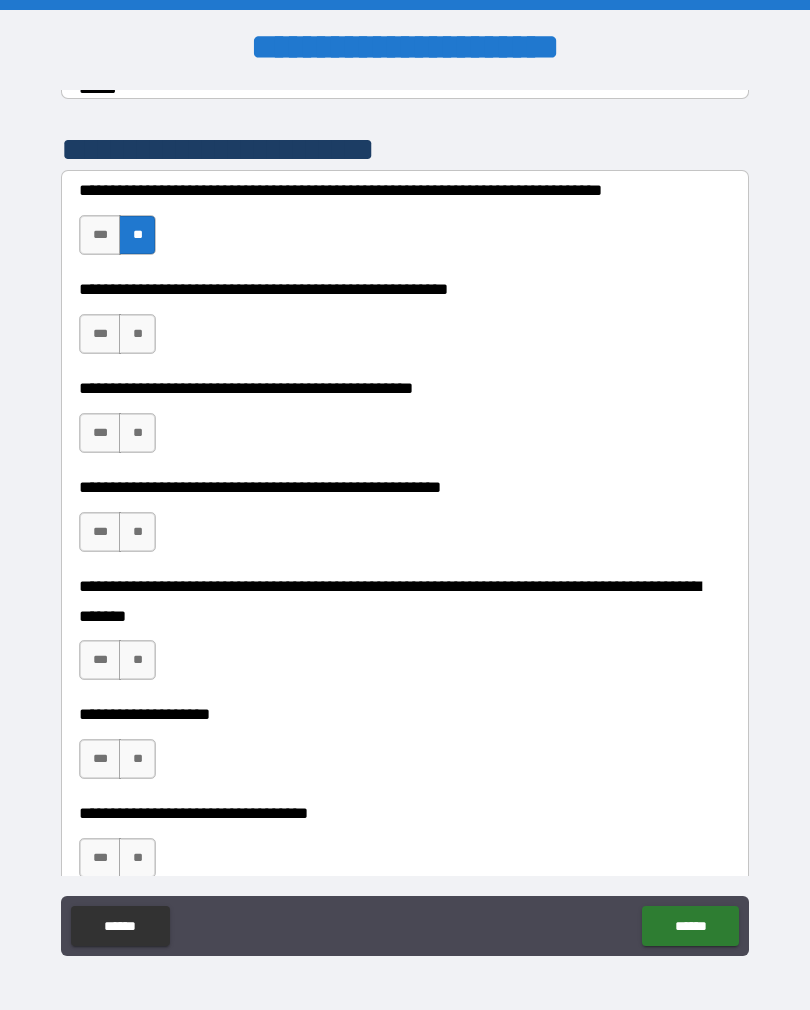 click on "**" at bounding box center (137, 334) 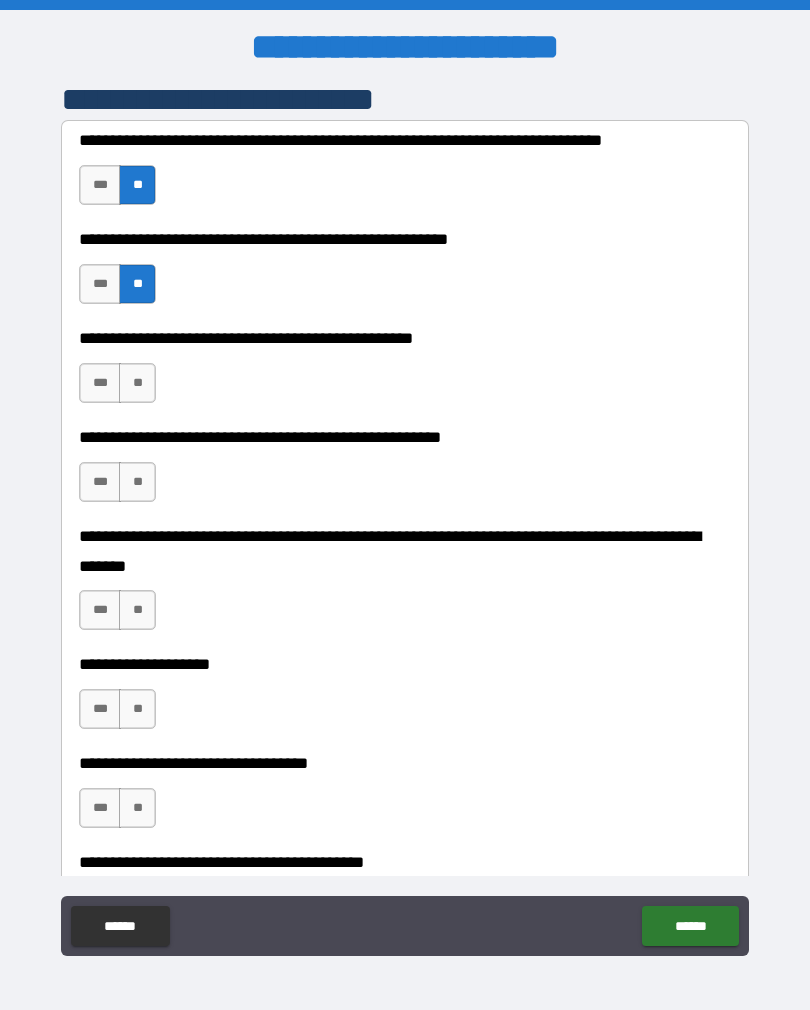 scroll, scrollTop: 459, scrollLeft: 0, axis: vertical 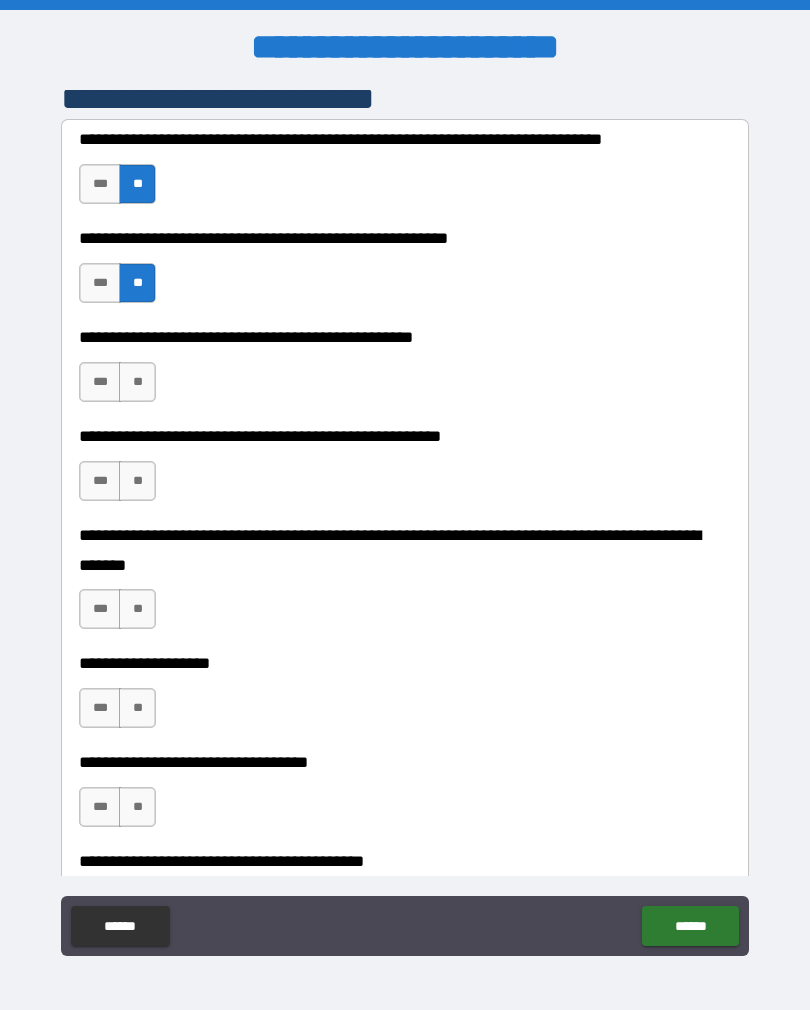 click on "**" at bounding box center [137, 382] 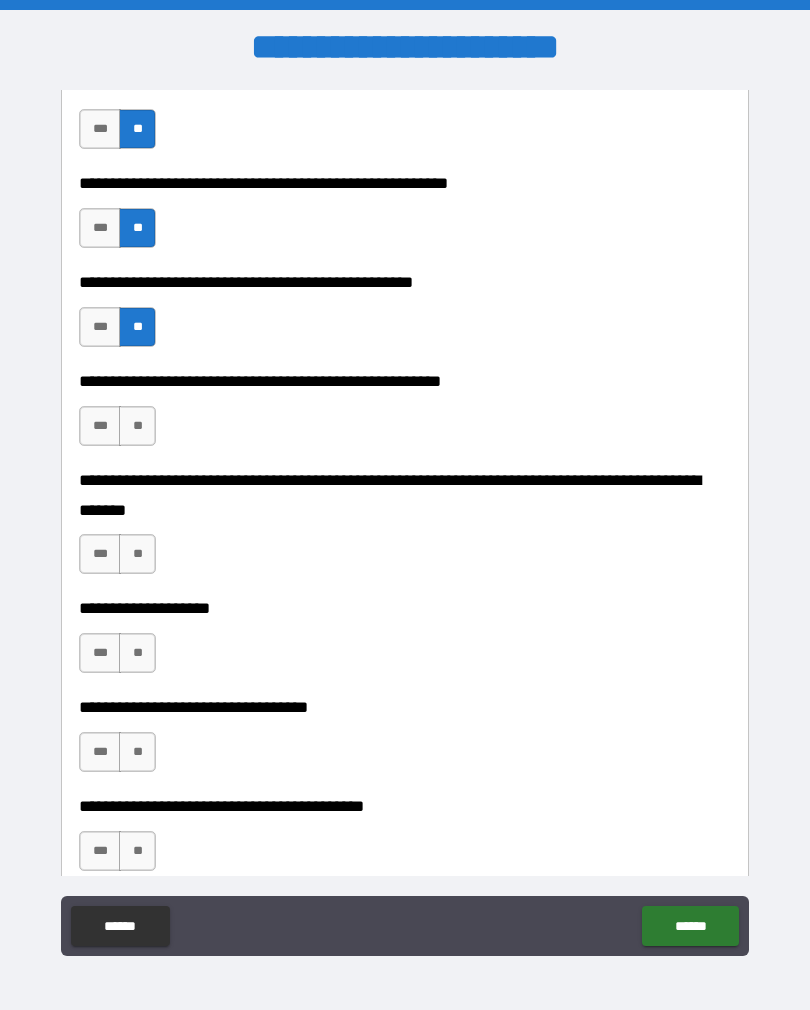 scroll, scrollTop: 541, scrollLeft: 0, axis: vertical 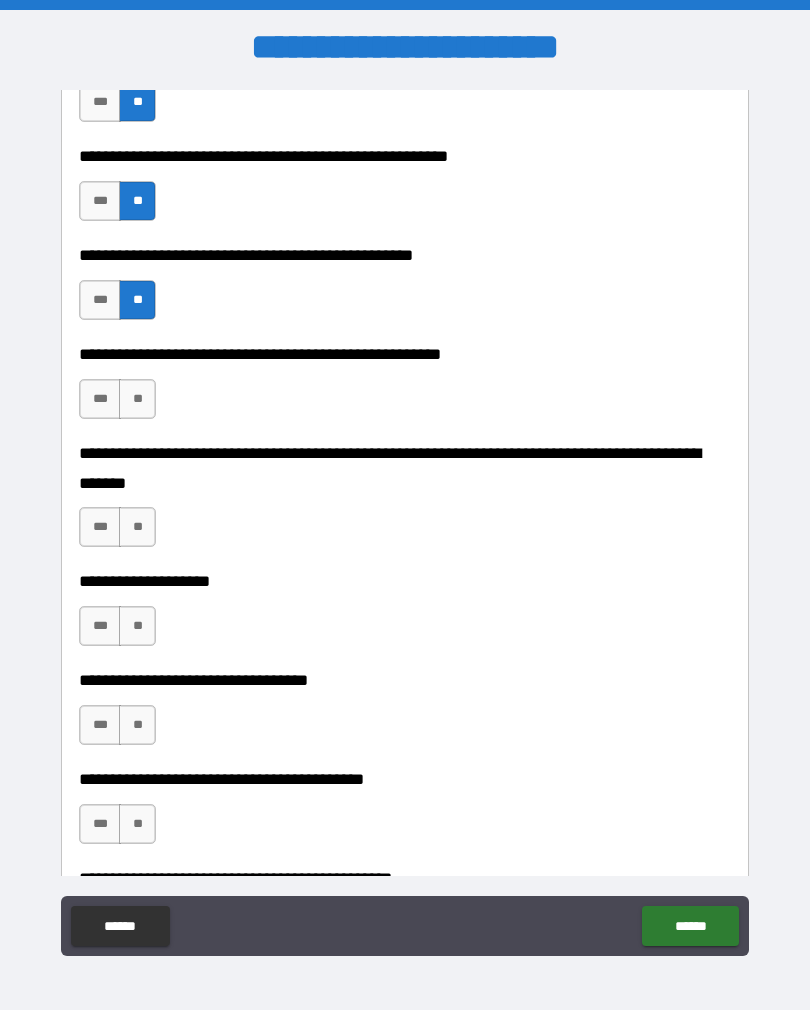 click on "**" at bounding box center [137, 399] 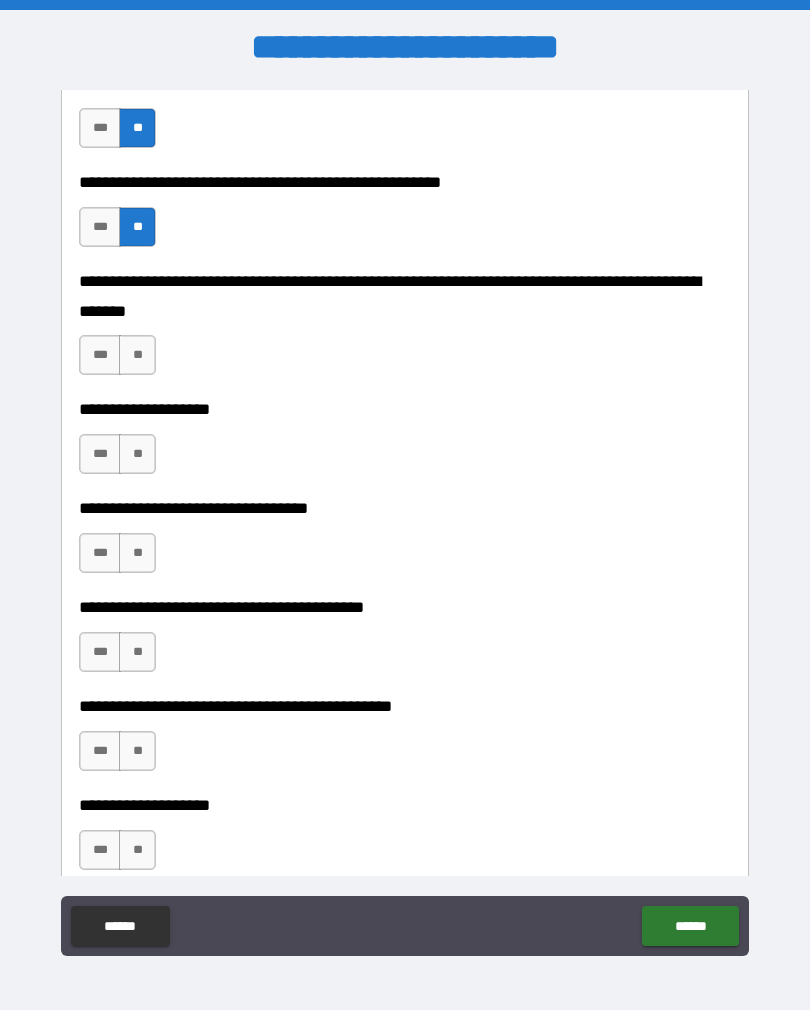 scroll, scrollTop: 716, scrollLeft: 0, axis: vertical 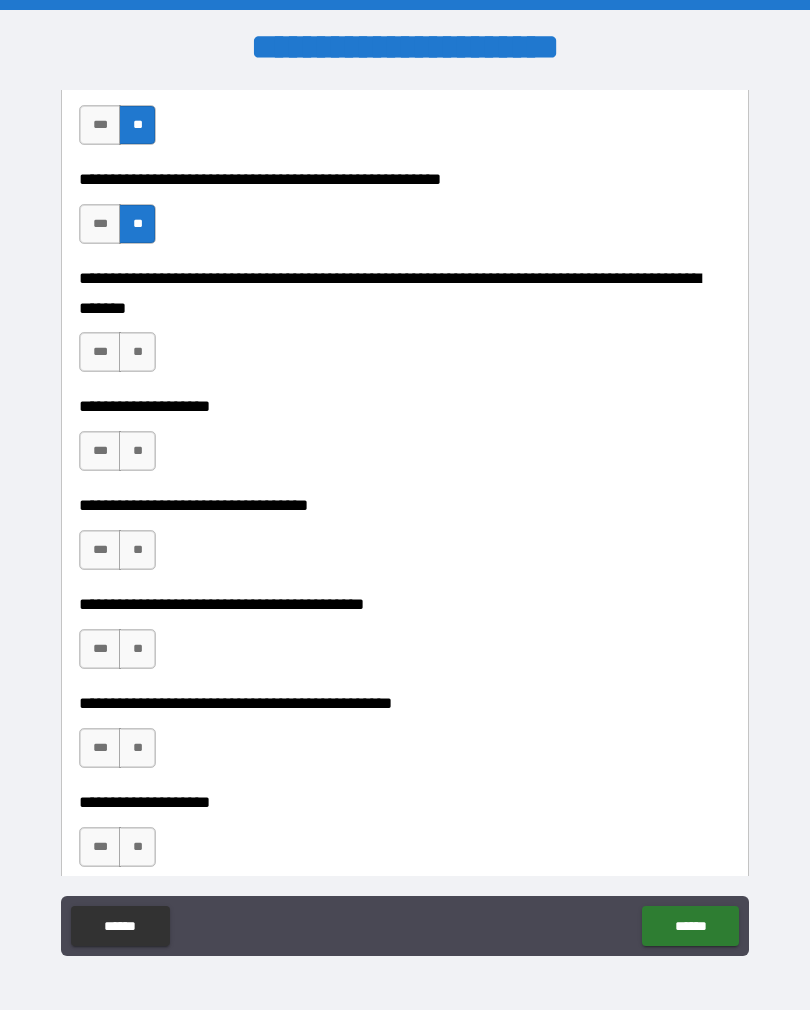 click on "**" at bounding box center [137, 352] 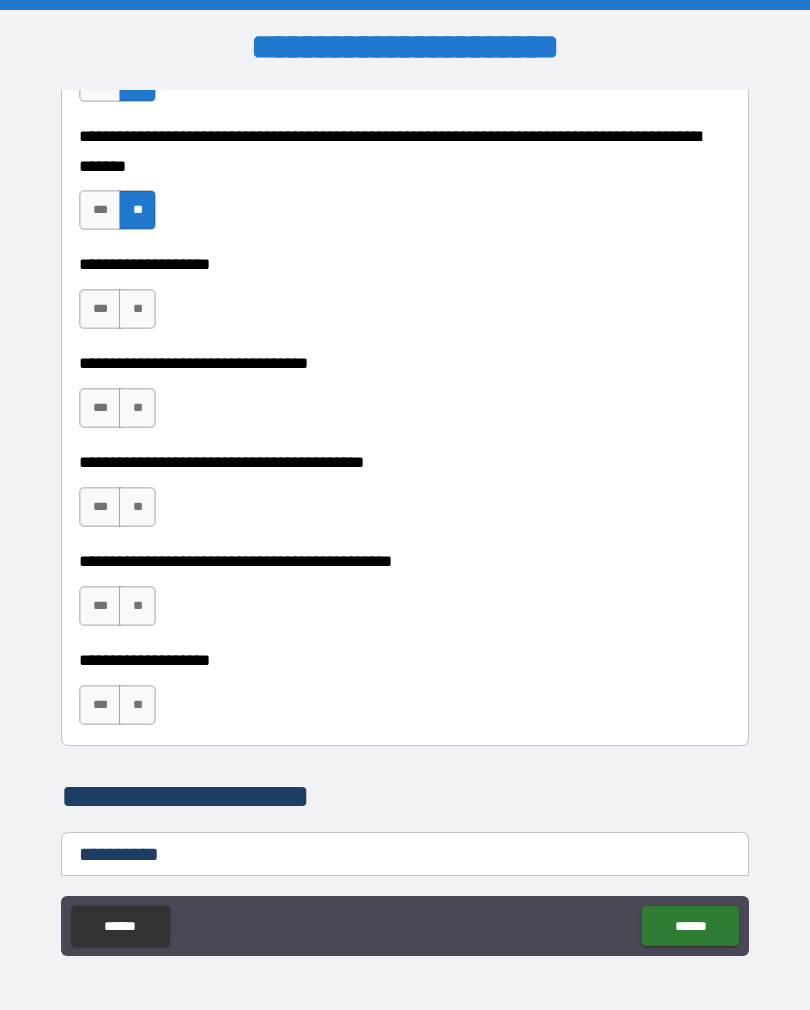 click on "**" at bounding box center (137, 309) 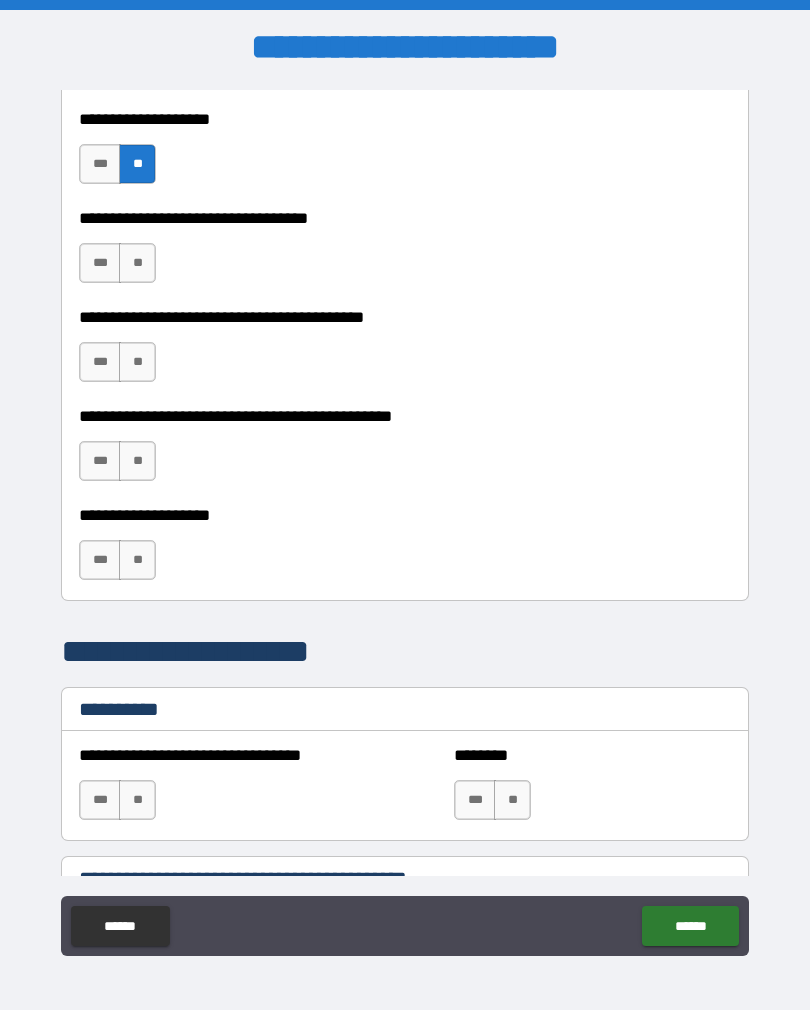 scroll, scrollTop: 1006, scrollLeft: 0, axis: vertical 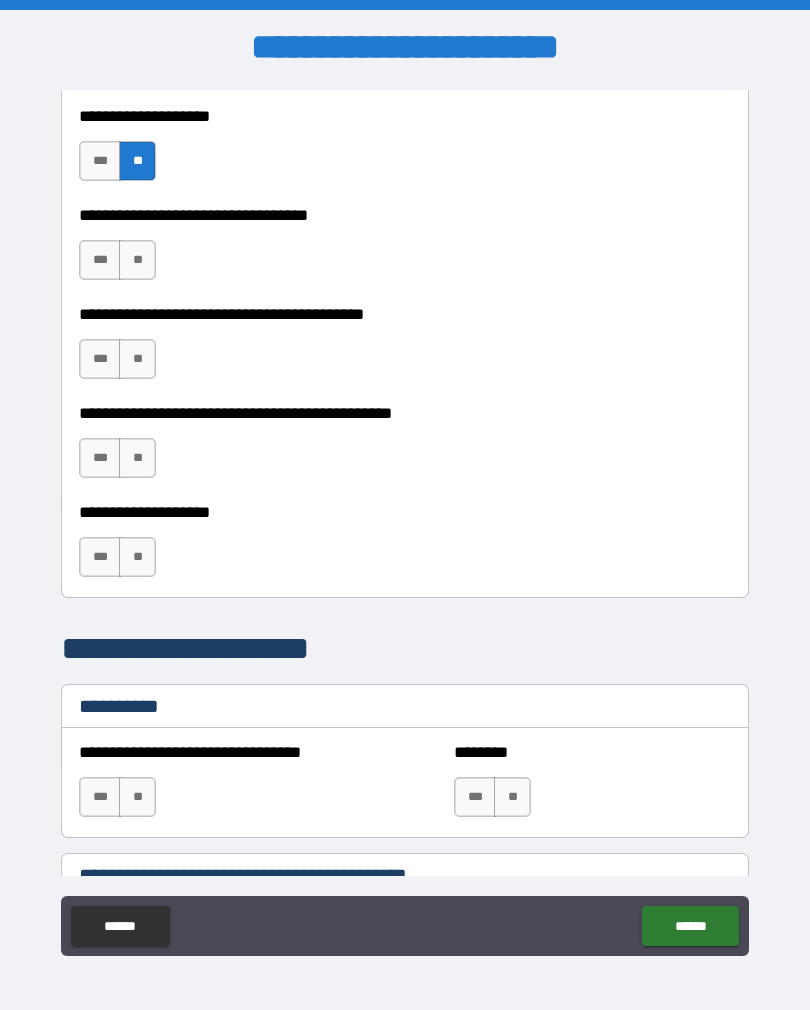 click on "**" at bounding box center [137, 260] 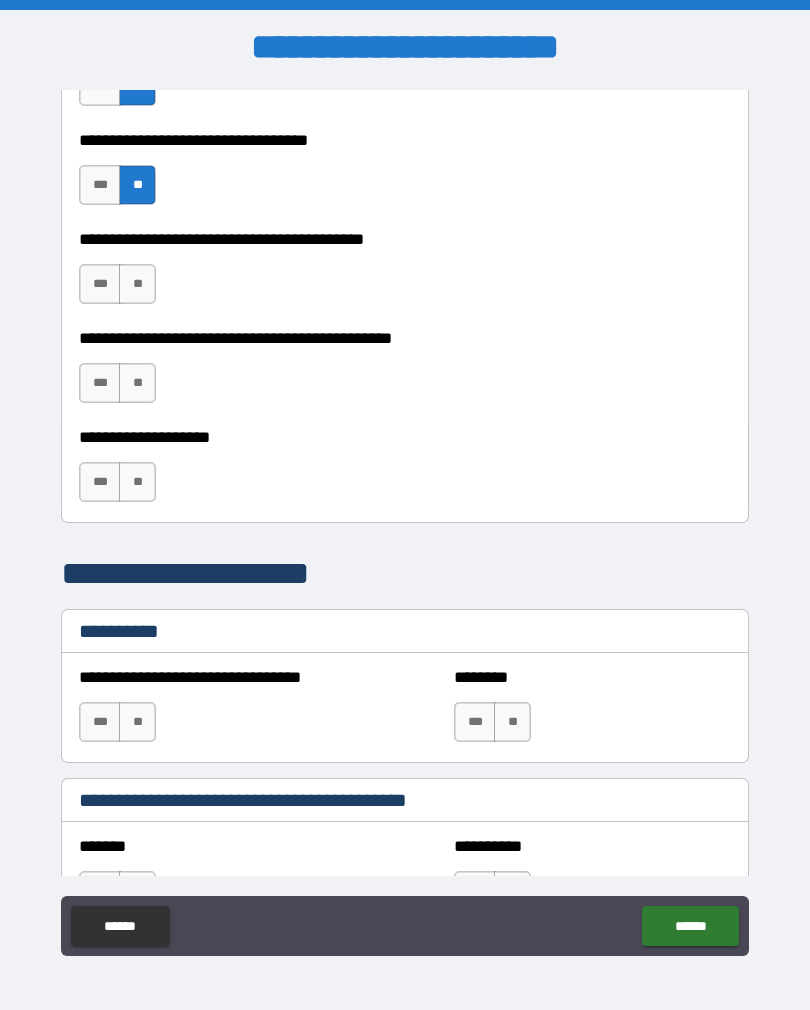 scroll, scrollTop: 1085, scrollLeft: 0, axis: vertical 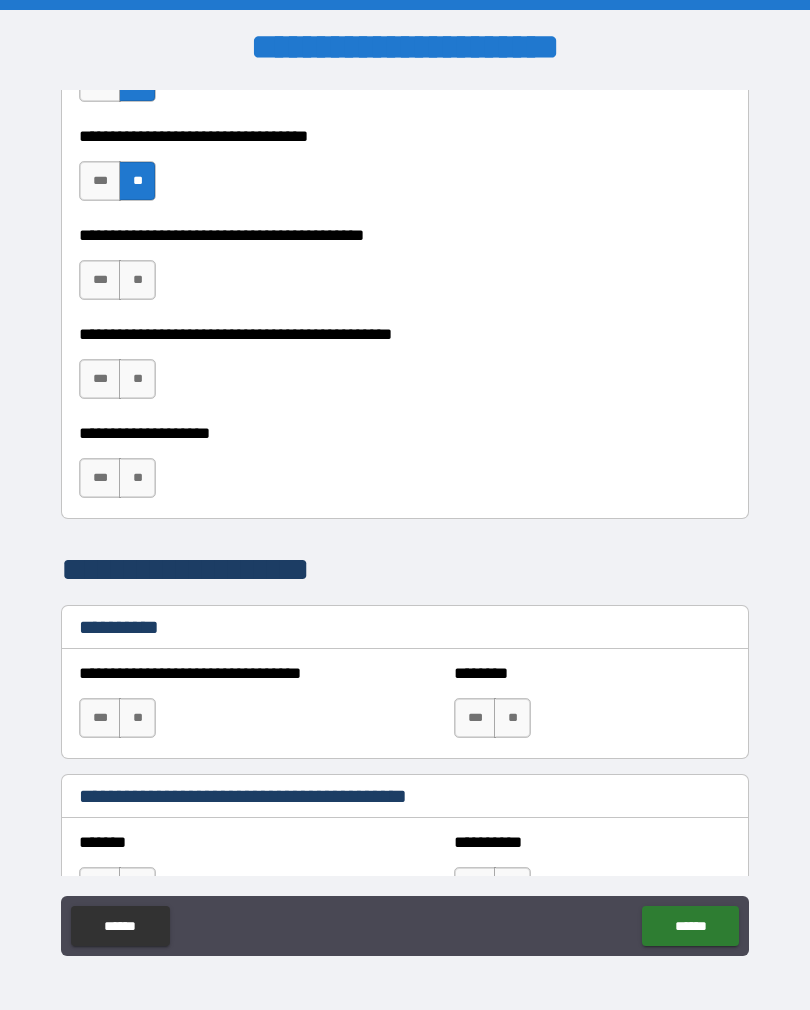 click on "**" at bounding box center (137, 280) 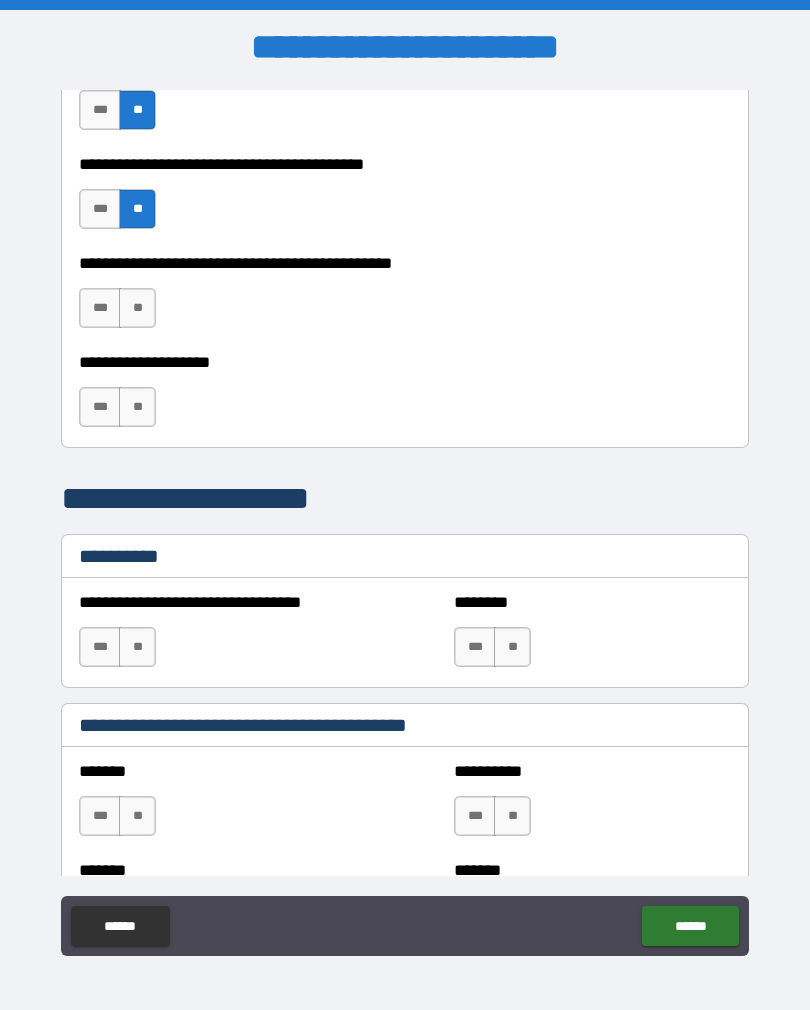scroll, scrollTop: 1161, scrollLeft: 0, axis: vertical 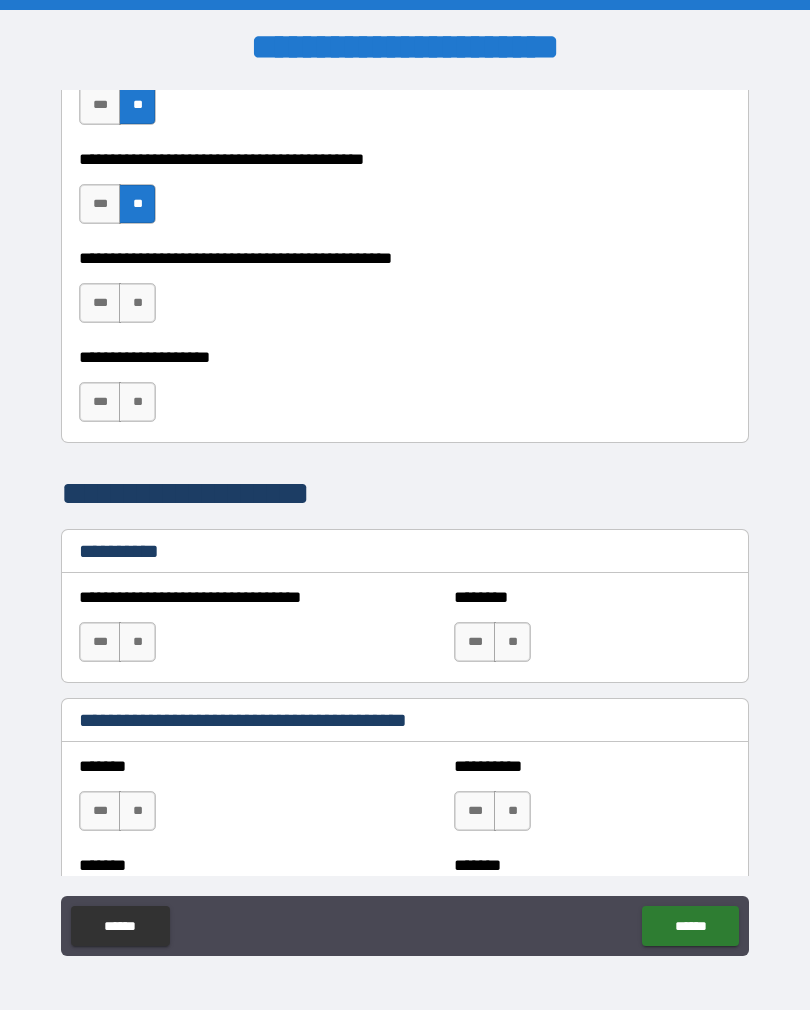 click on "***" at bounding box center [100, 303] 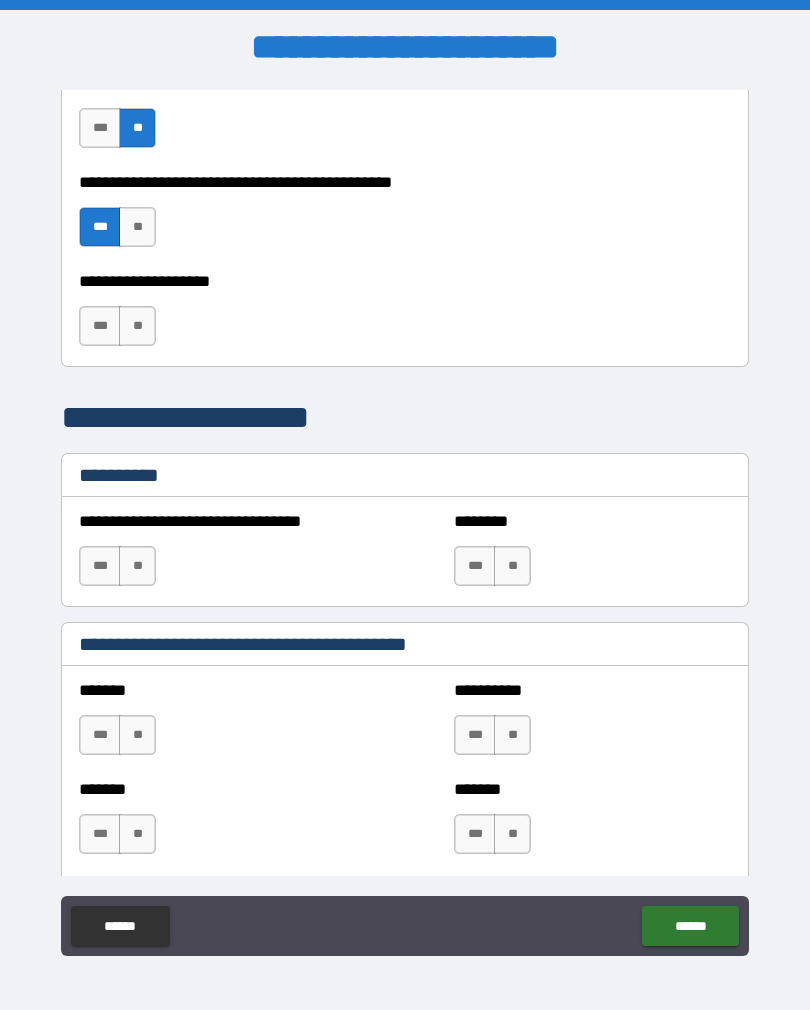 scroll, scrollTop: 1238, scrollLeft: 0, axis: vertical 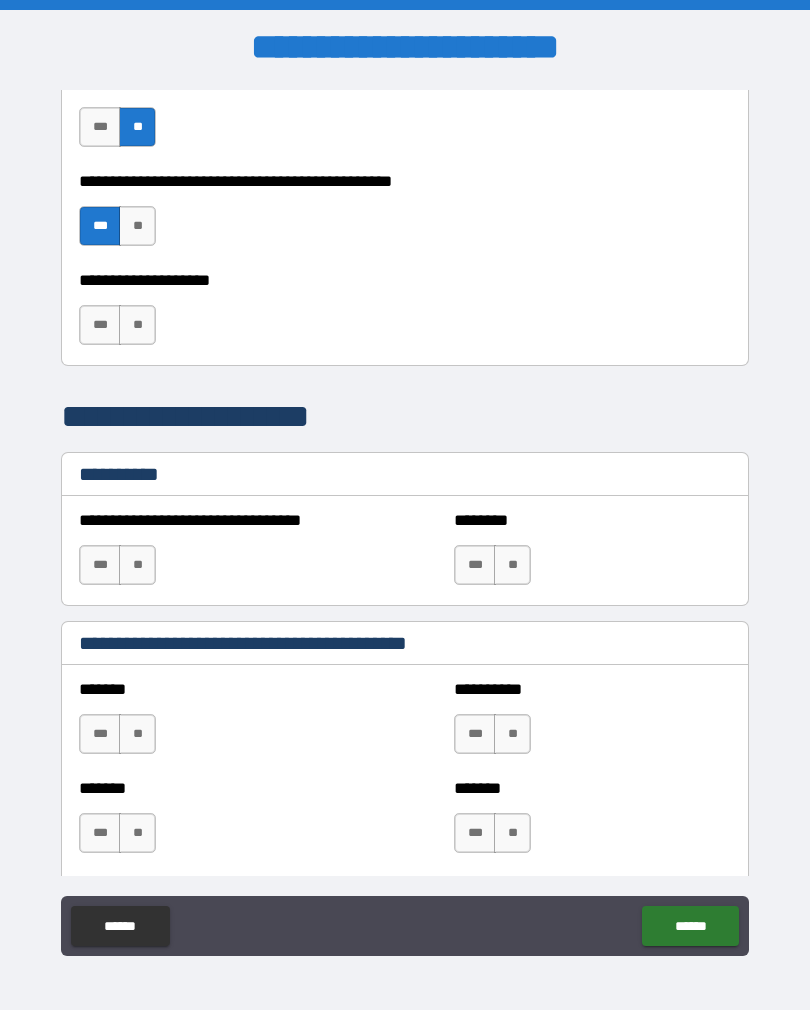 click on "**" at bounding box center [137, 325] 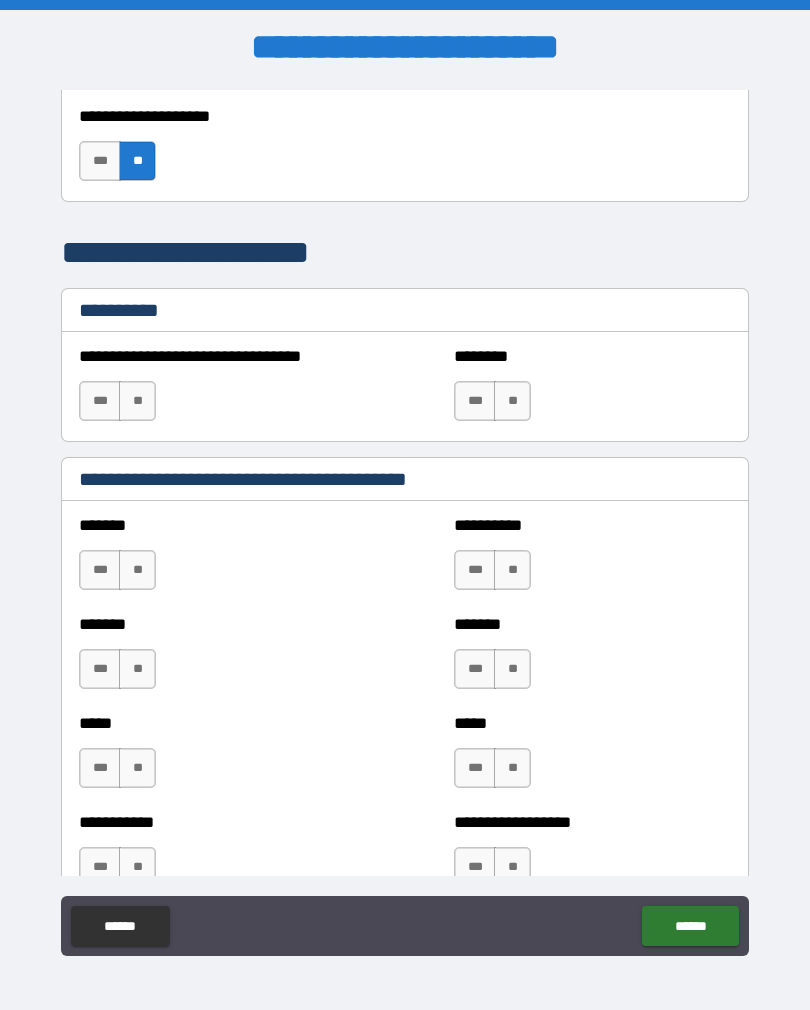 scroll, scrollTop: 1411, scrollLeft: 0, axis: vertical 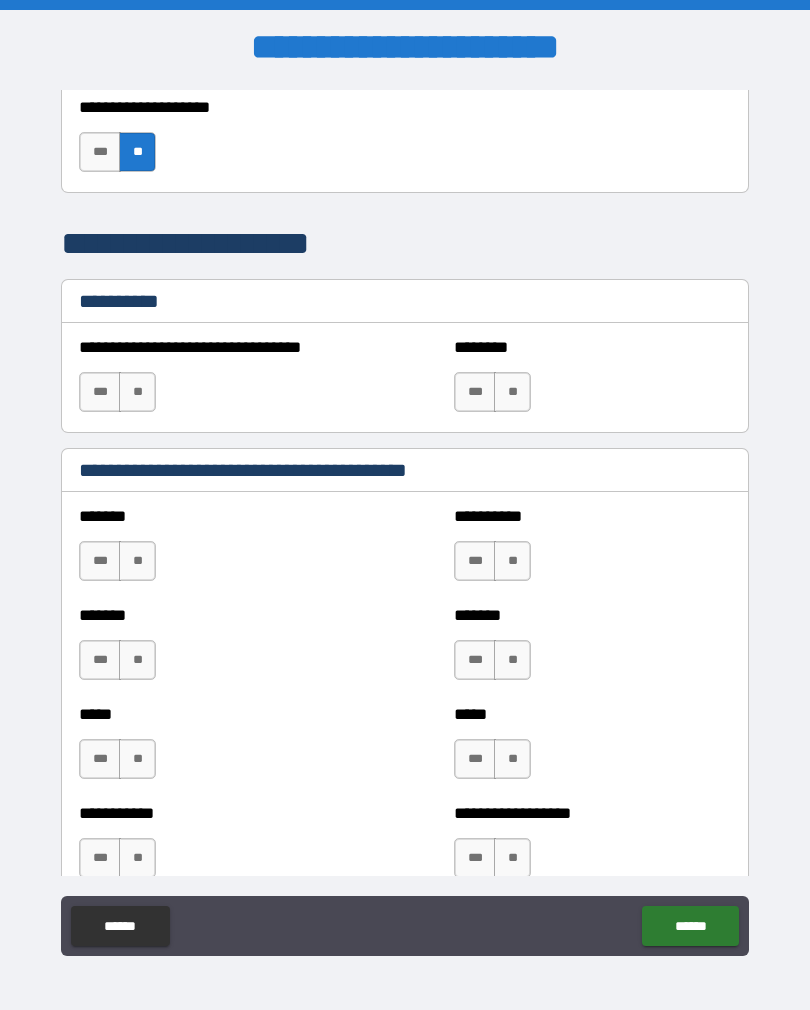 click on "**" at bounding box center [137, 392] 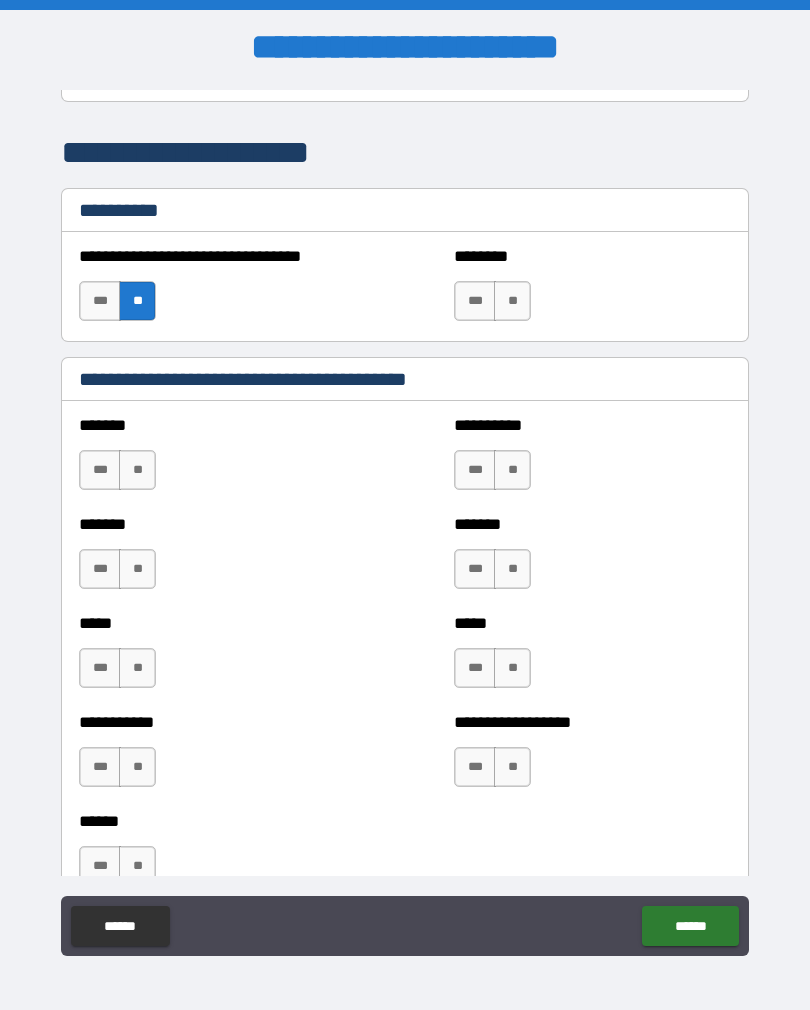 scroll, scrollTop: 1503, scrollLeft: 0, axis: vertical 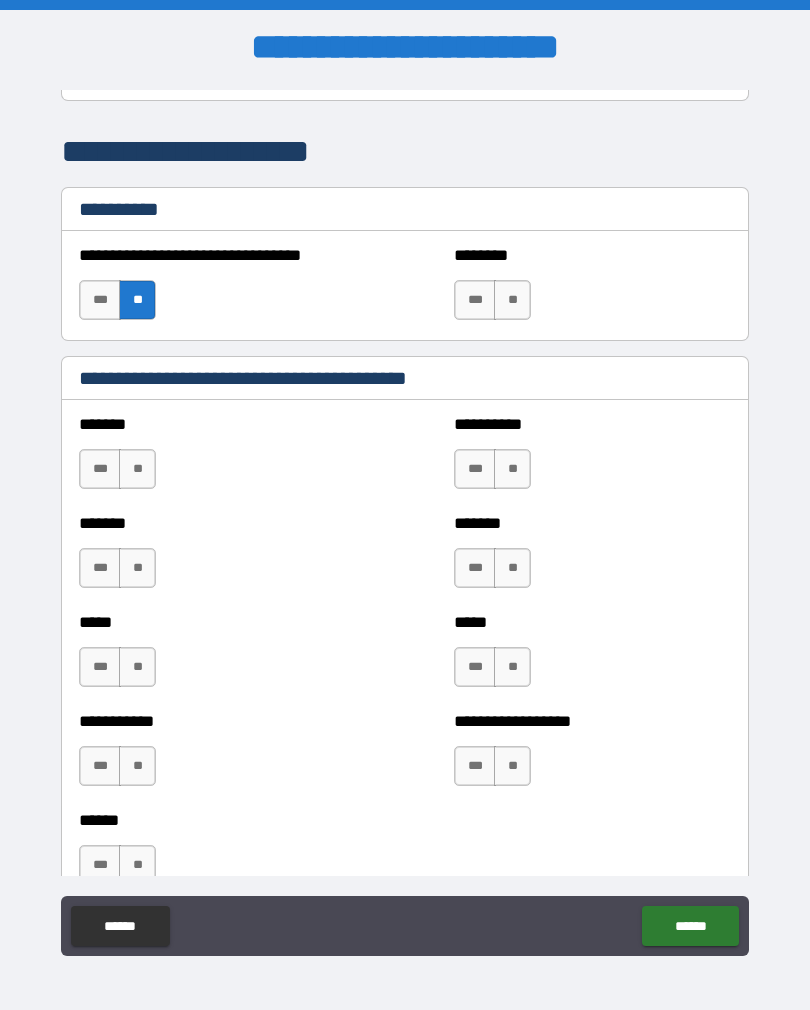 click on "**" at bounding box center (512, 300) 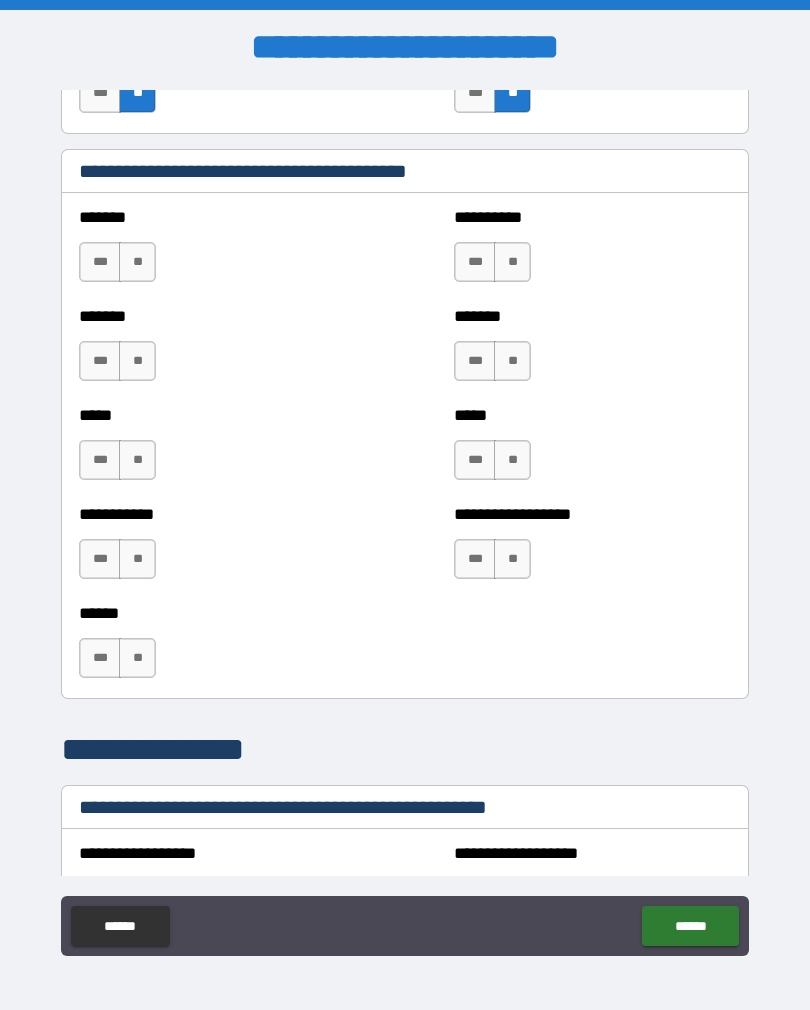 scroll, scrollTop: 1711, scrollLeft: 0, axis: vertical 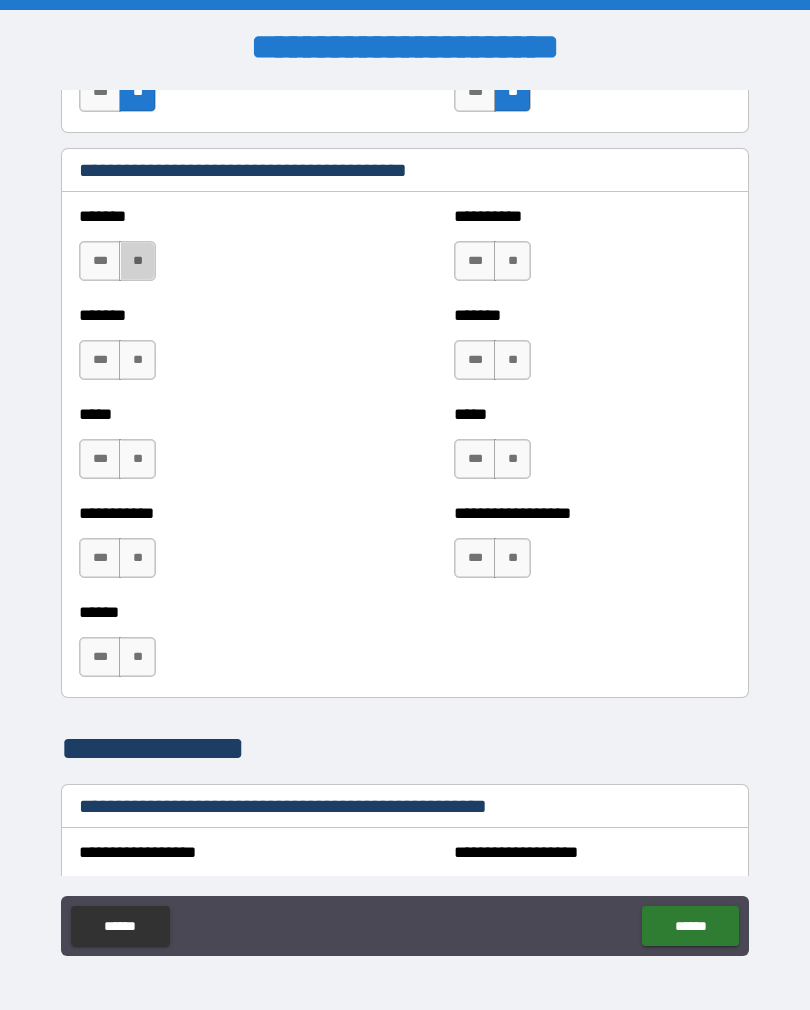 click on "**" at bounding box center (137, 261) 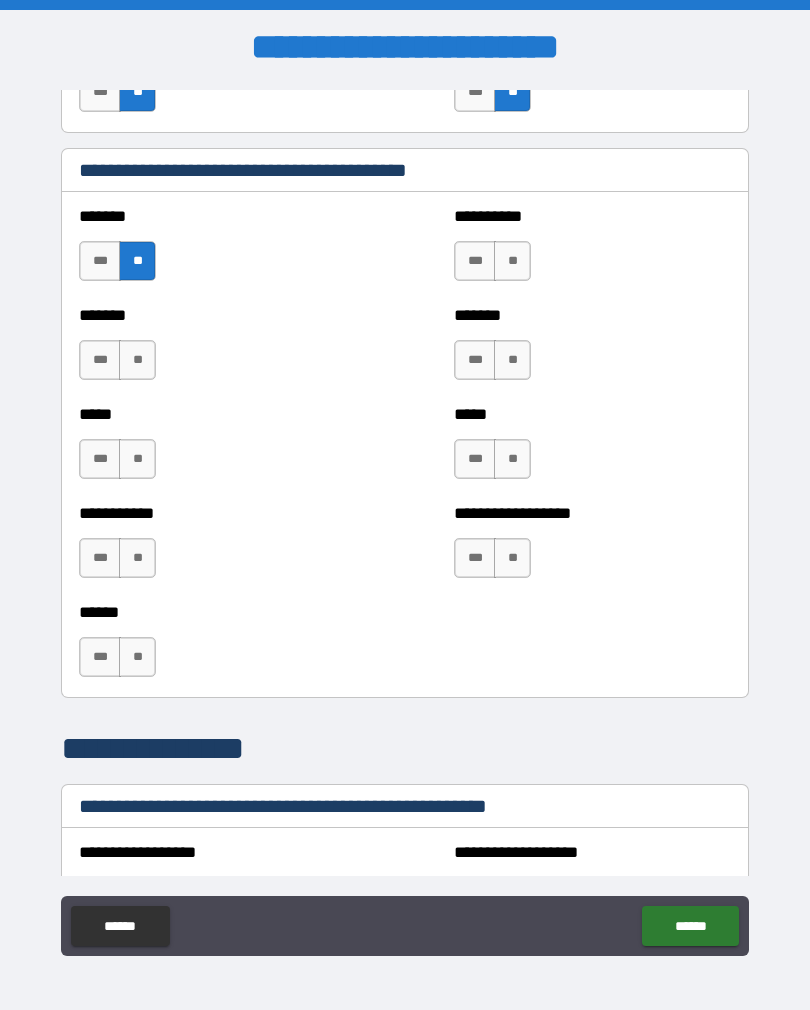 click on "**" at bounding box center (137, 360) 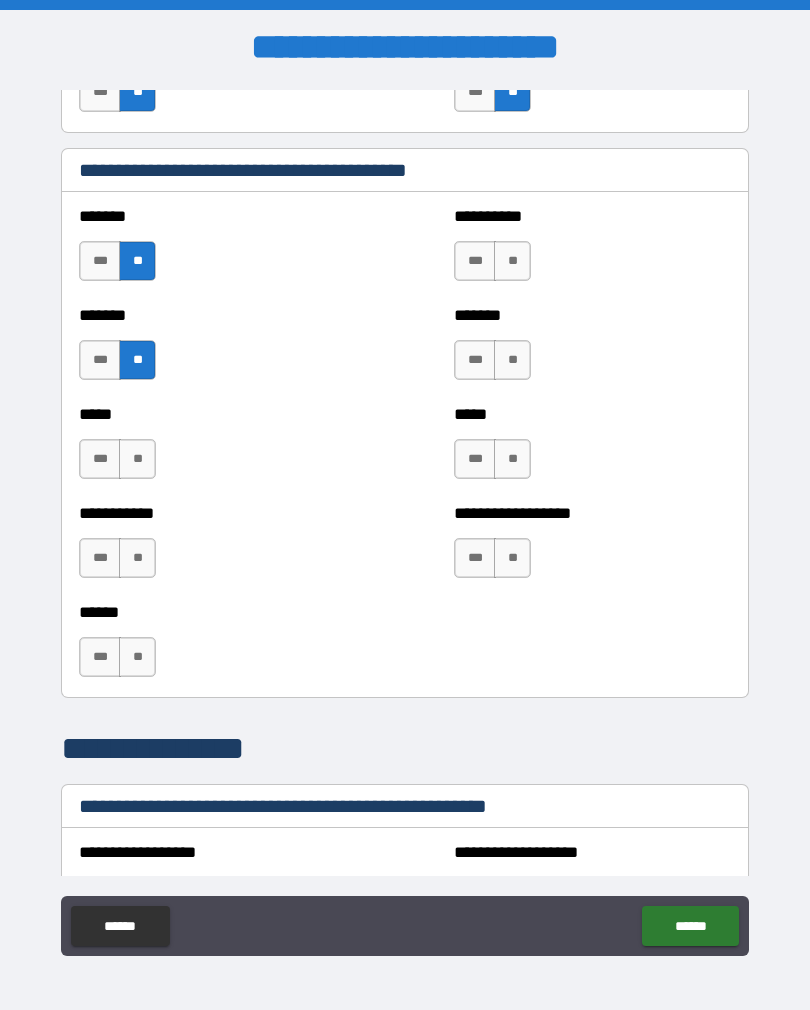click on "**" at bounding box center (137, 459) 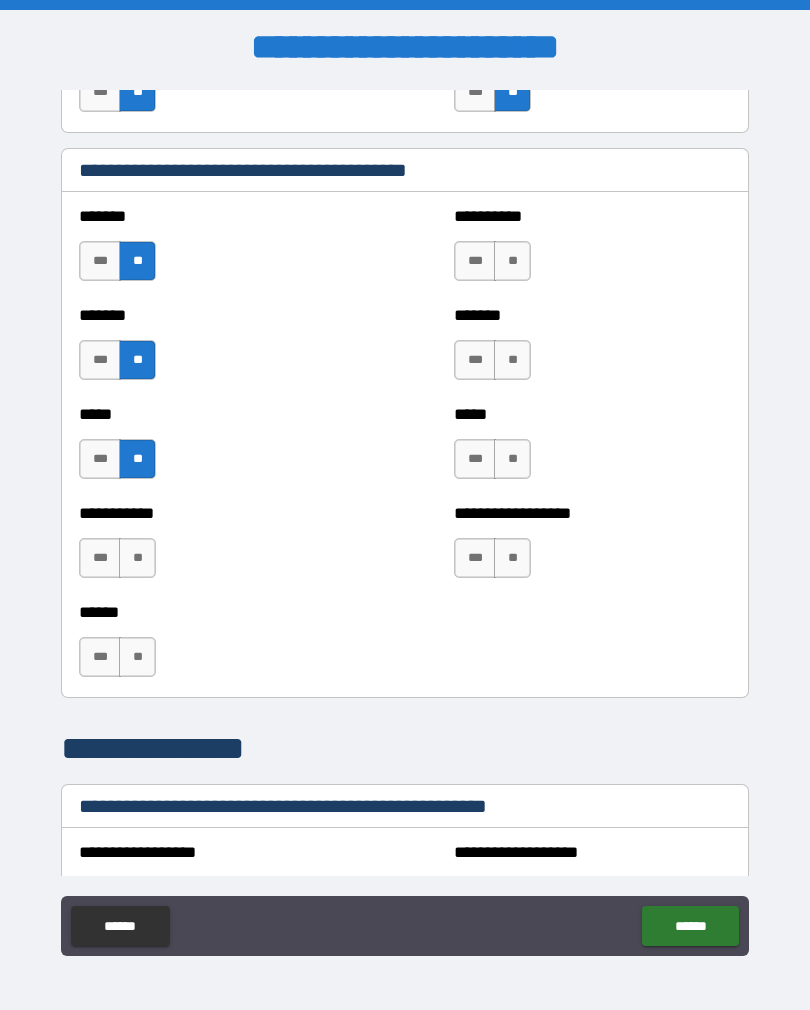 click on "**" at bounding box center [137, 558] 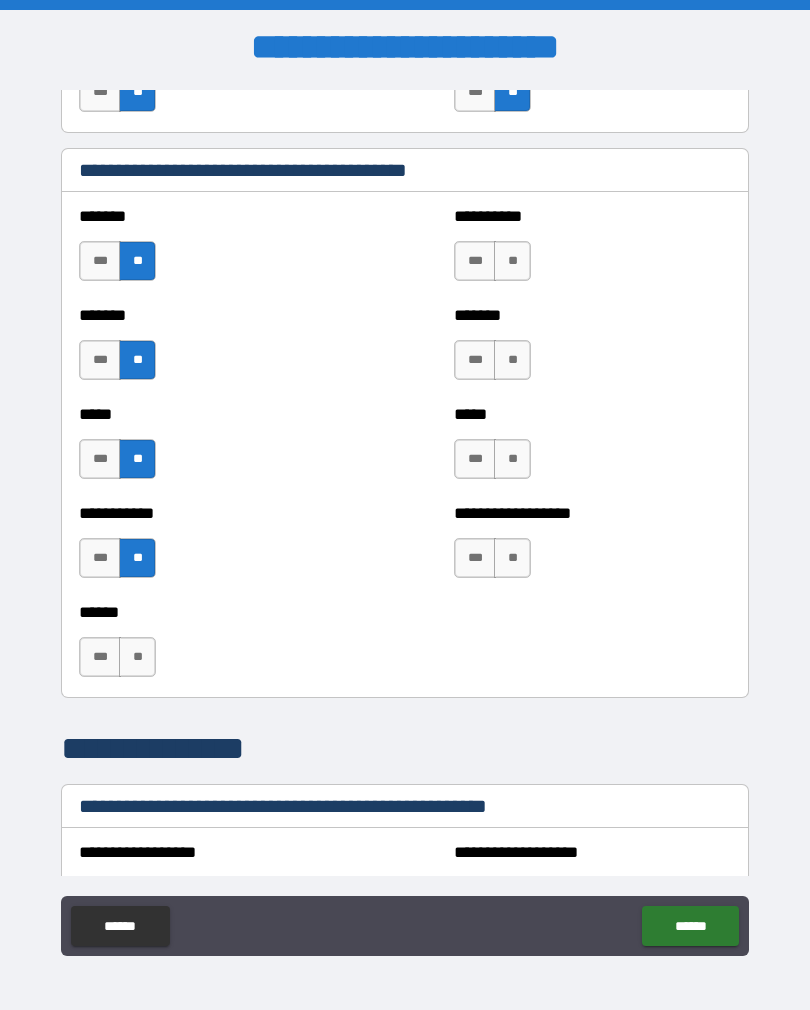 click on "**" at bounding box center [512, 261] 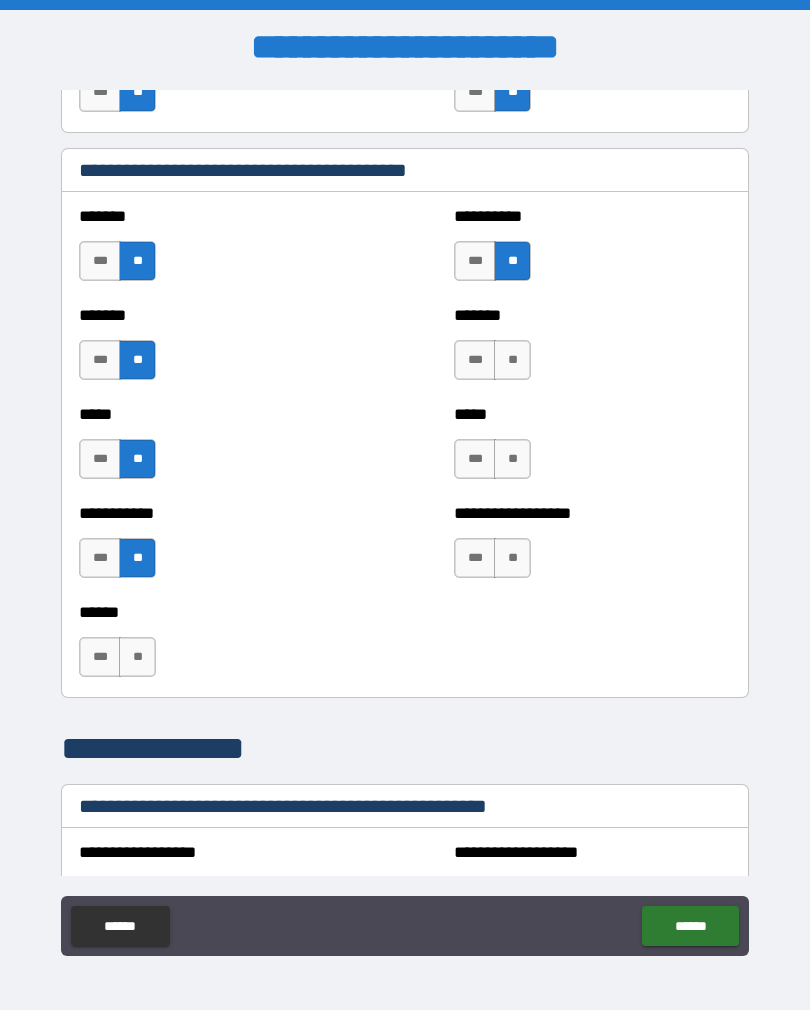 click on "**" at bounding box center (512, 360) 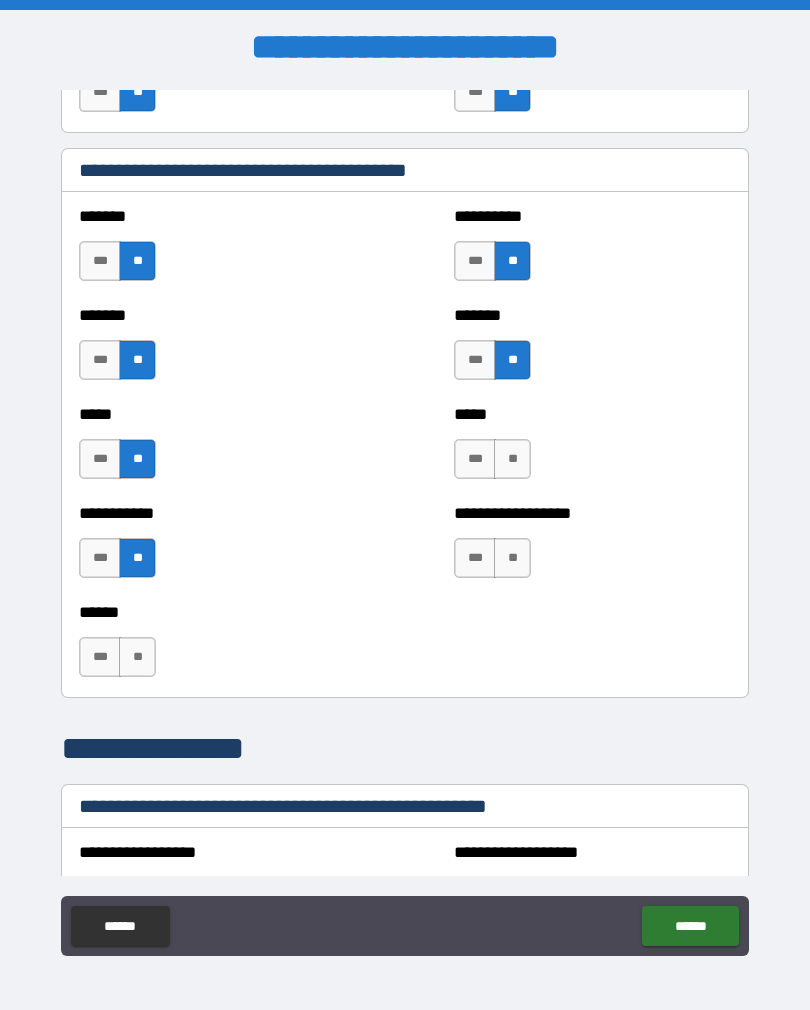 click on "**" at bounding box center (512, 459) 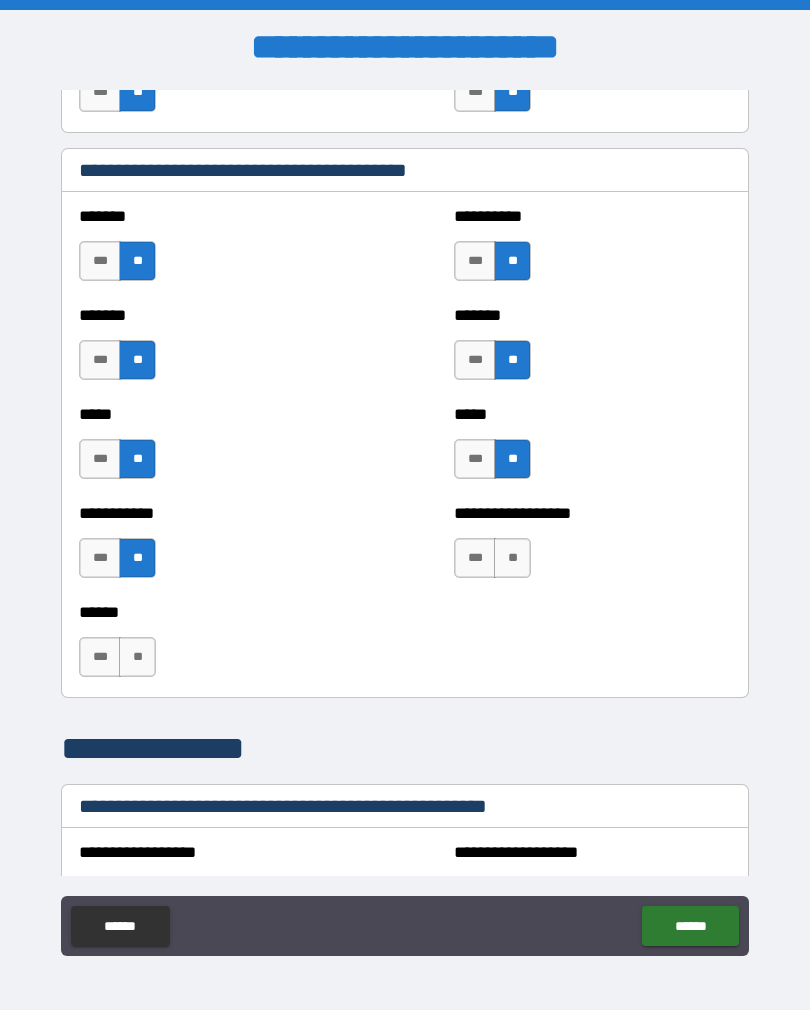 click on "**" at bounding box center (512, 558) 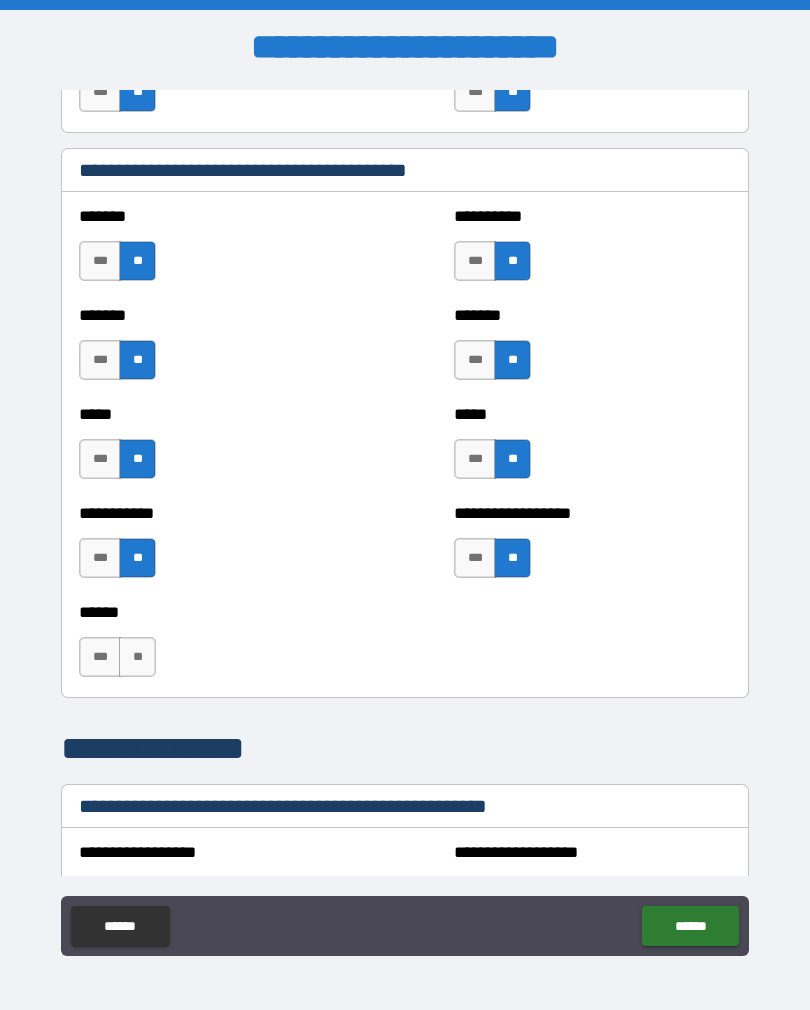 click on "****** *** **" at bounding box center (405, 647) 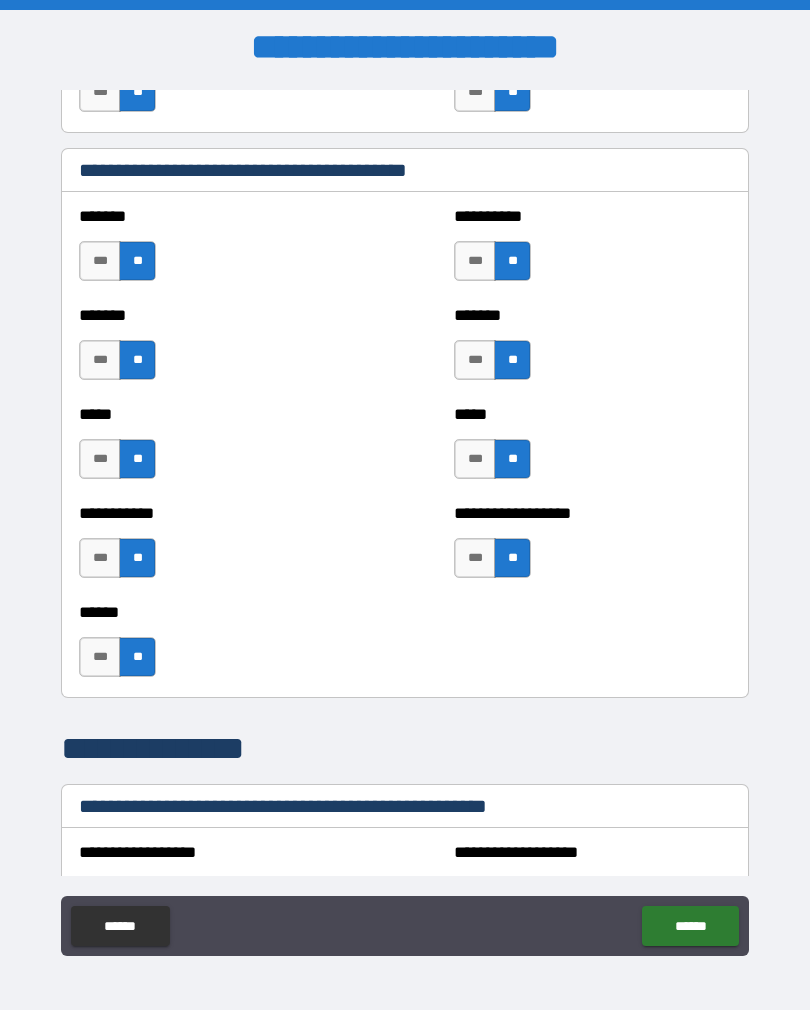 click on "***" at bounding box center (100, 657) 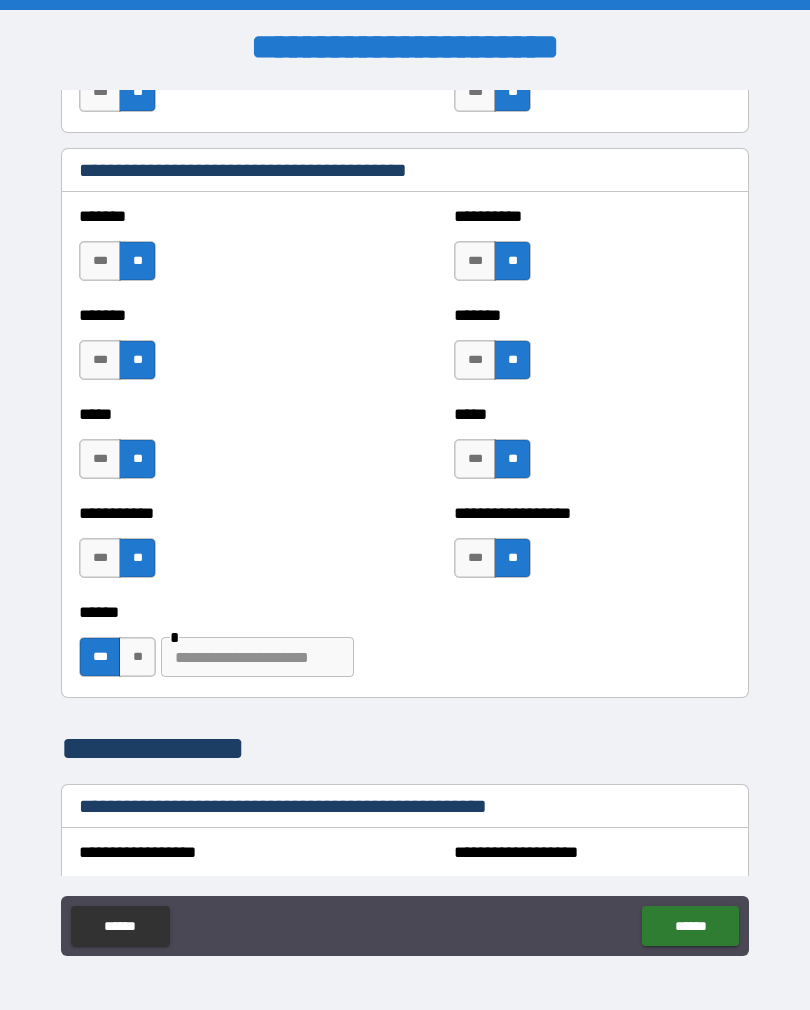 click on "**" at bounding box center [137, 657] 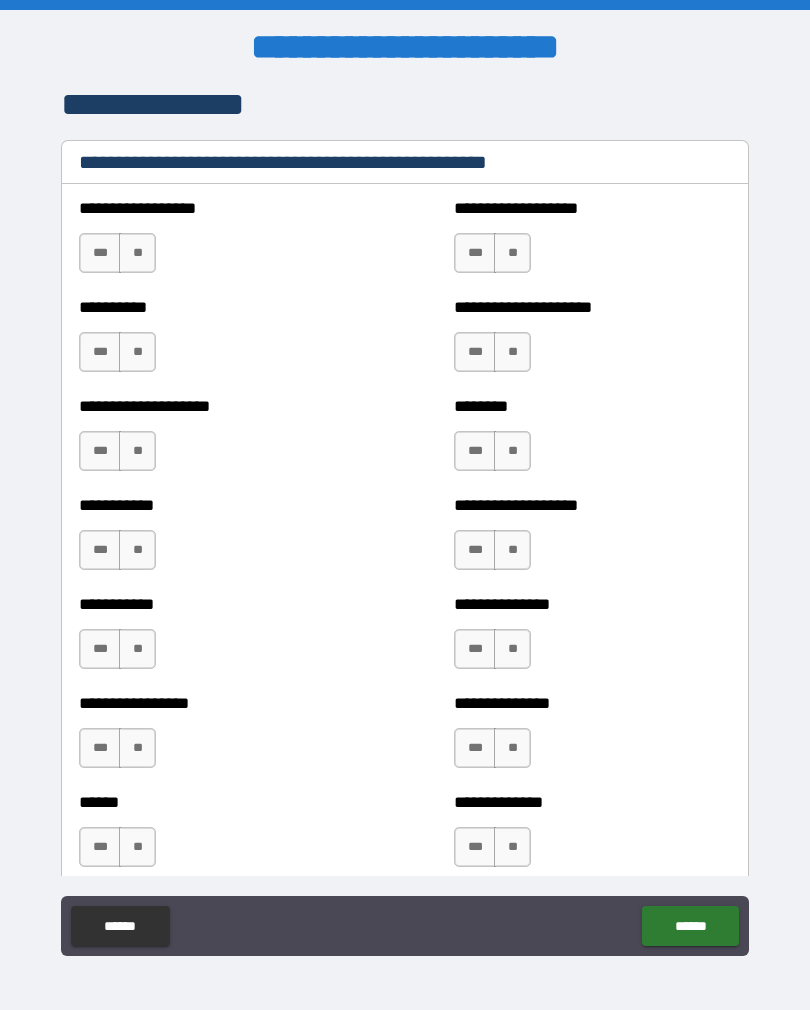 scroll, scrollTop: 2378, scrollLeft: 0, axis: vertical 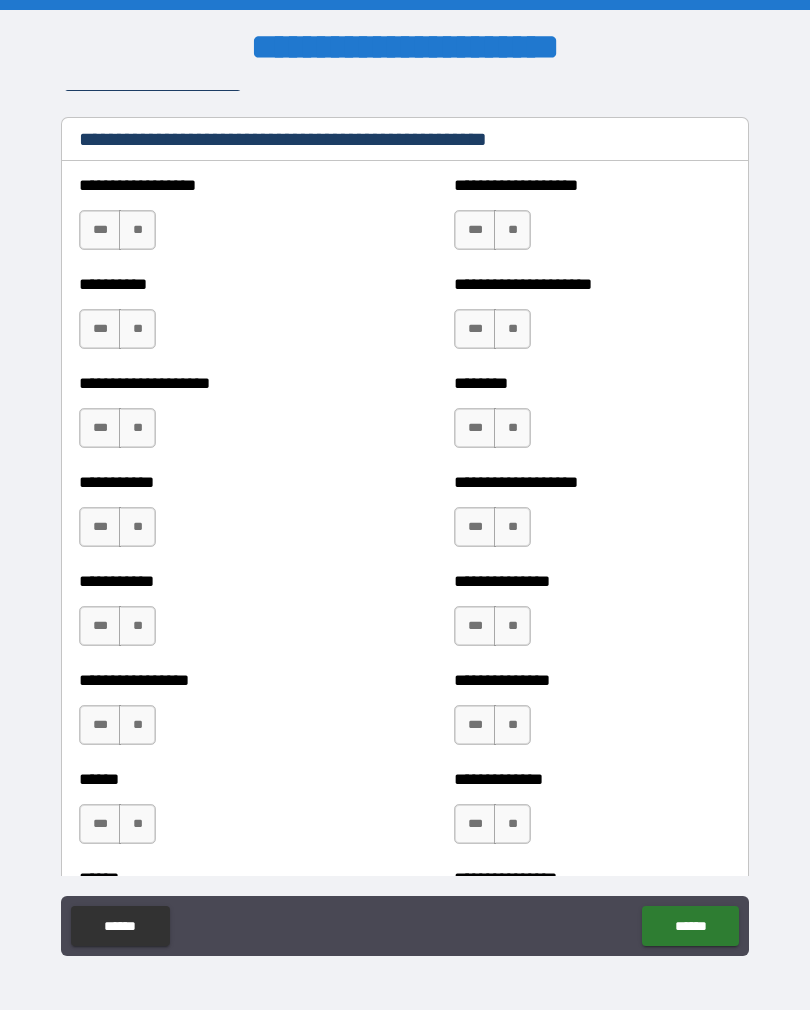 click on "**" at bounding box center (137, 230) 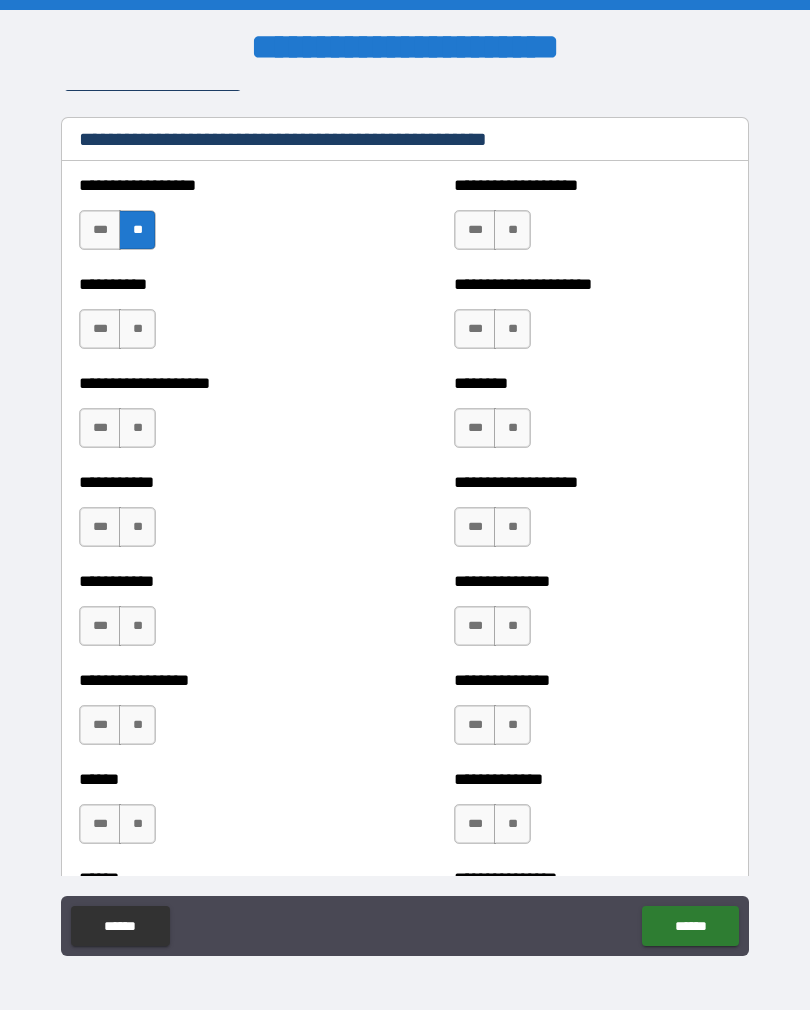 click on "**" at bounding box center [137, 329] 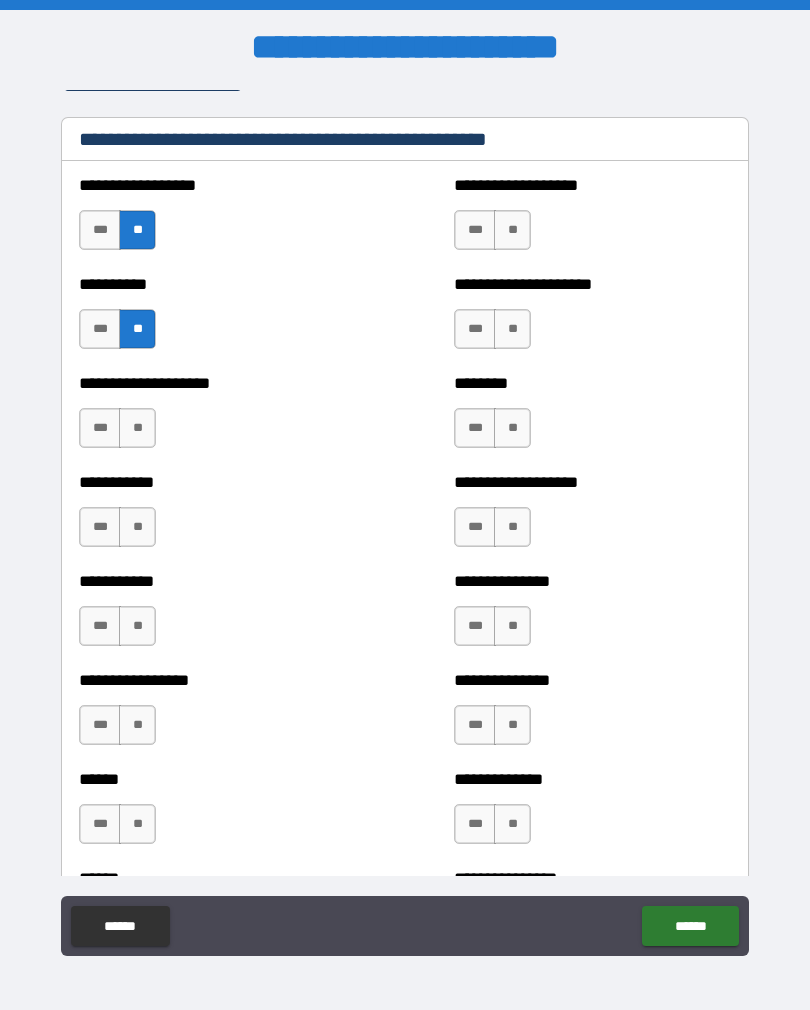 click on "**" at bounding box center (137, 428) 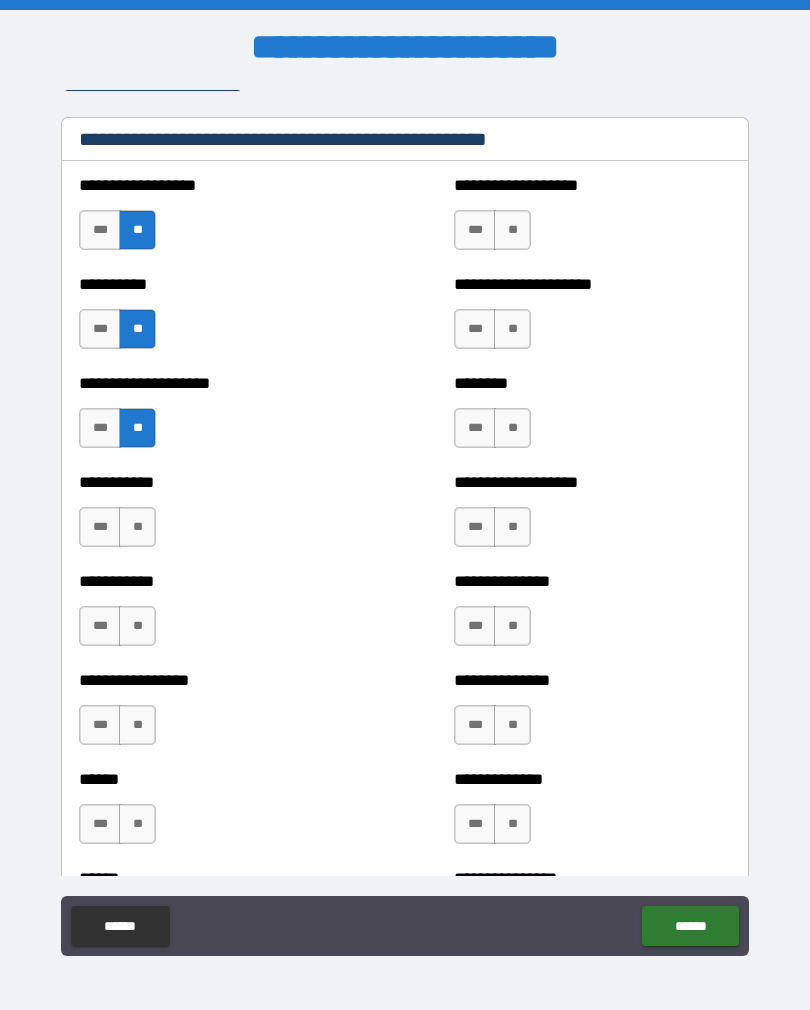 click on "**" at bounding box center [137, 527] 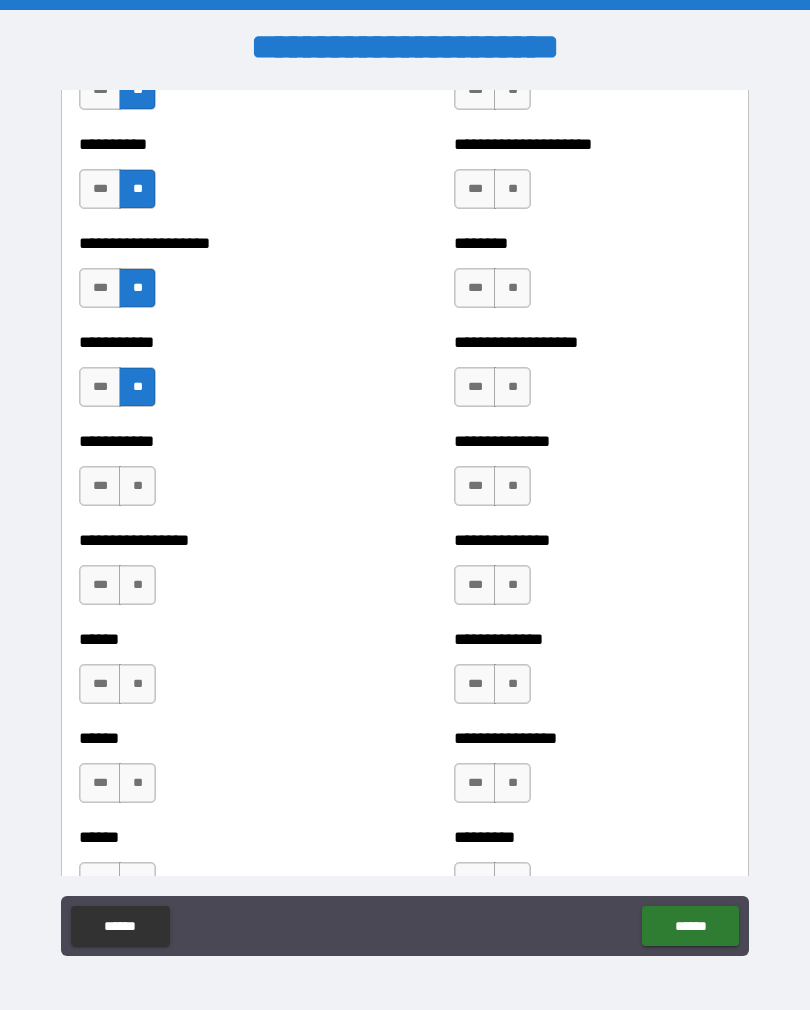 scroll, scrollTop: 2519, scrollLeft: 0, axis: vertical 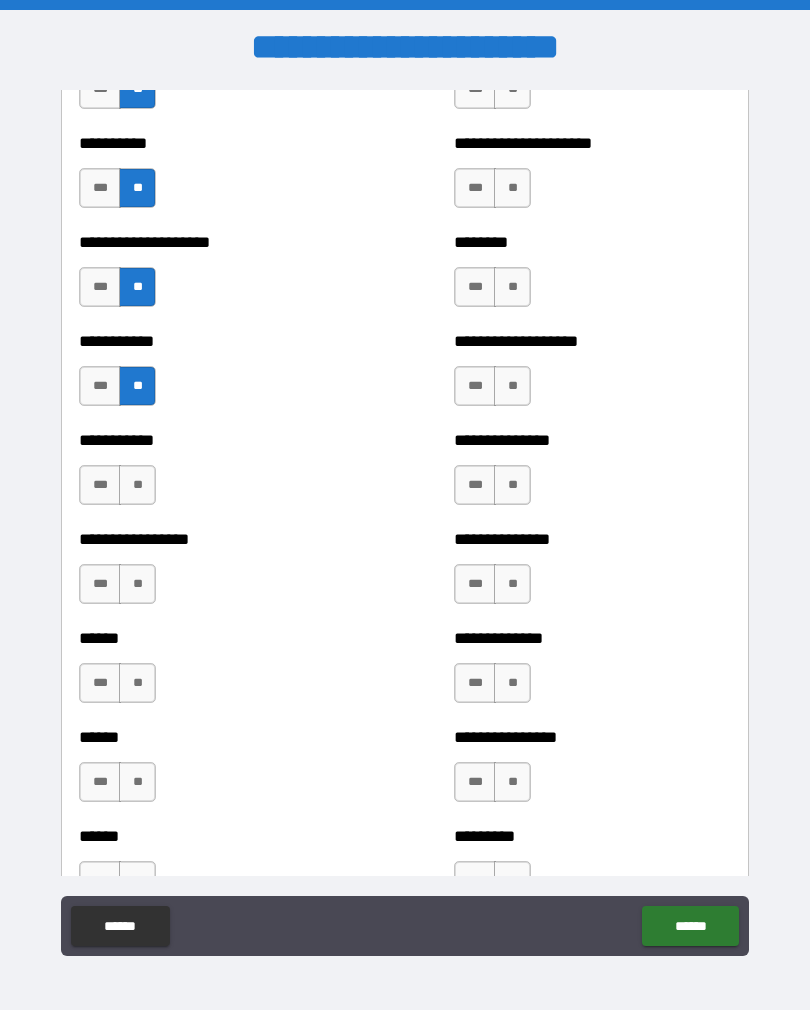 click on "***" at bounding box center (100, 485) 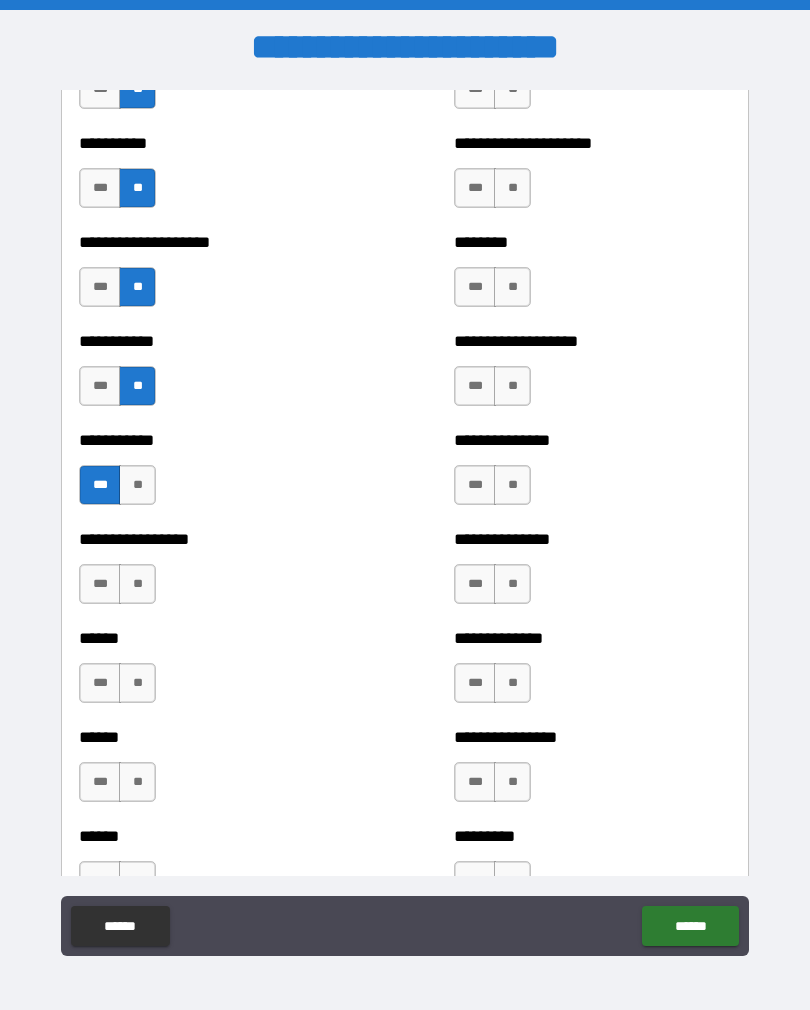 click on "**" at bounding box center (137, 584) 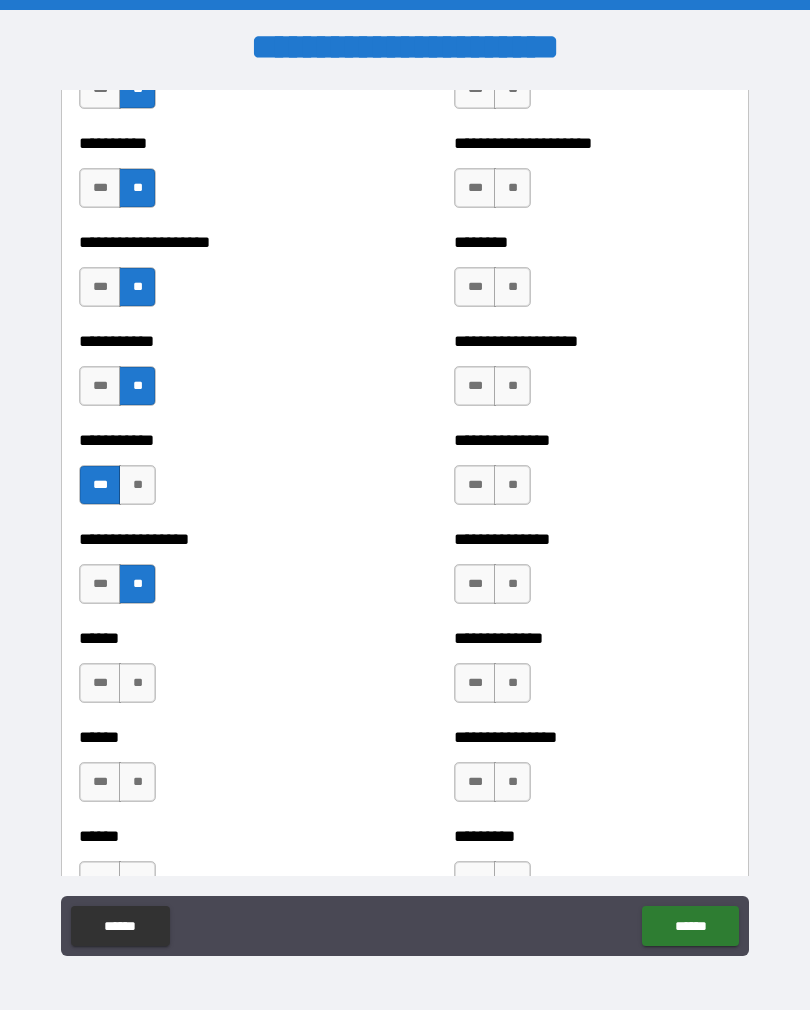 click on "**" at bounding box center (137, 683) 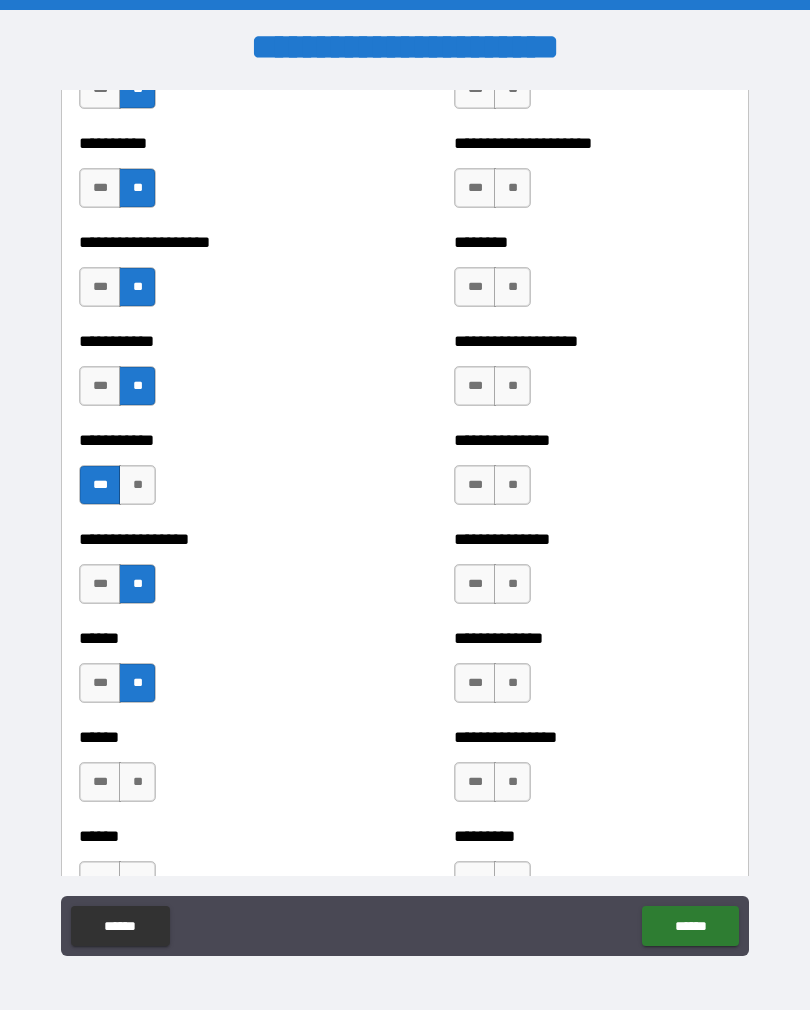 click on "**" at bounding box center (137, 782) 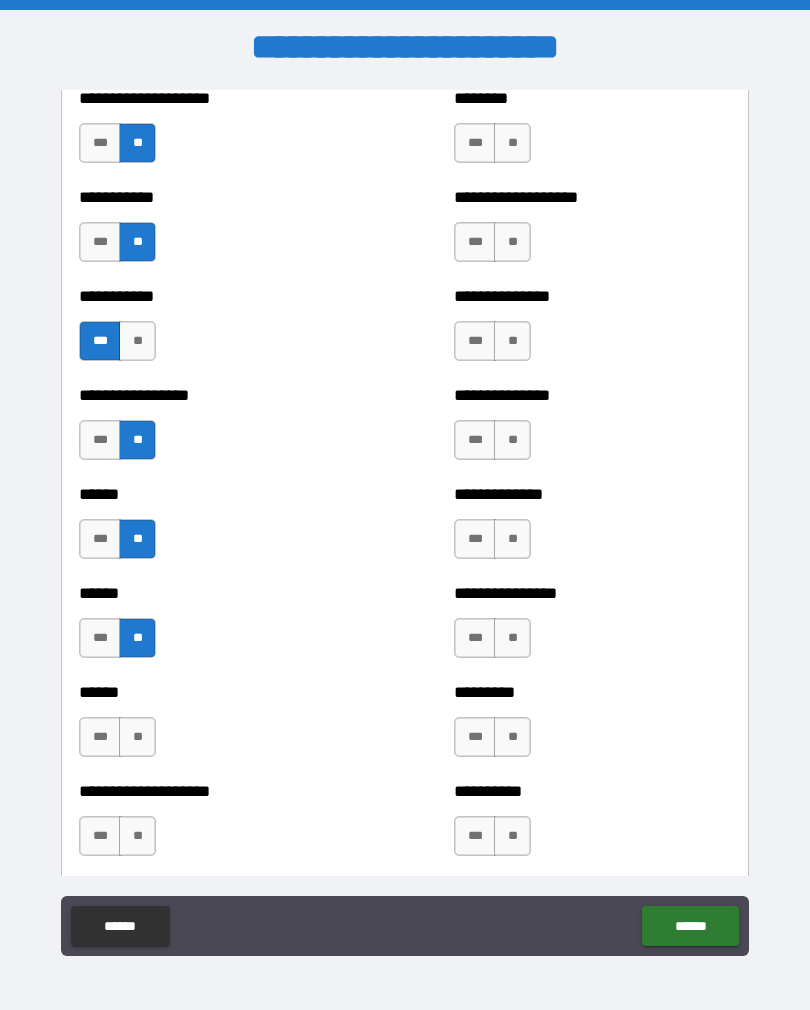 scroll, scrollTop: 2656, scrollLeft: 0, axis: vertical 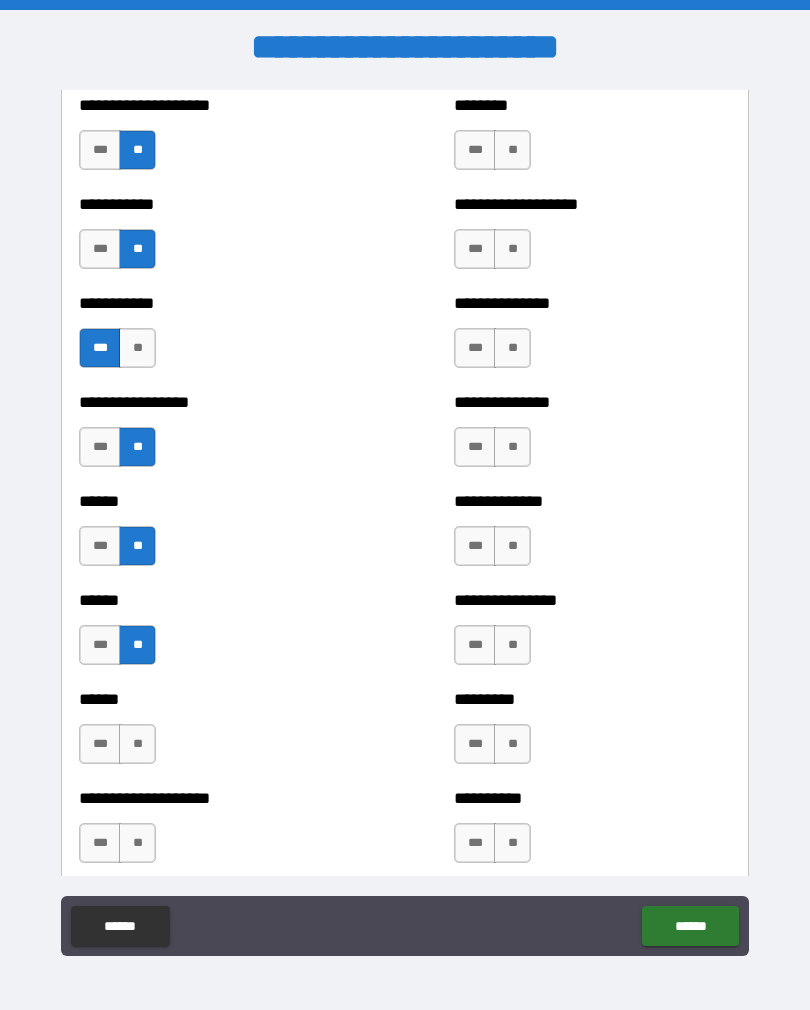 click on "**" at bounding box center [137, 744] 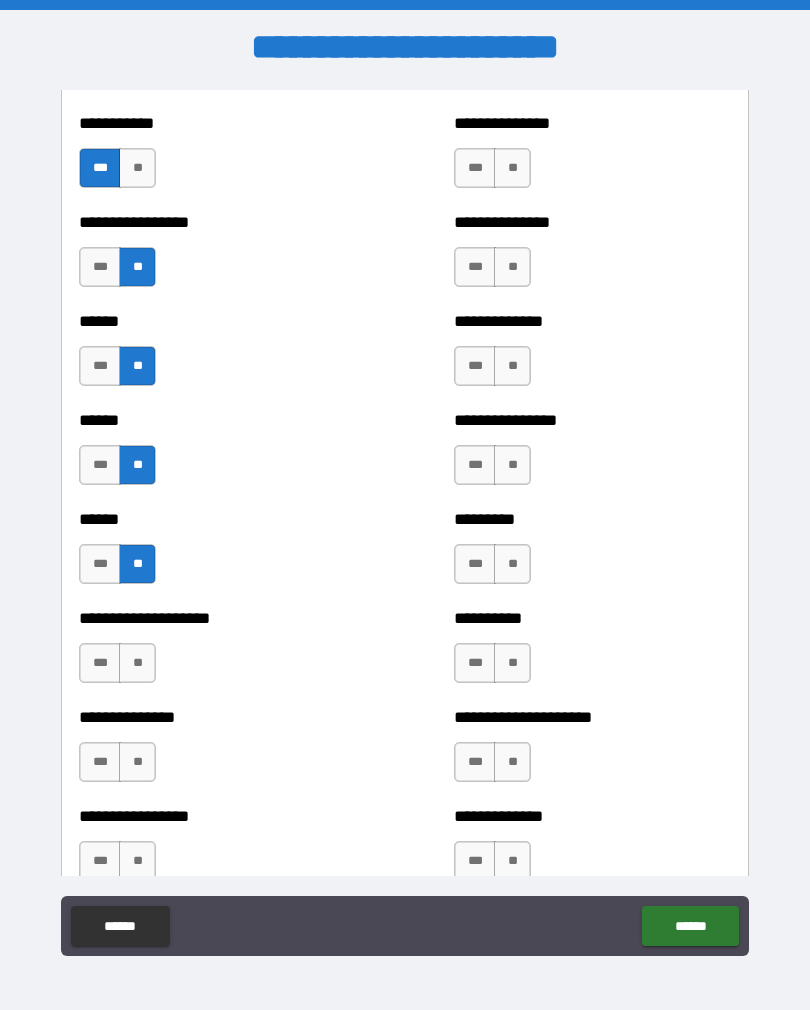 scroll, scrollTop: 2838, scrollLeft: 0, axis: vertical 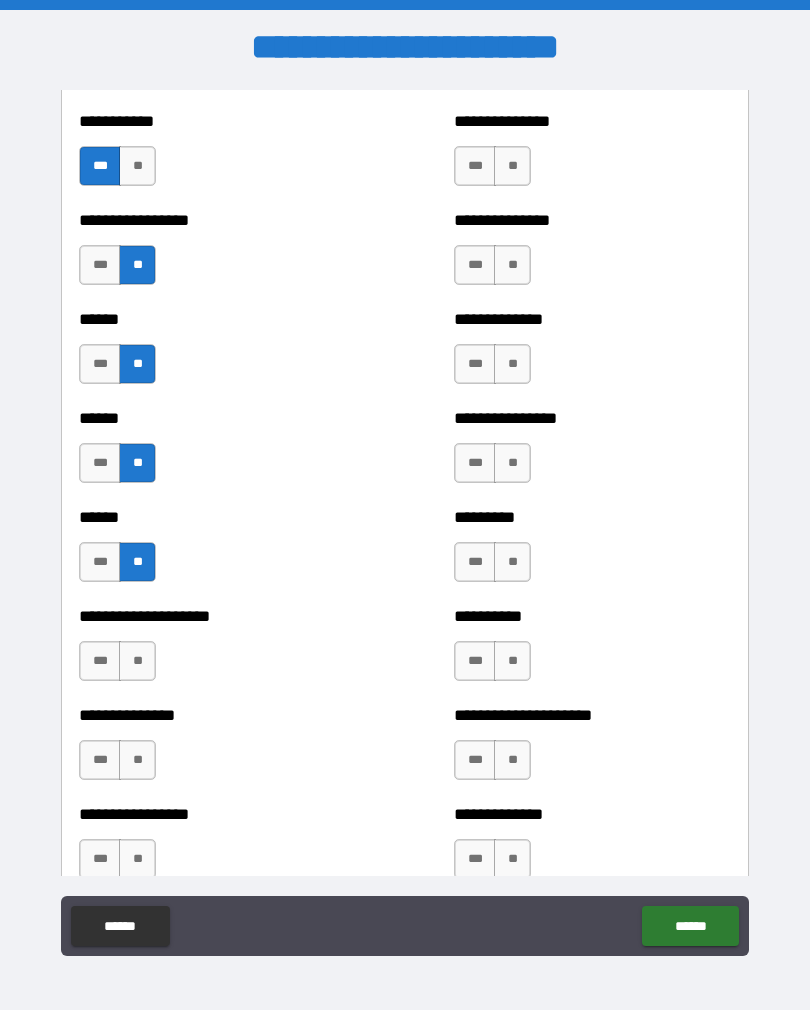 click on "**" at bounding box center (137, 661) 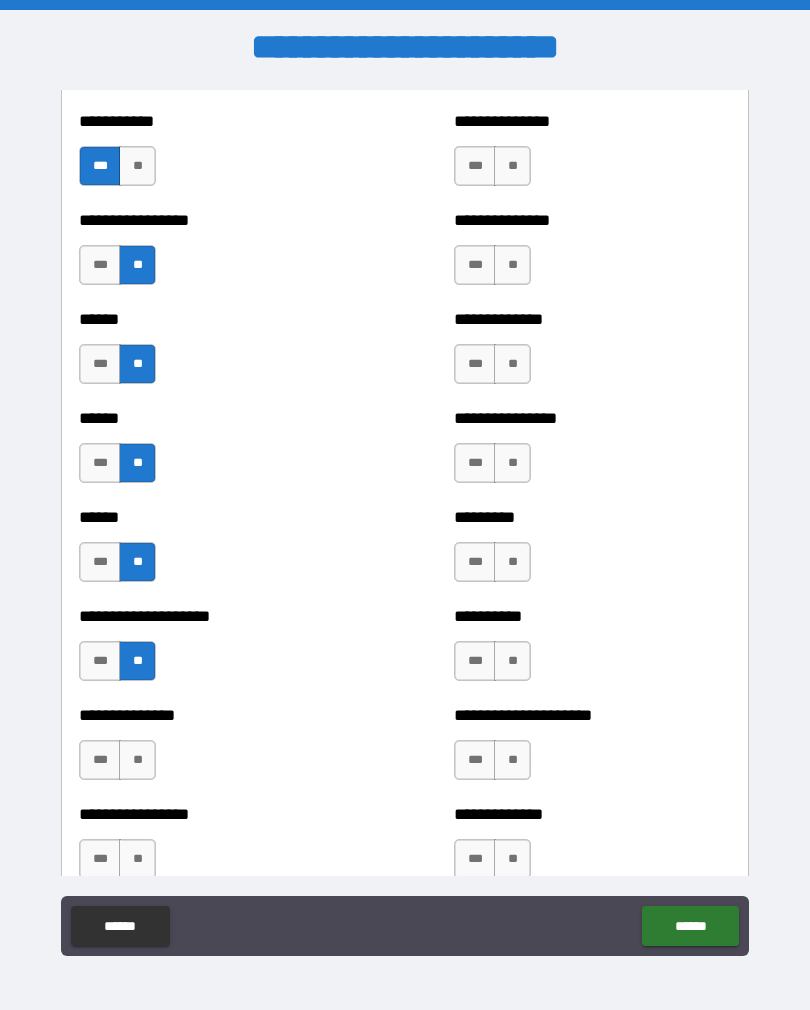 click on "**" at bounding box center [137, 760] 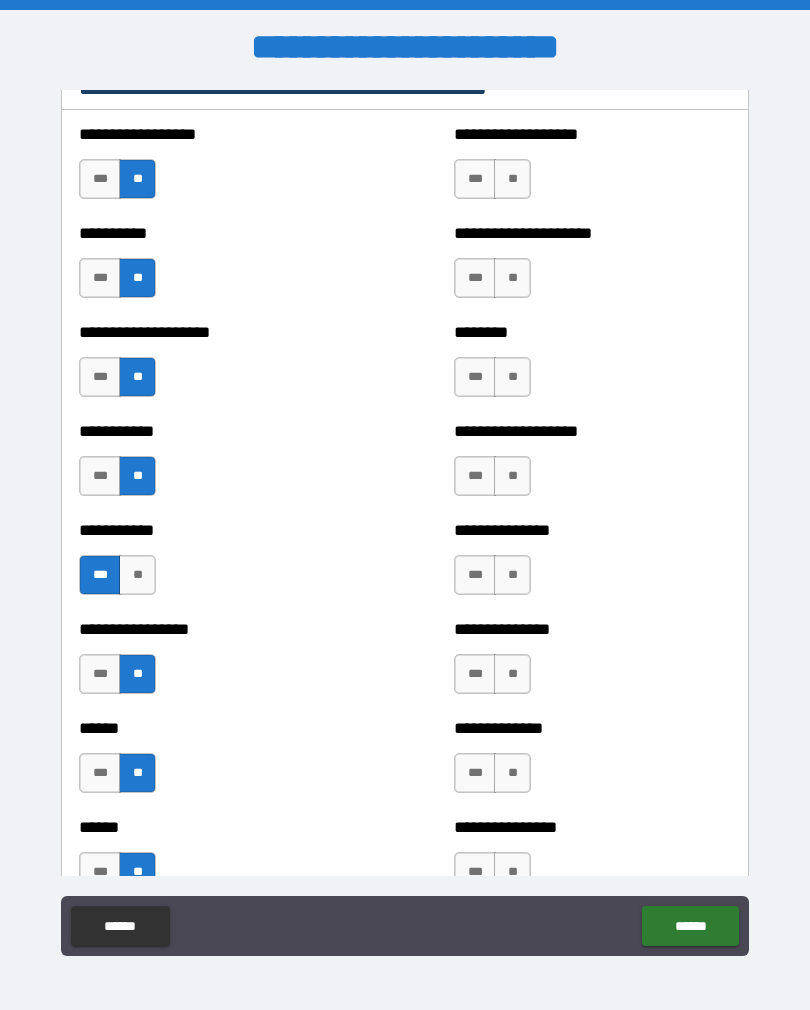 scroll, scrollTop: 2399, scrollLeft: 0, axis: vertical 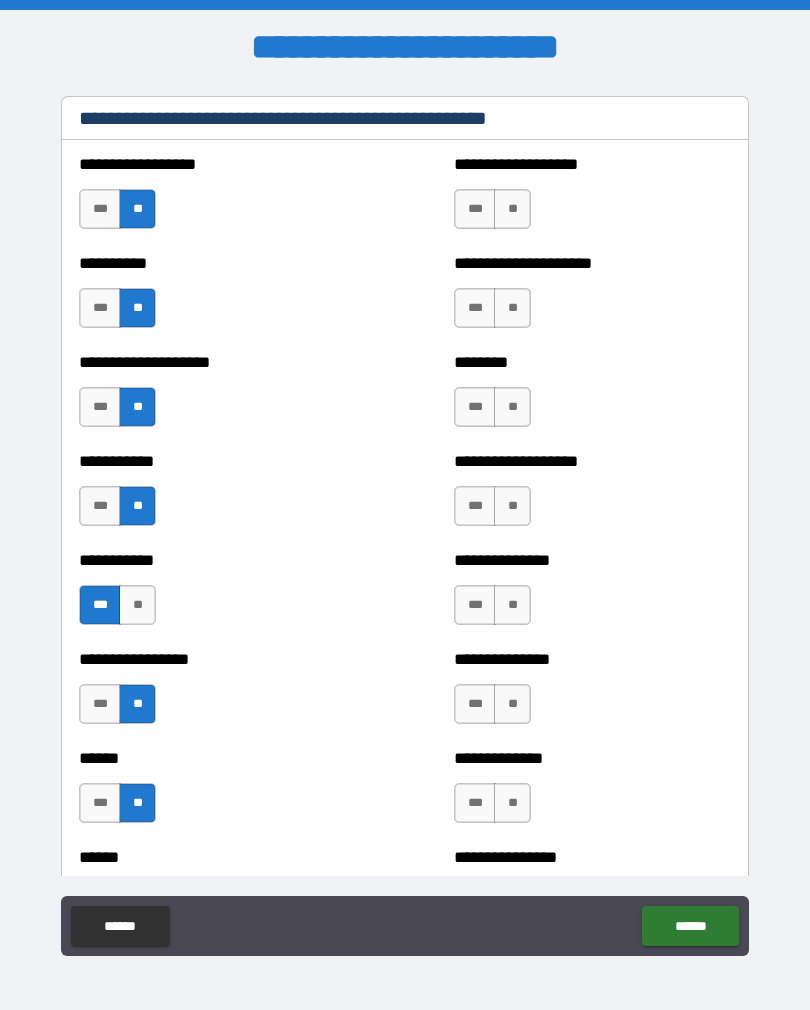 click on "**" at bounding box center (512, 209) 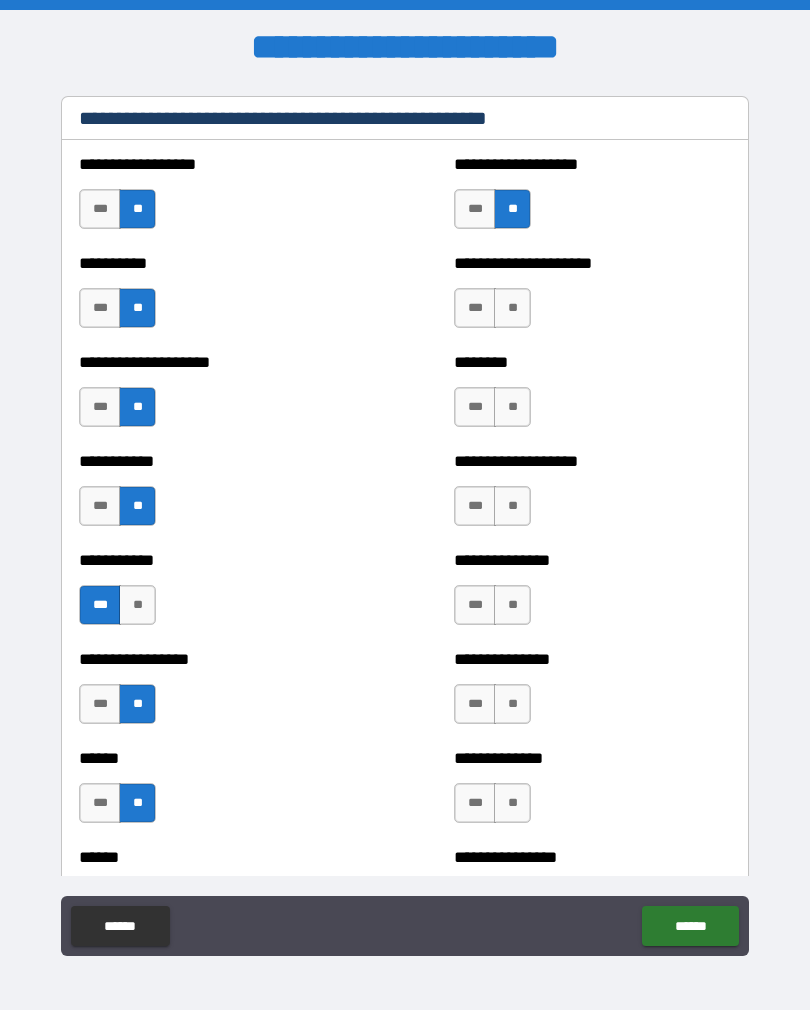 click on "**" at bounding box center [512, 308] 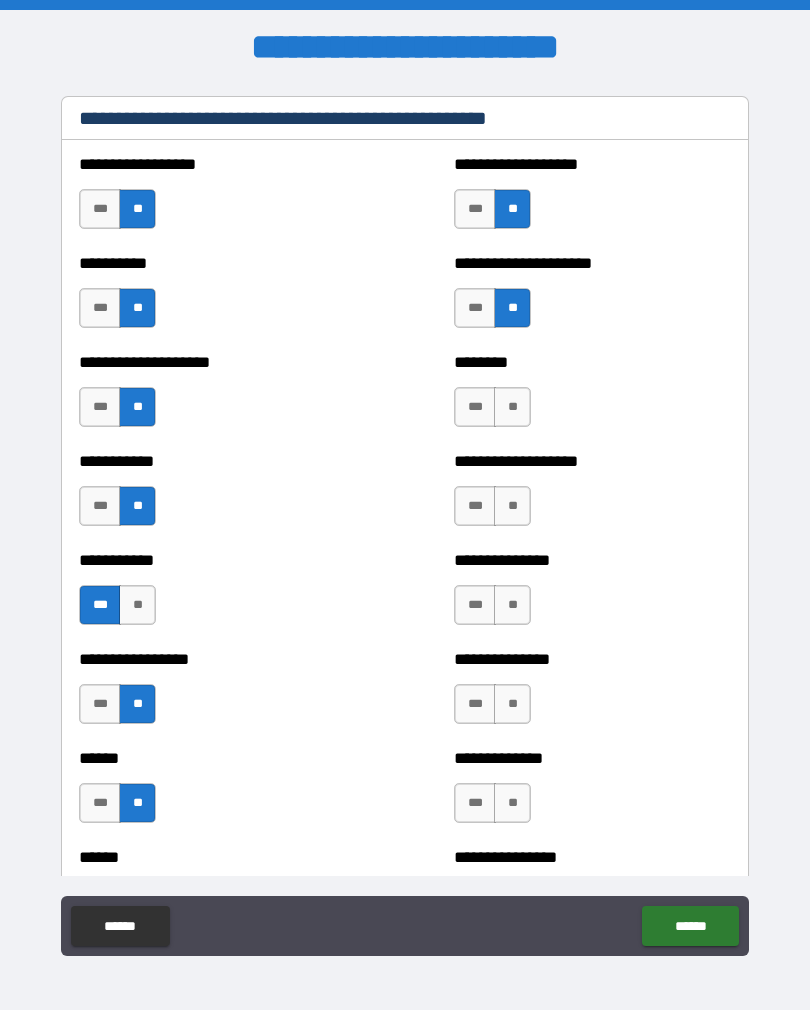 click on "**" at bounding box center [512, 407] 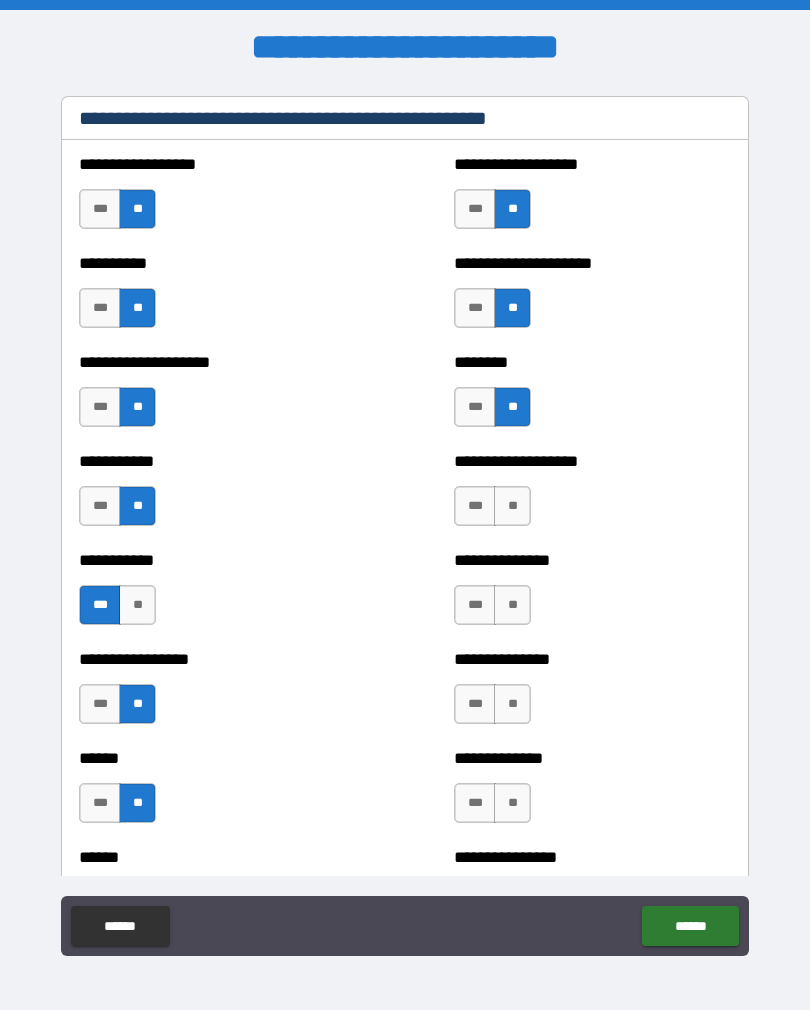 click on "**" at bounding box center (512, 506) 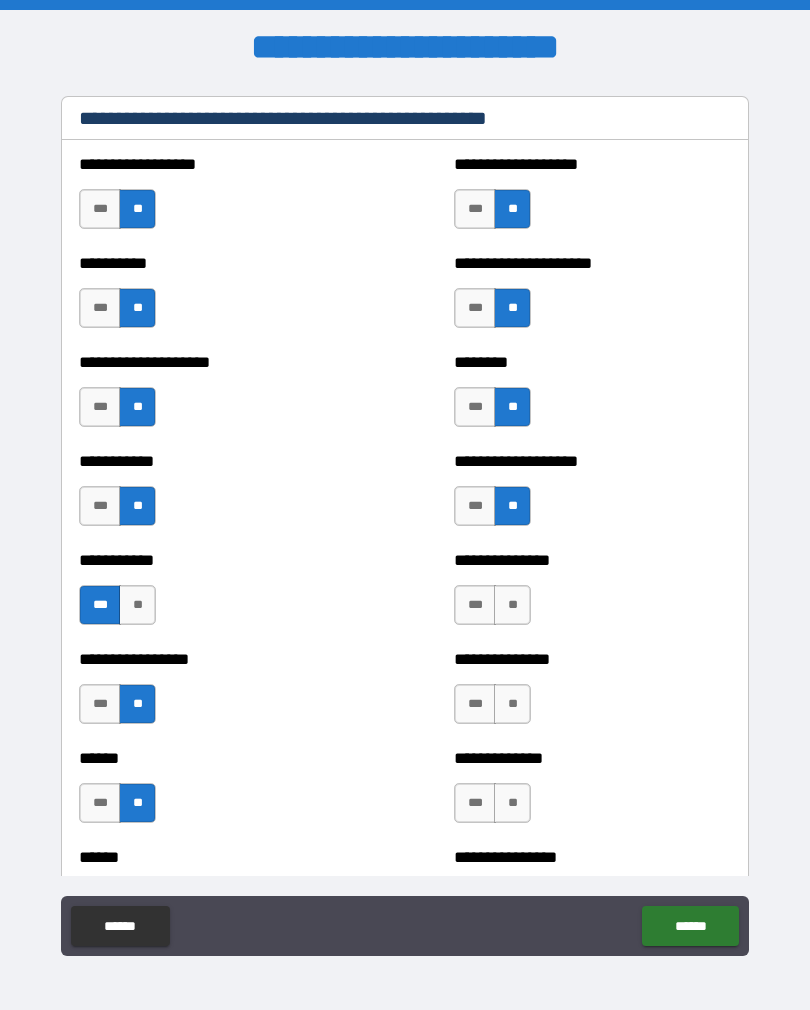 click on "**" at bounding box center (512, 605) 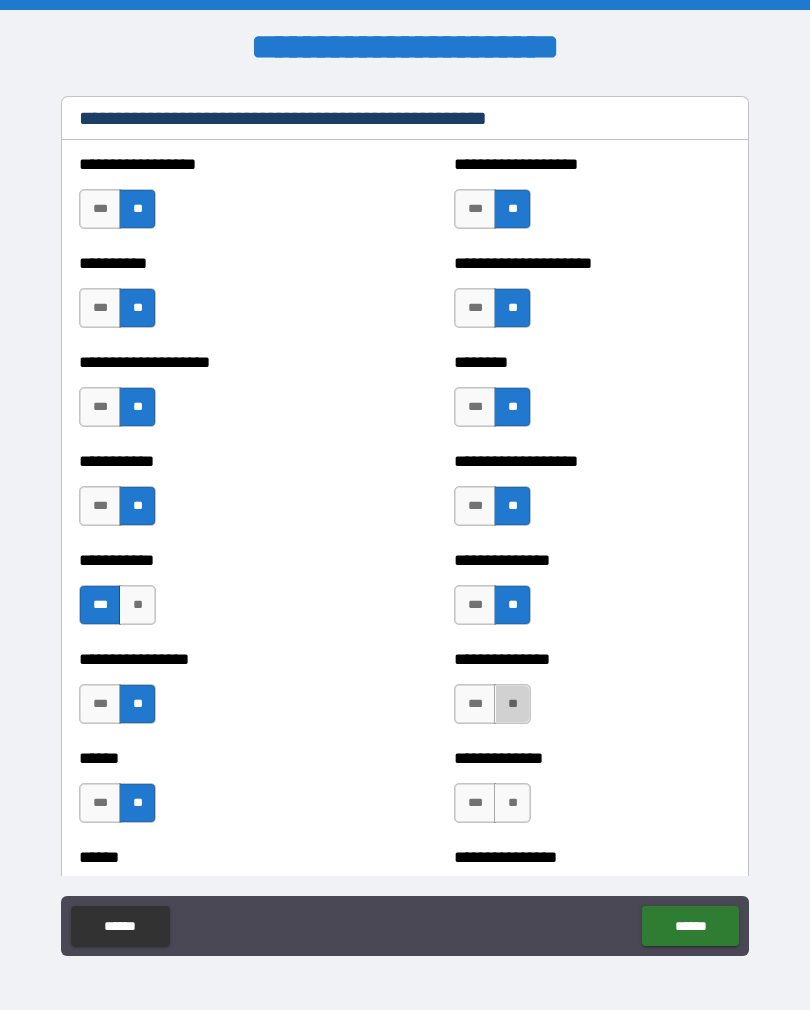click on "**" at bounding box center [512, 704] 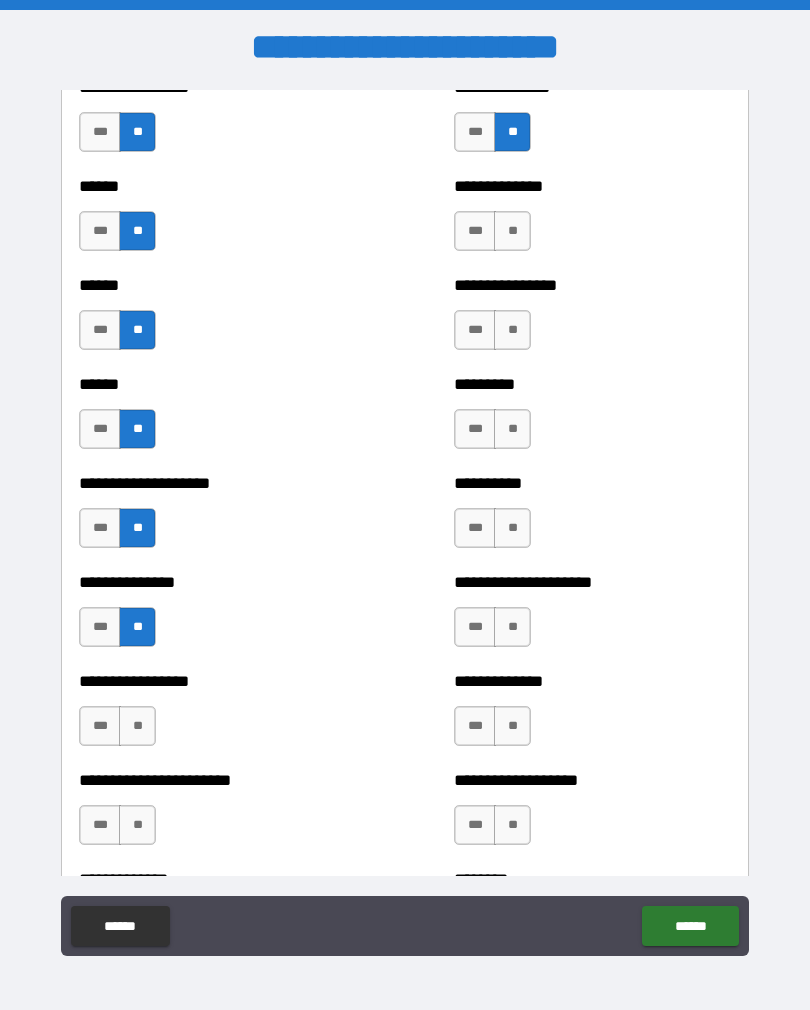 scroll, scrollTop: 2991, scrollLeft: 0, axis: vertical 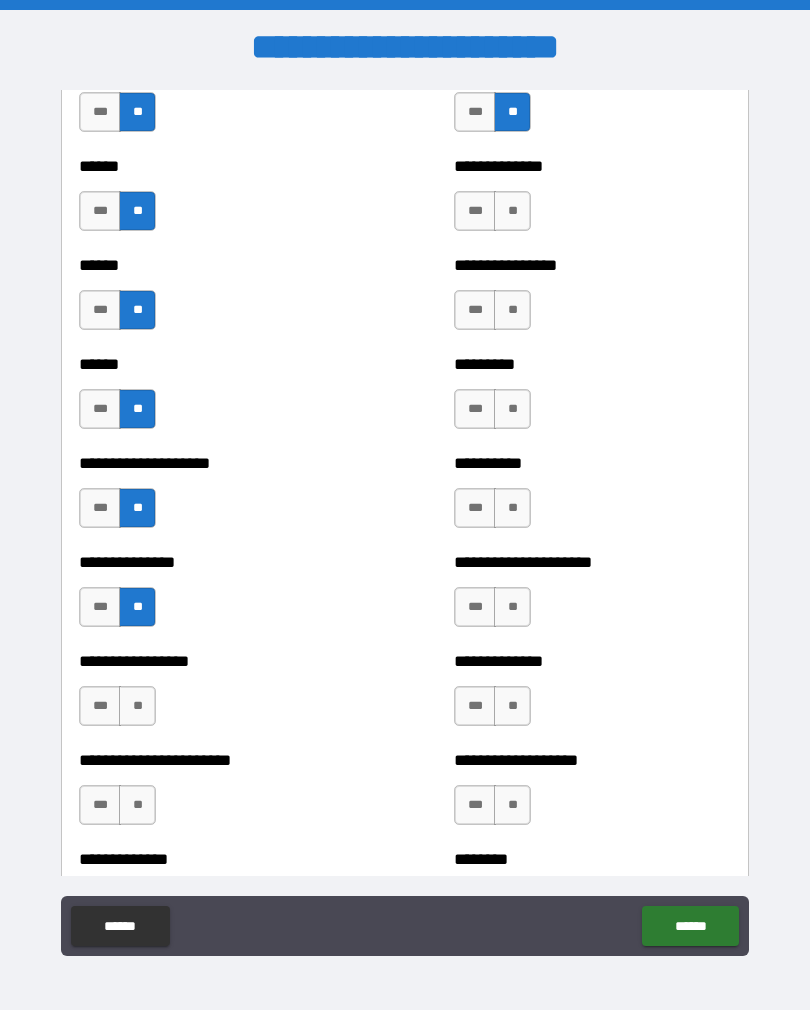 click on "**" at bounding box center [512, 211] 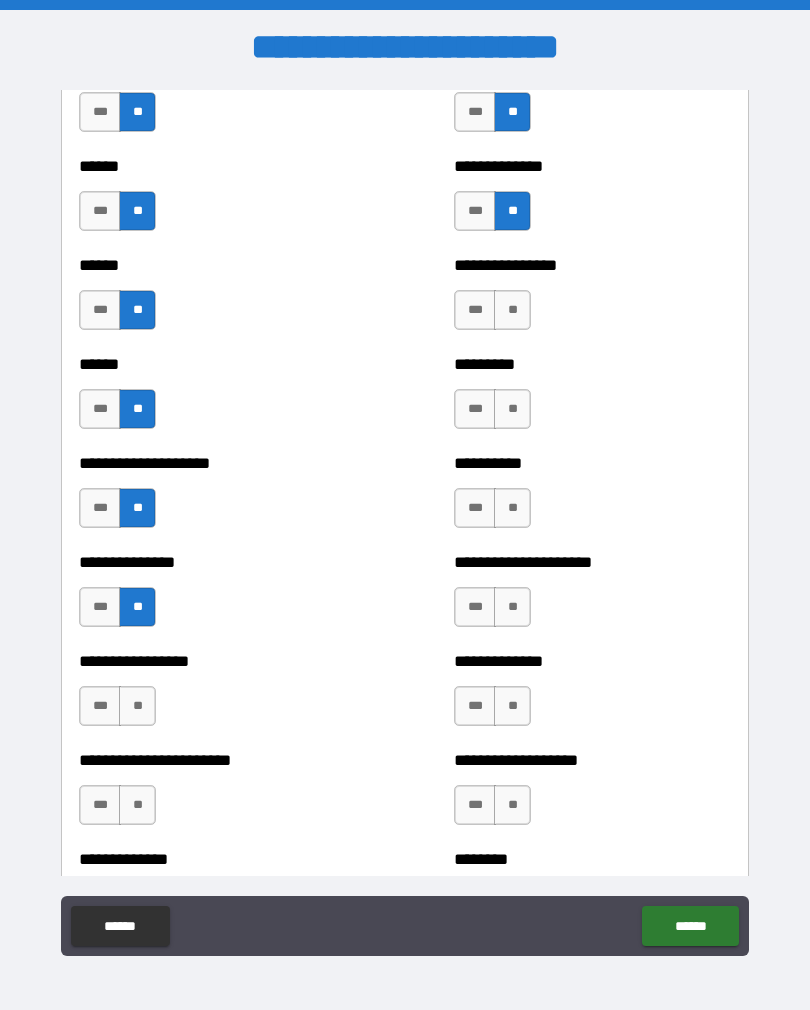 click on "**" at bounding box center (512, 310) 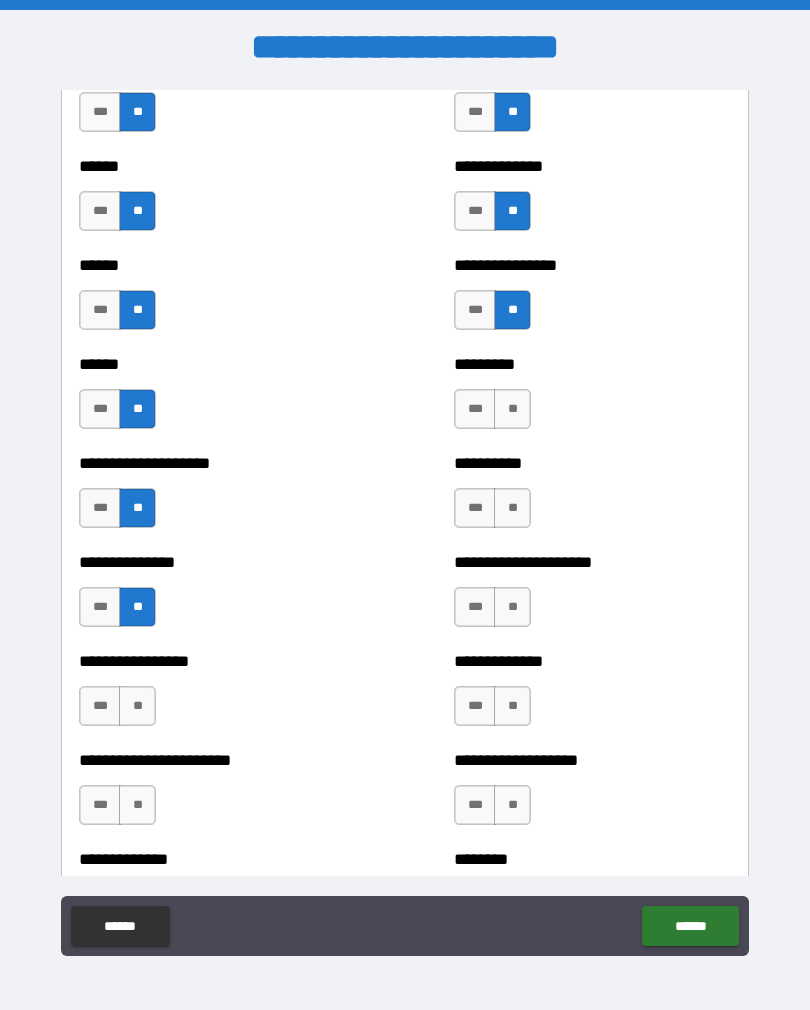 click on "**" at bounding box center [512, 409] 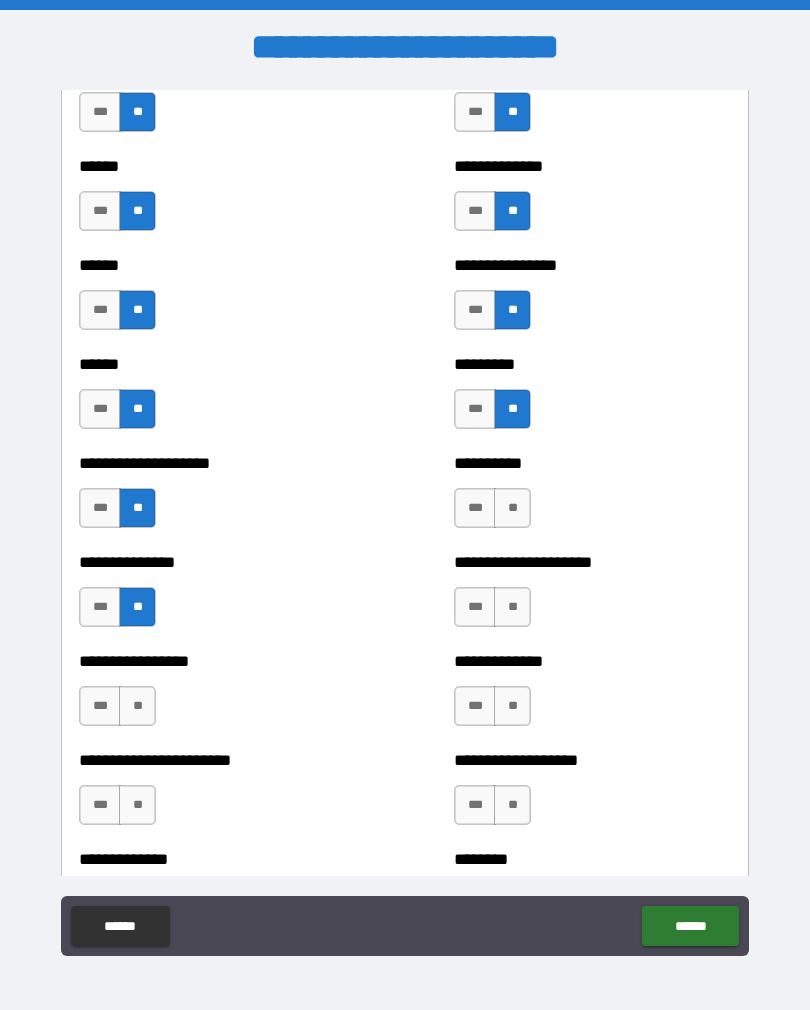 click on "**" at bounding box center (512, 508) 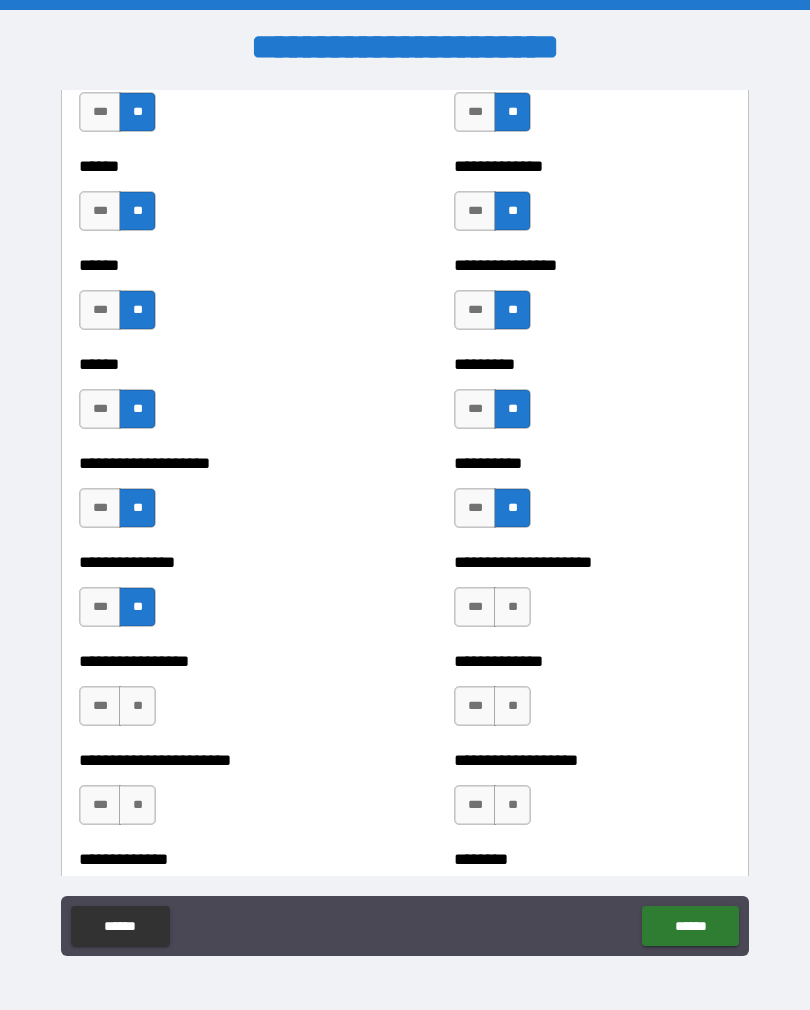 click on "**" at bounding box center (512, 607) 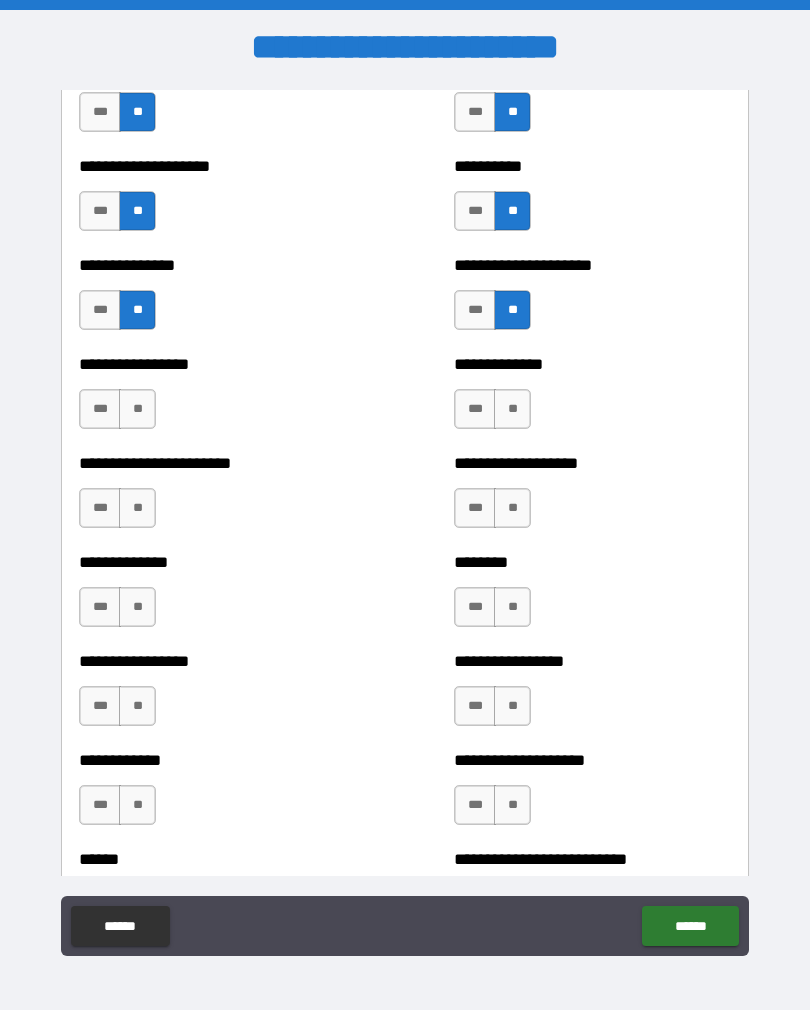 scroll, scrollTop: 3290, scrollLeft: 0, axis: vertical 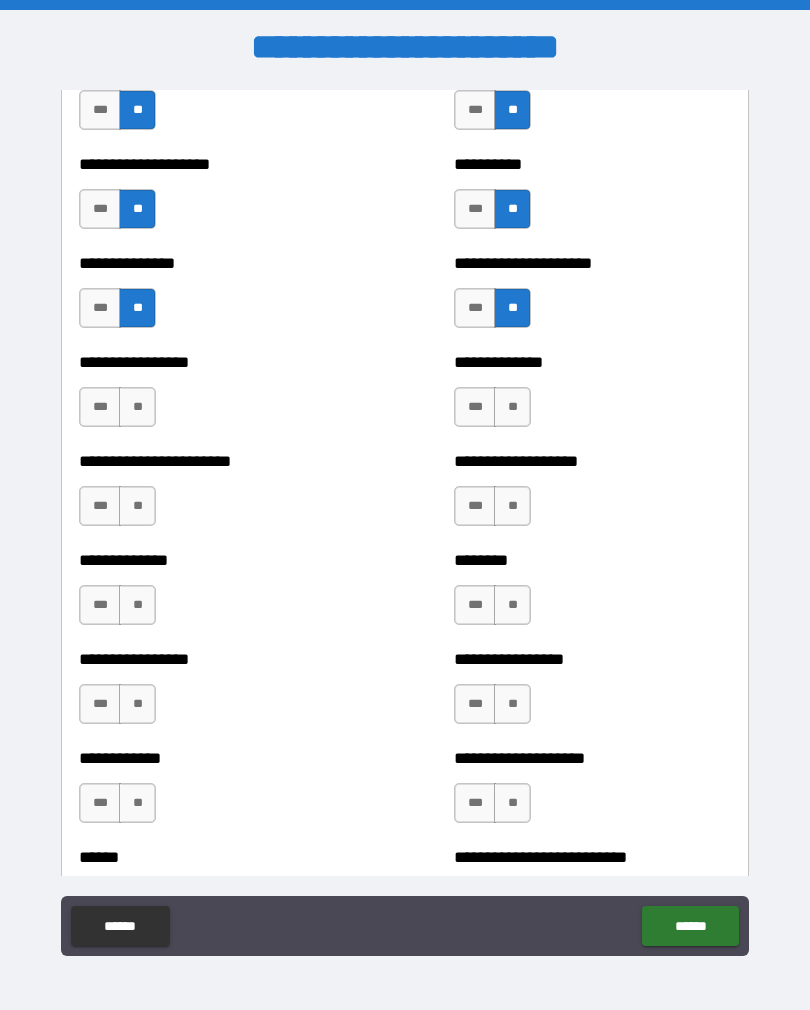 click on "**" at bounding box center (137, 407) 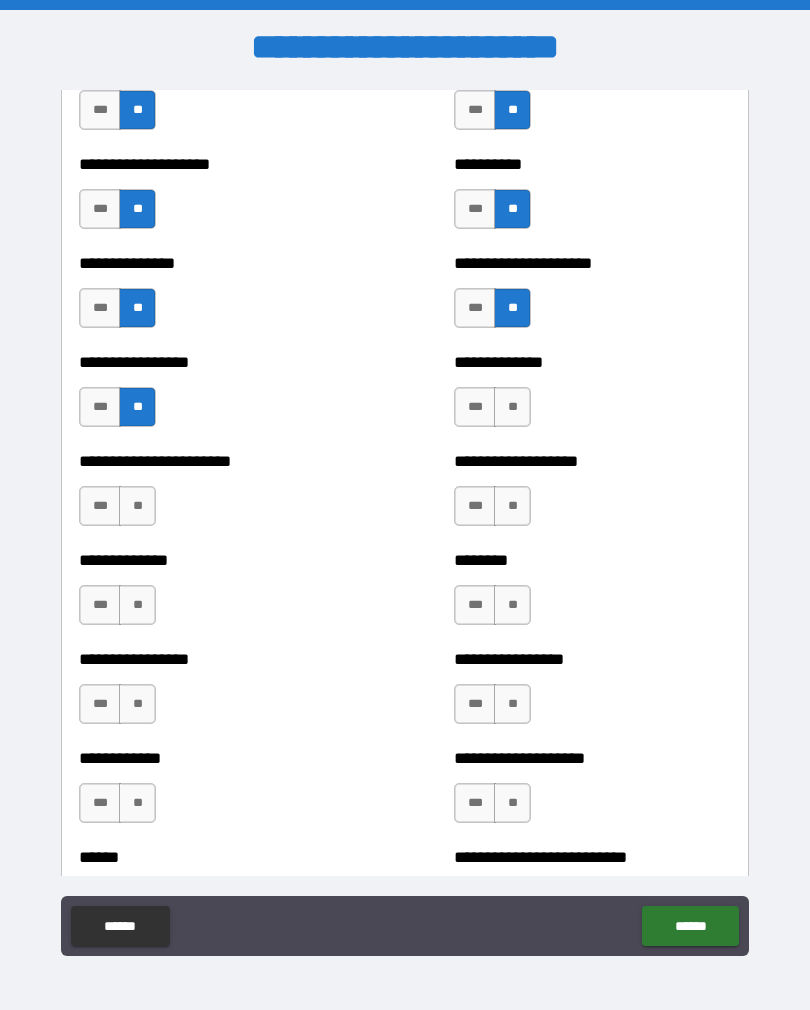 click on "**" at bounding box center (137, 506) 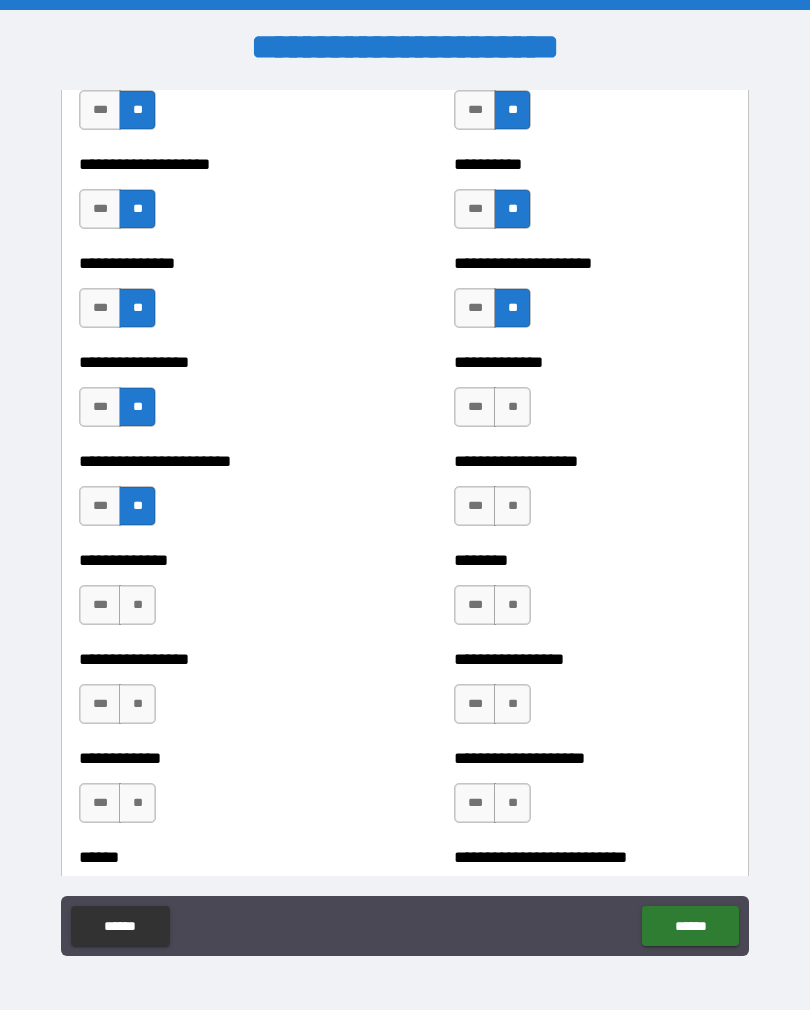 click on "**" at bounding box center [512, 407] 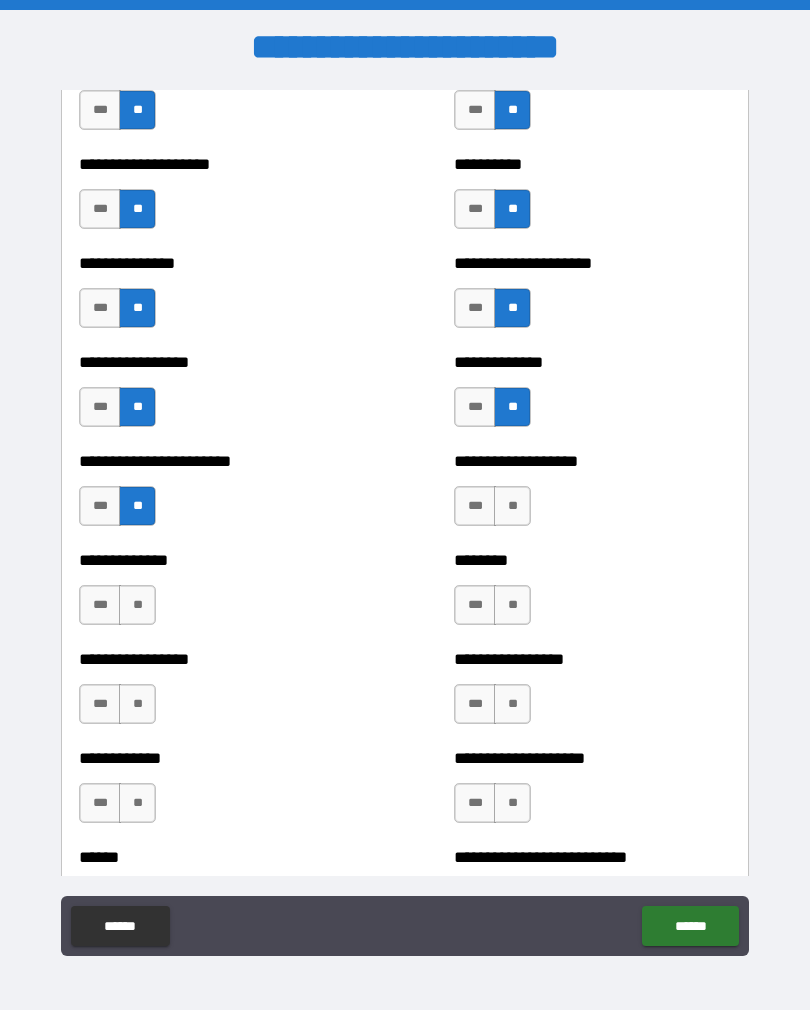 click on "**" at bounding box center [512, 506] 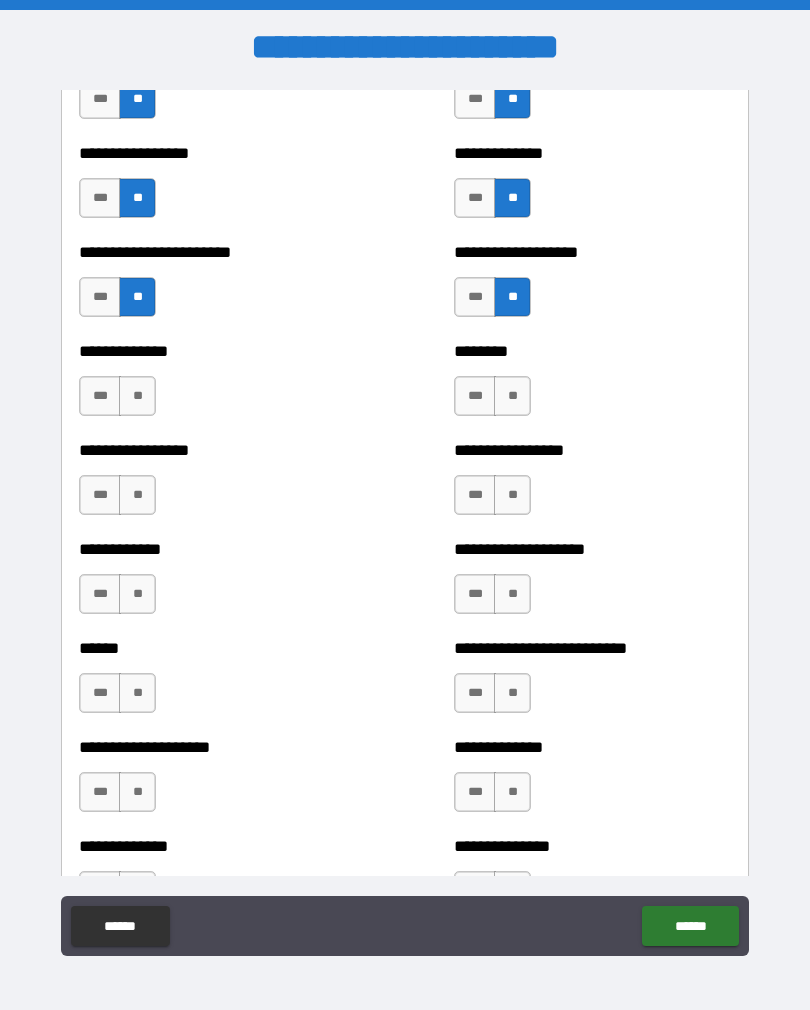 scroll, scrollTop: 3501, scrollLeft: 0, axis: vertical 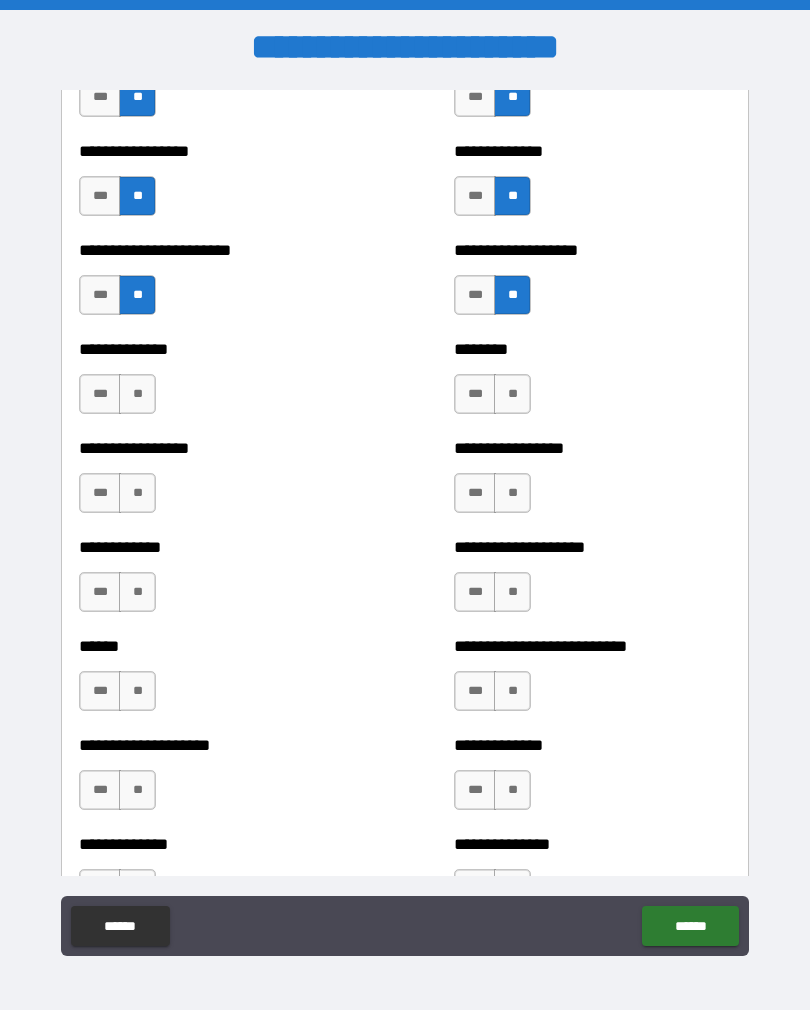 click on "******** *** **" at bounding box center (592, 384) 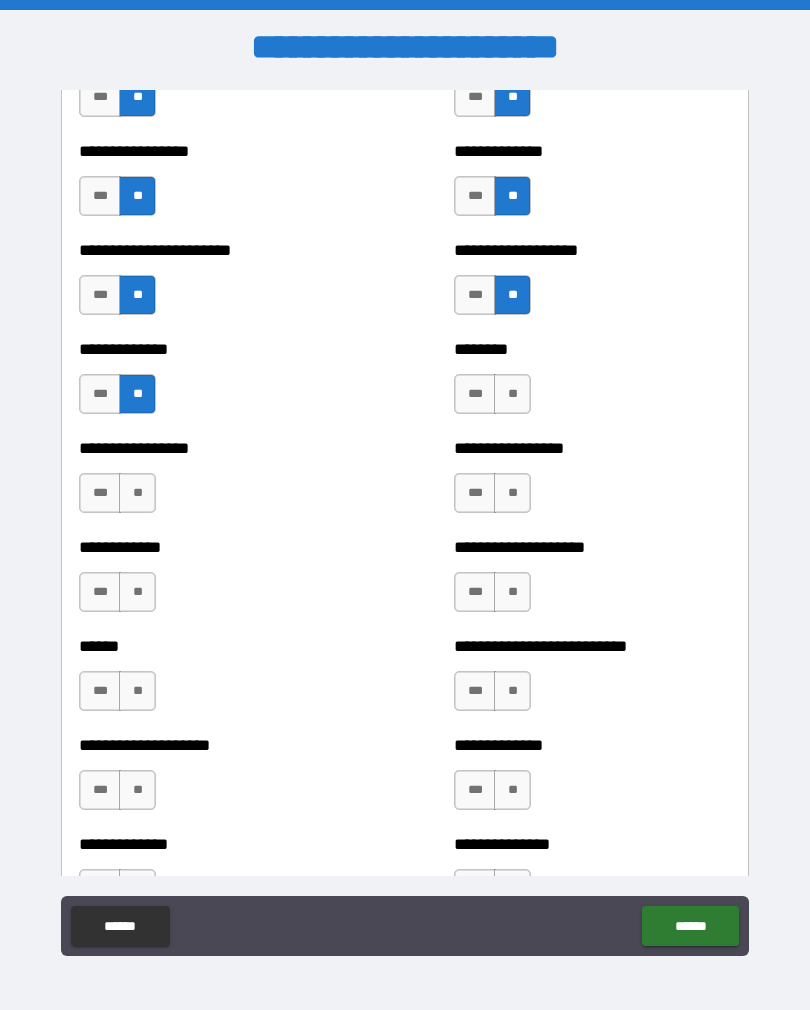 click on "**" at bounding box center [137, 493] 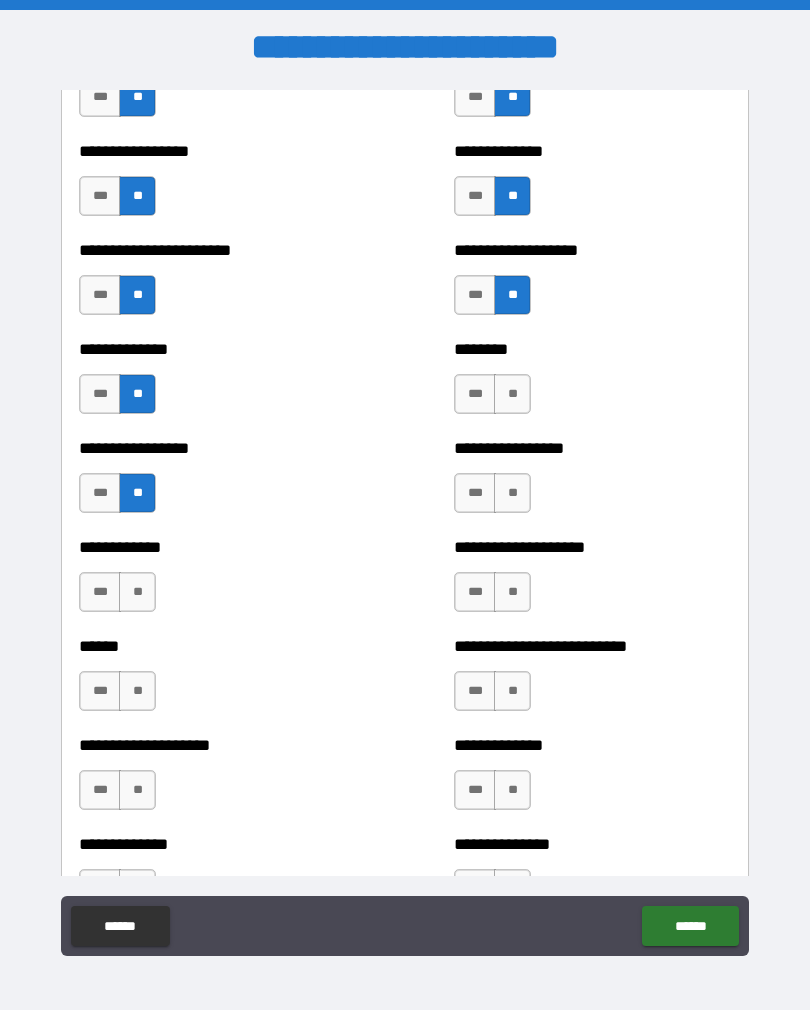 click on "**" at bounding box center [512, 394] 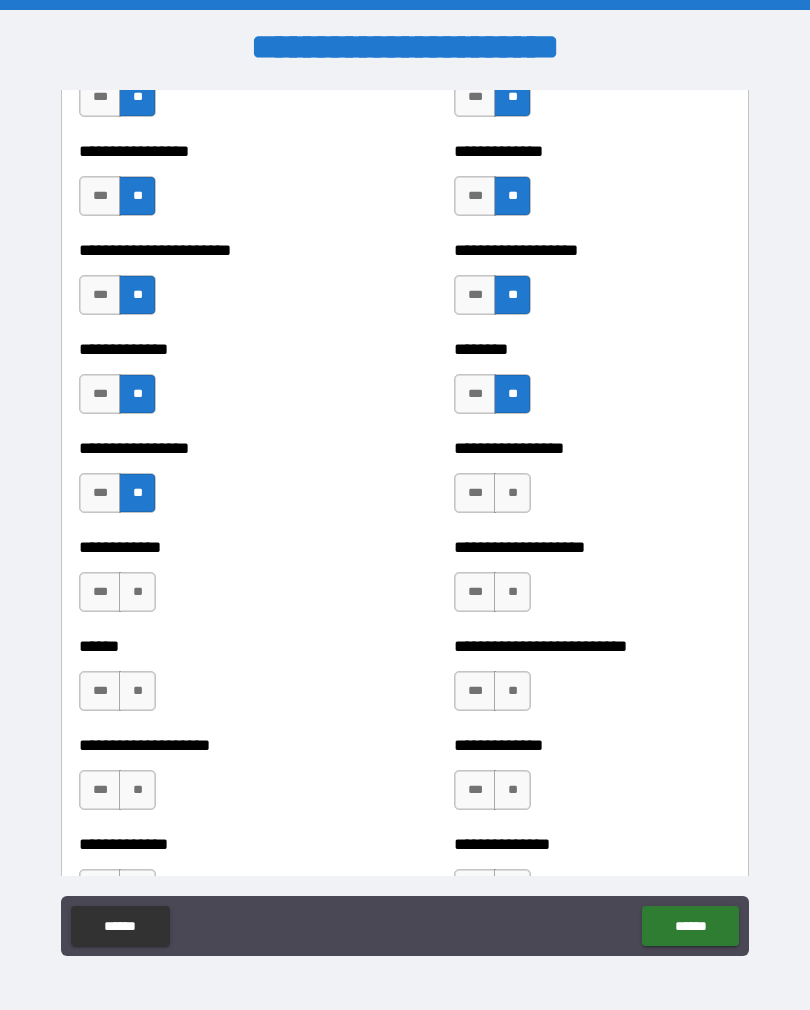 click on "**" at bounding box center [512, 493] 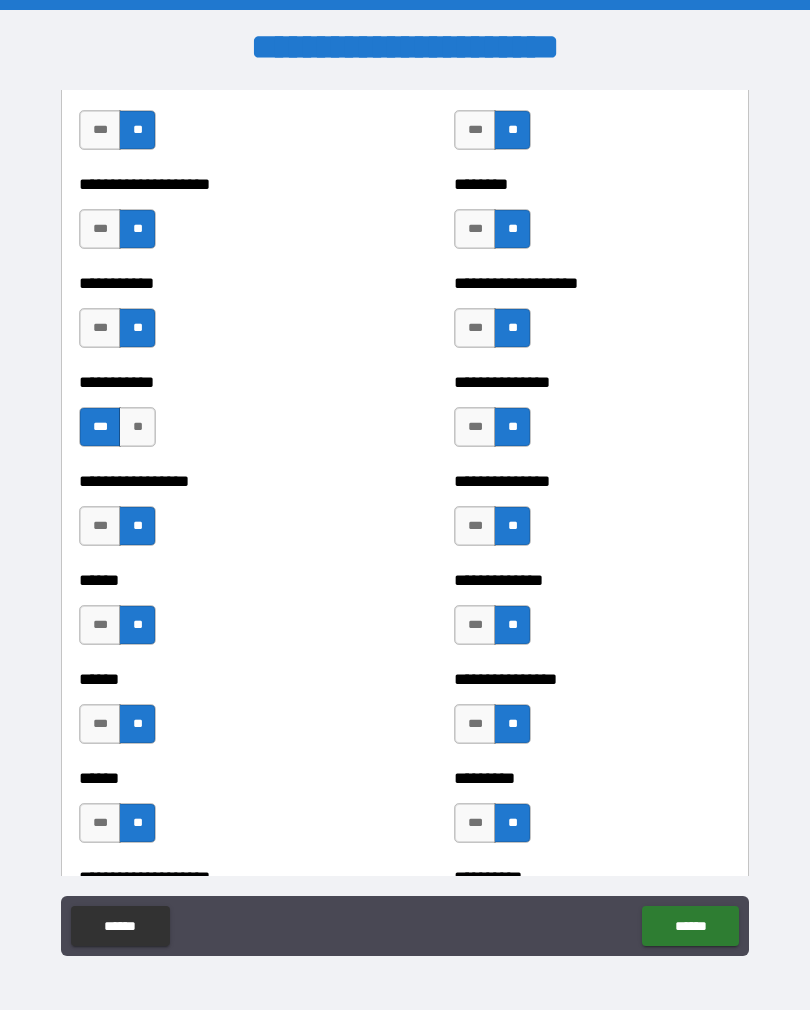 click on "**" at bounding box center [137, 427] 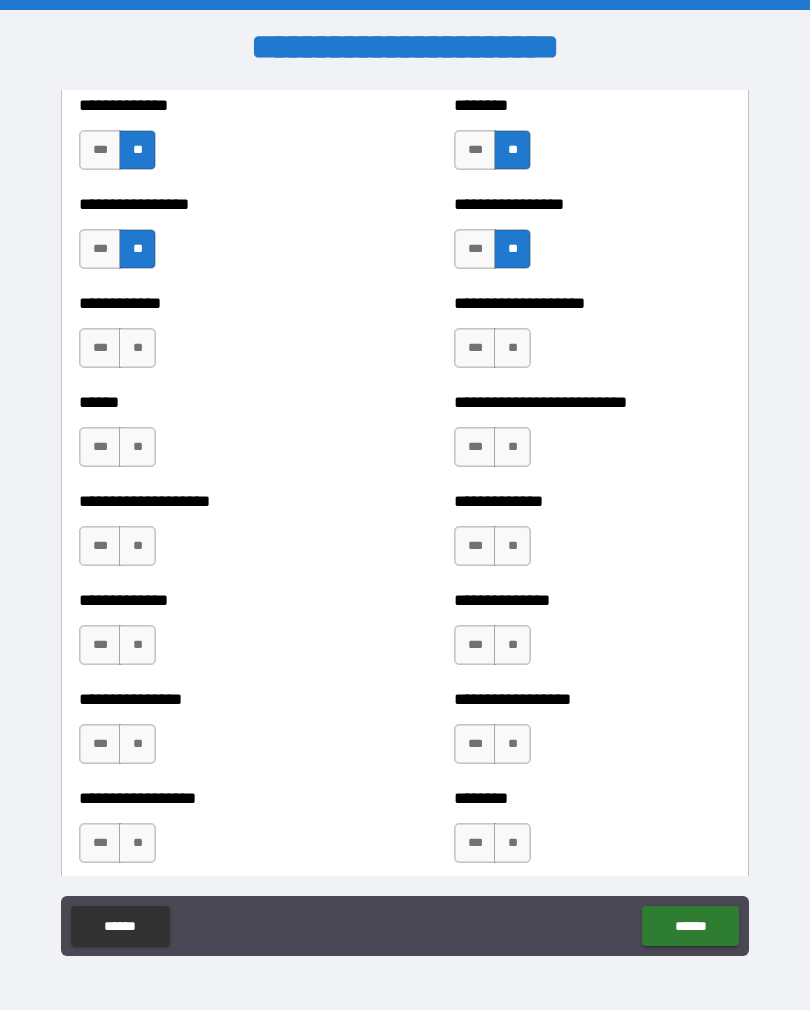 scroll, scrollTop: 3781, scrollLeft: 0, axis: vertical 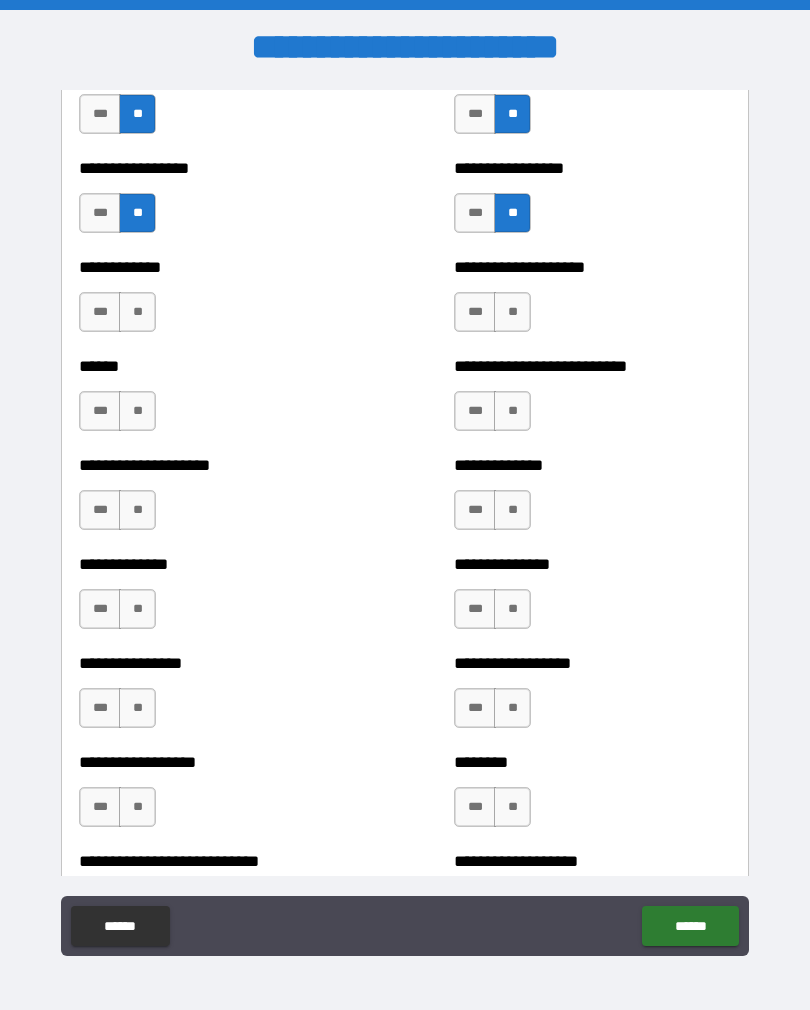 click on "**" at bounding box center [137, 312] 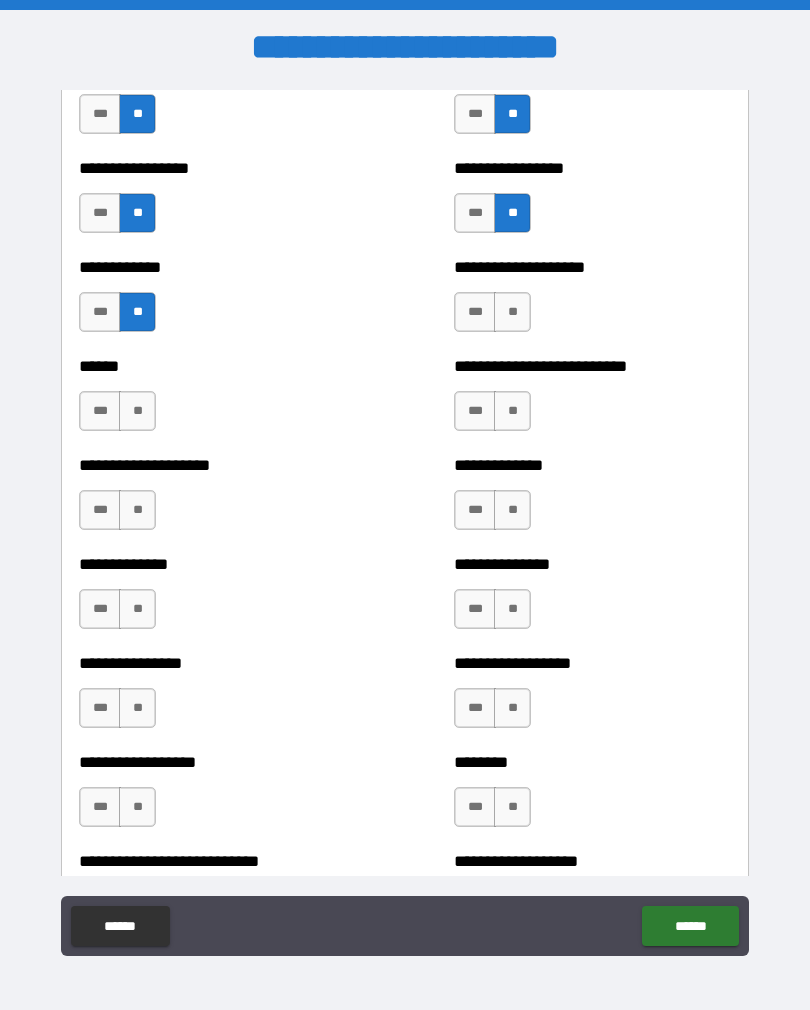 click on "***" at bounding box center (100, 411) 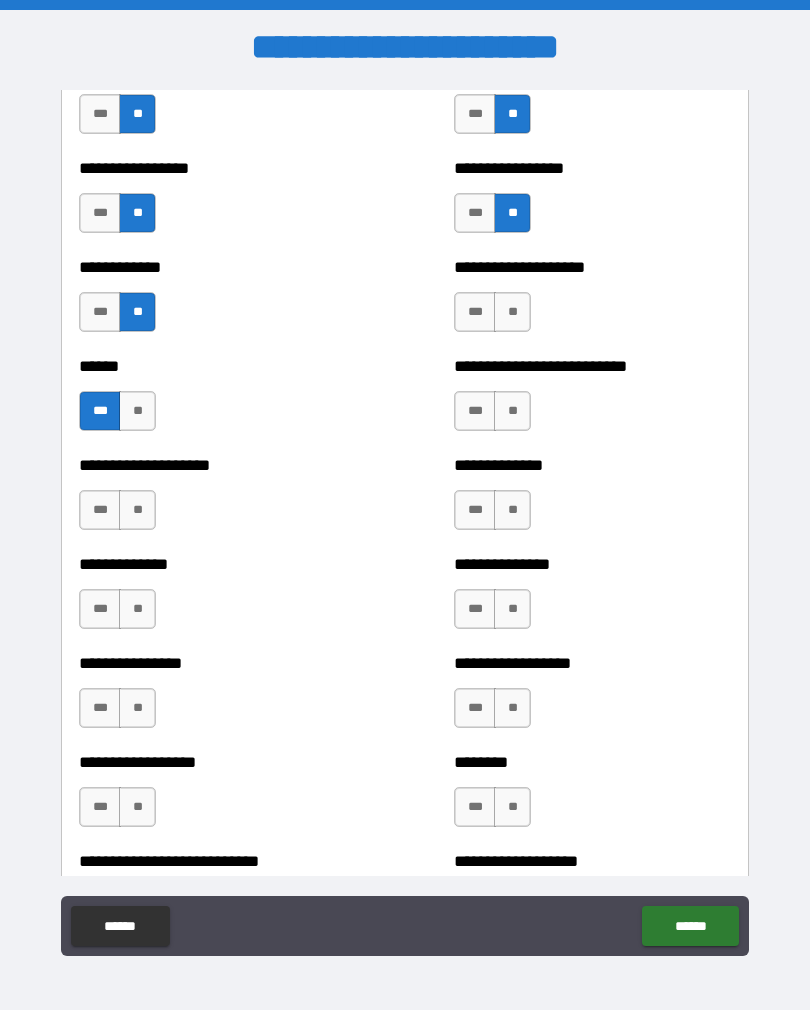 click on "**********" at bounding box center [592, 302] 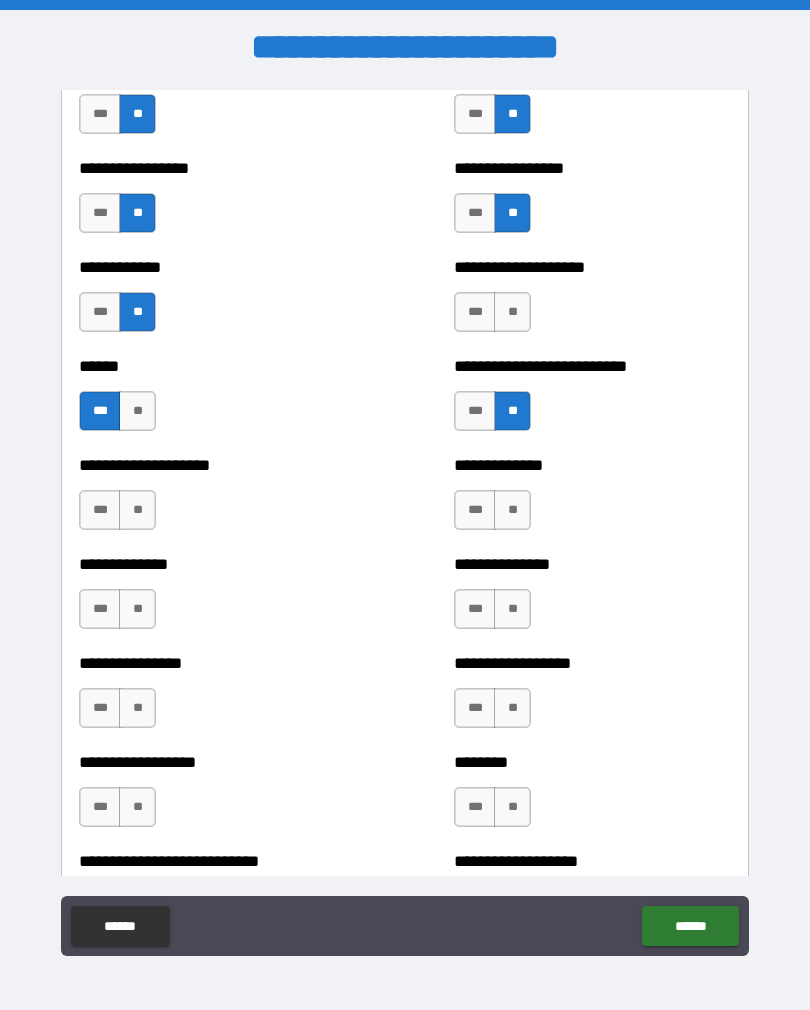 click on "**" at bounding box center (512, 312) 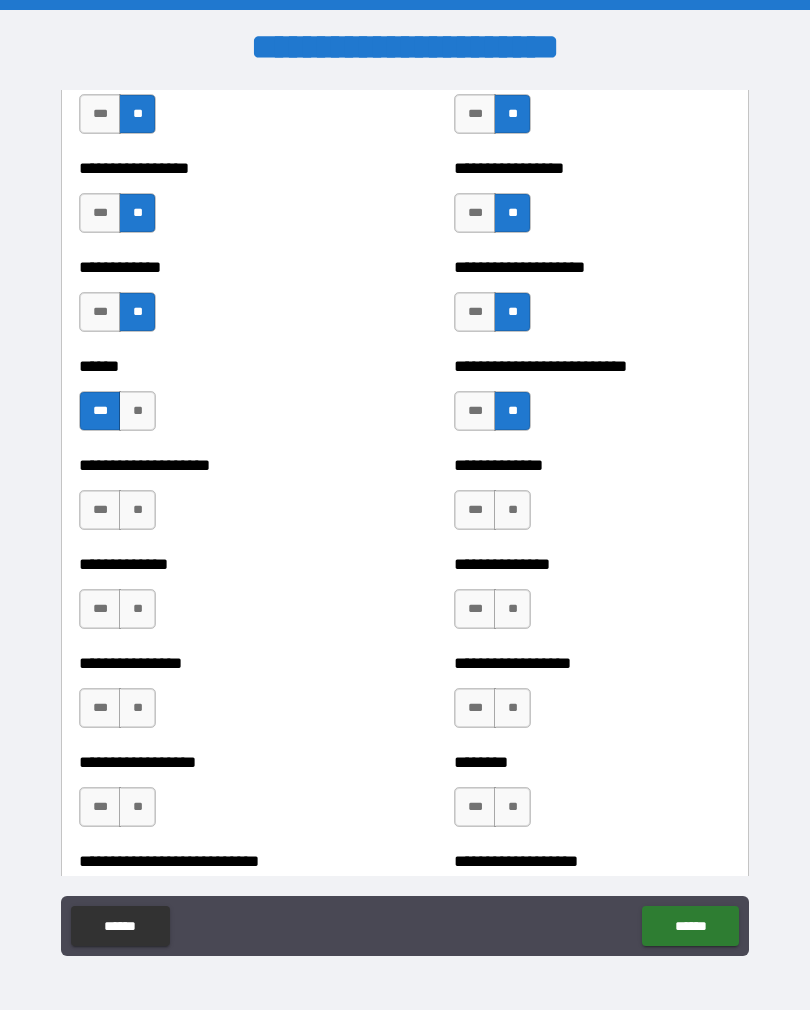 click on "**" at bounding box center (137, 510) 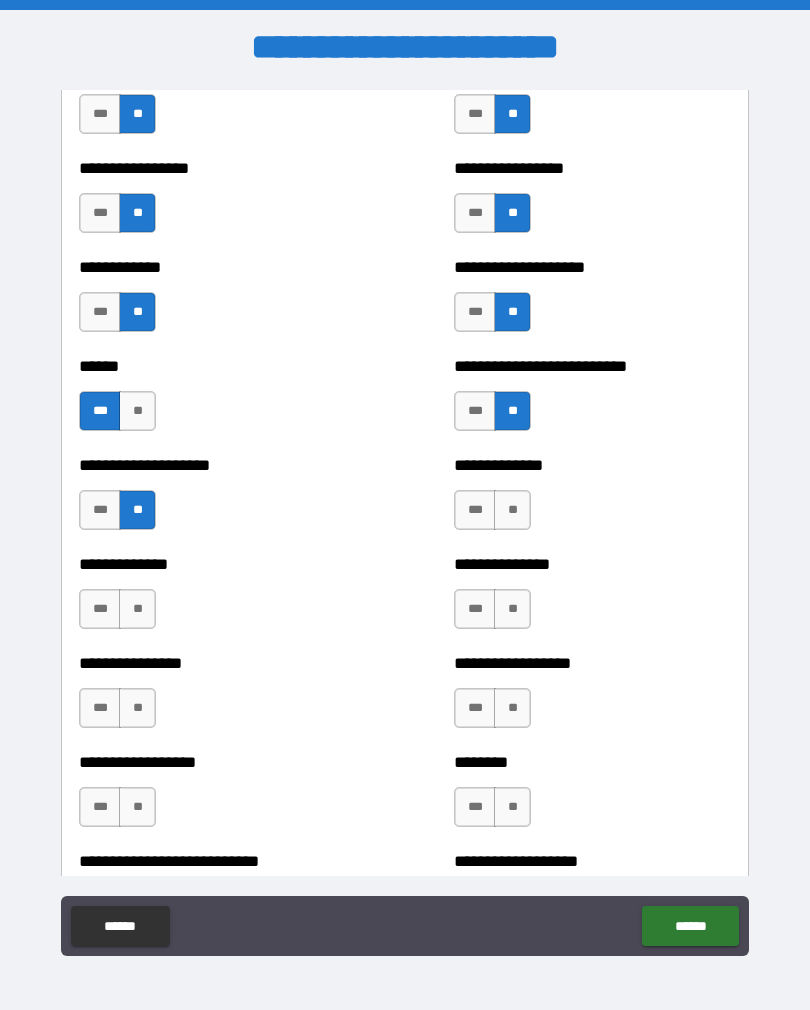 click on "**********" at bounding box center [217, 599] 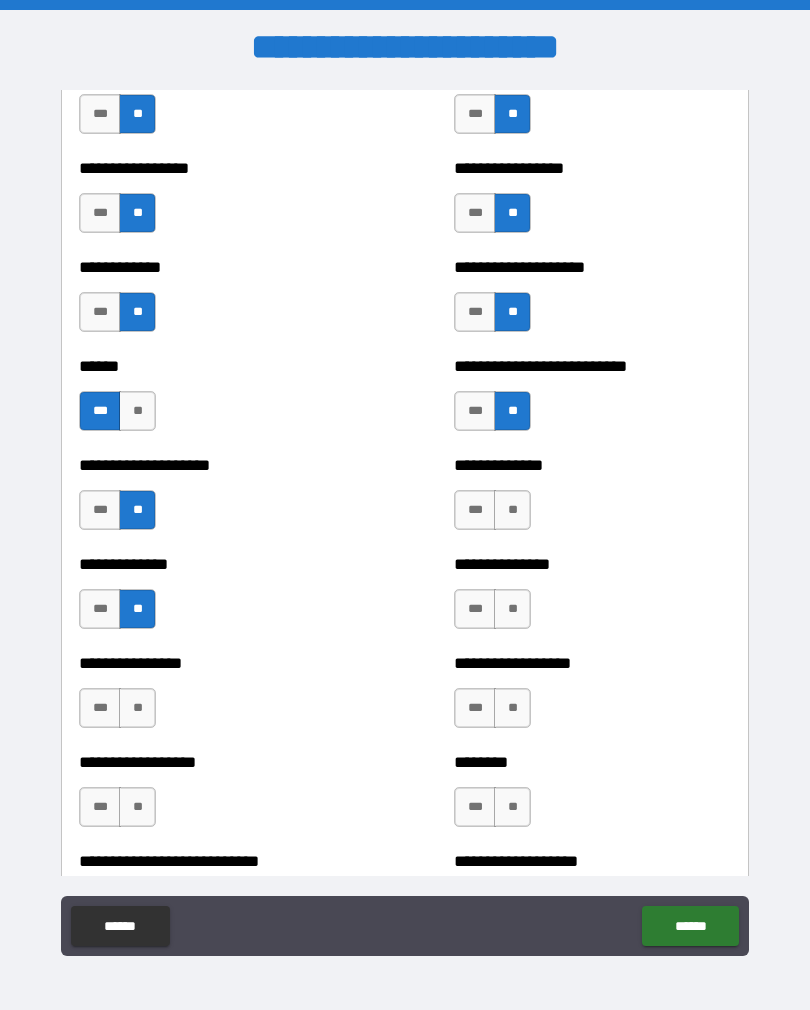 click on "**" at bounding box center [512, 510] 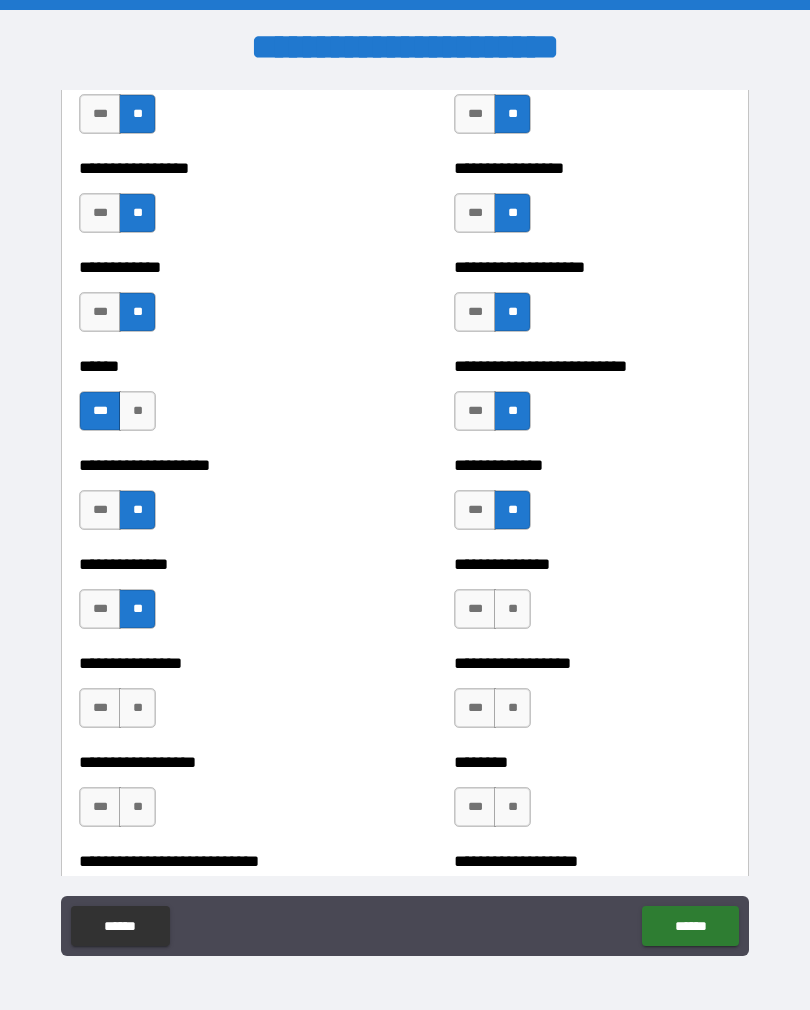 click on "**" at bounding box center (512, 609) 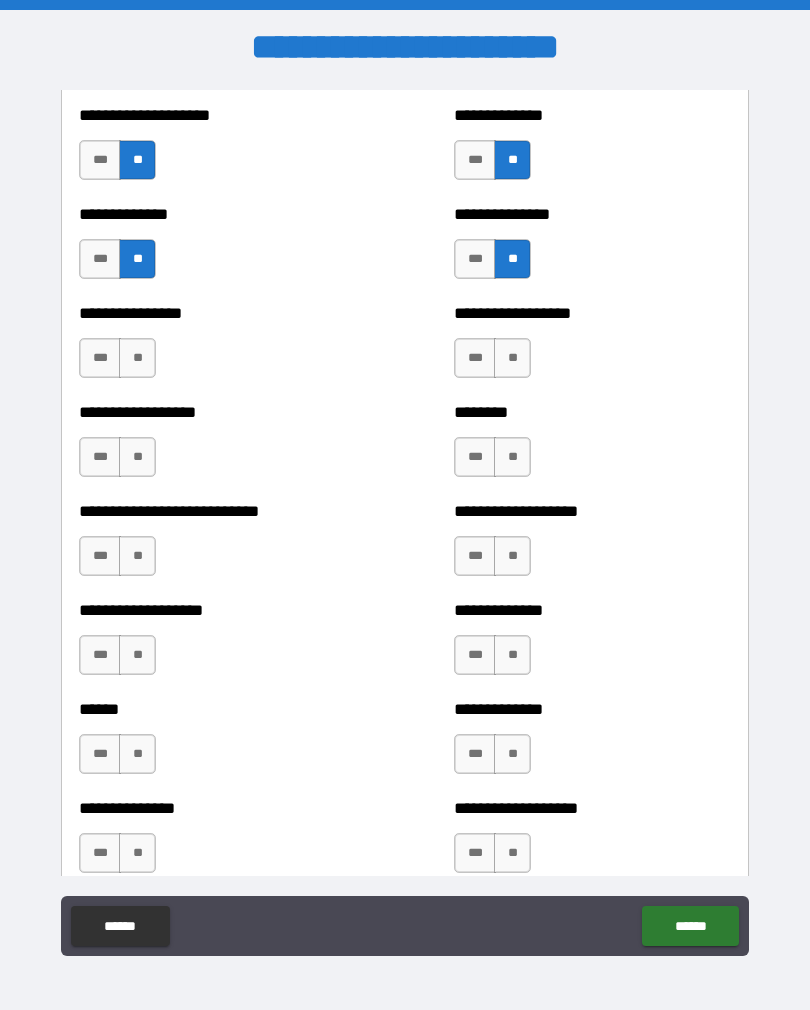 scroll, scrollTop: 4150, scrollLeft: 0, axis: vertical 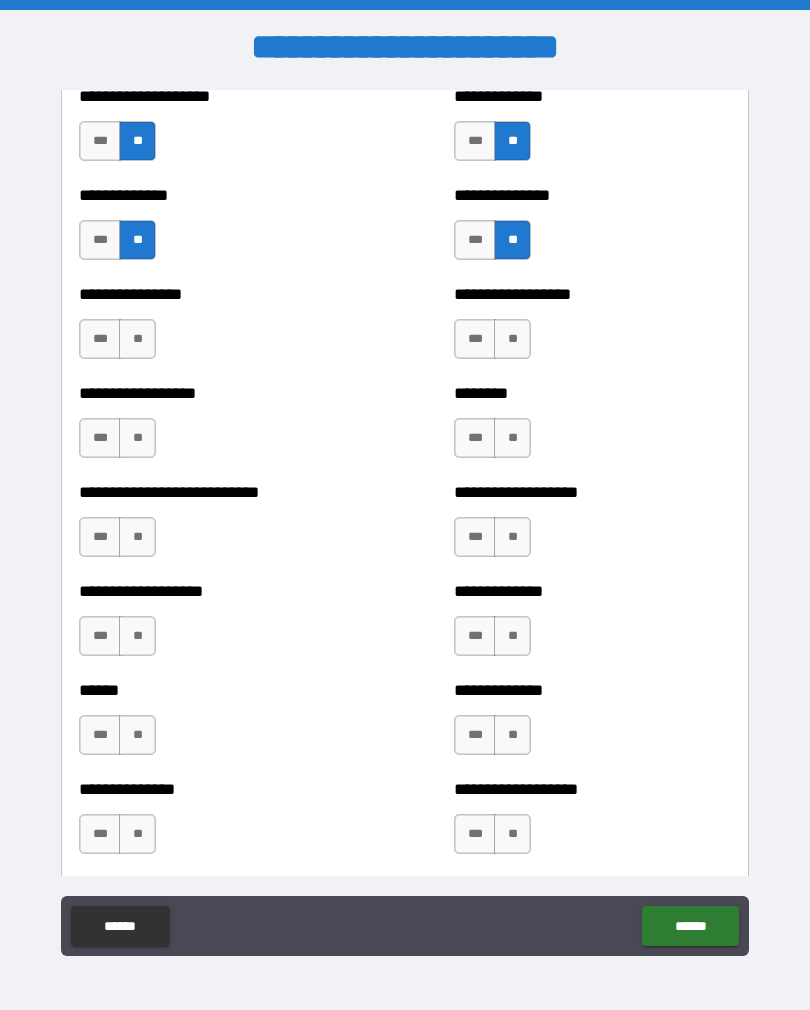 click on "**" at bounding box center (137, 339) 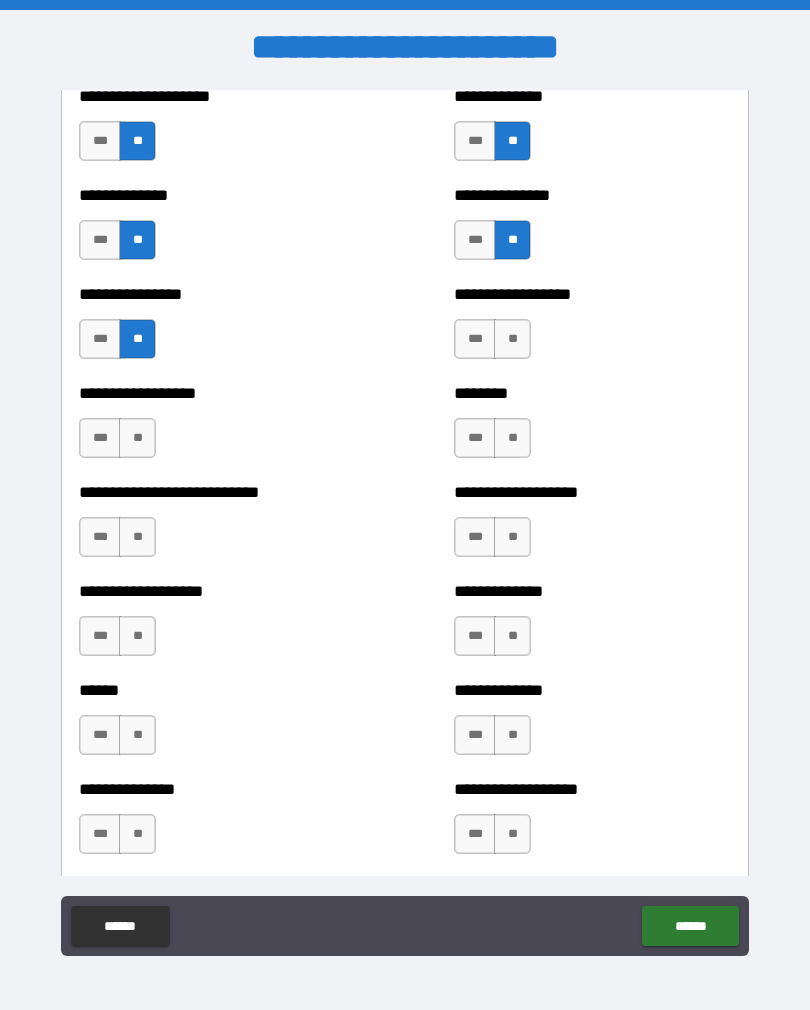 click on "**********" at bounding box center [217, 428] 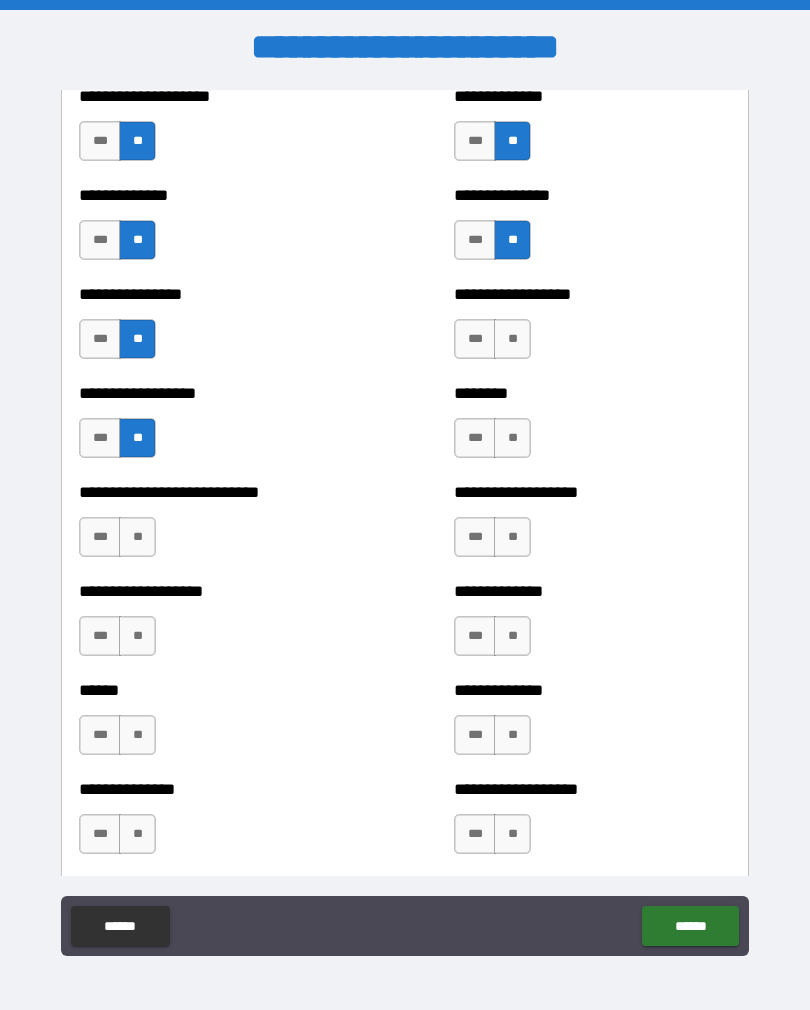 click on "*** **" at bounding box center (120, 542) 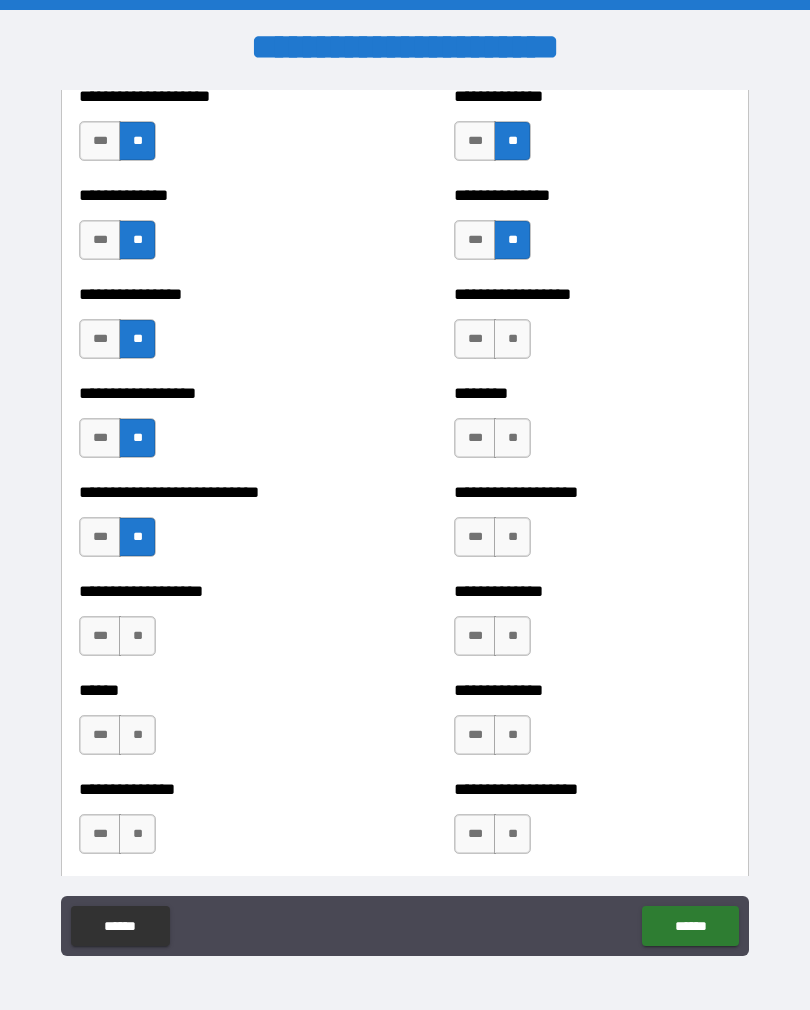 click on "**" at bounding box center [137, 636] 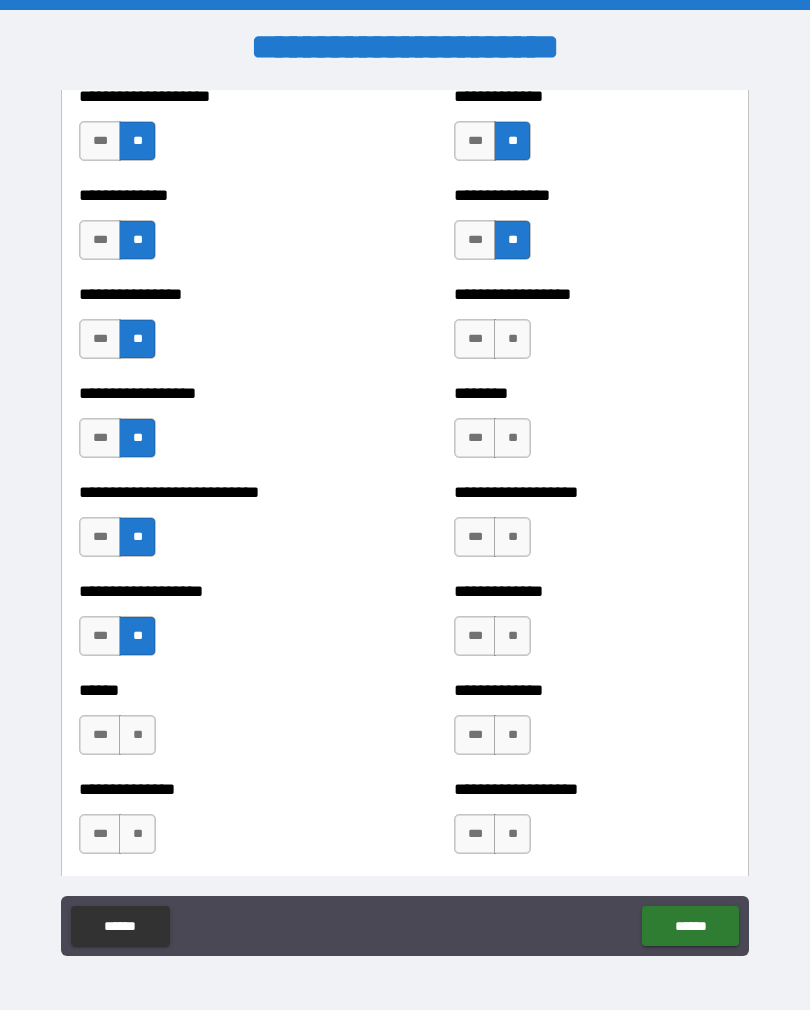 click on "**" at bounding box center [512, 339] 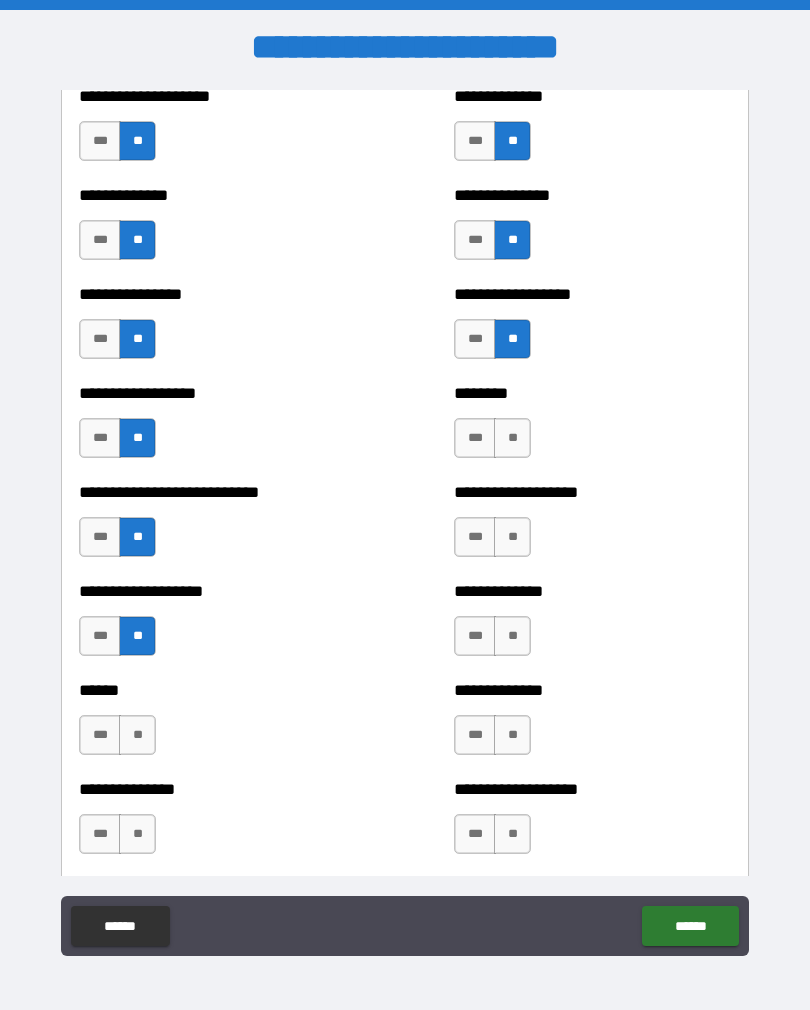 click on "**" at bounding box center (512, 438) 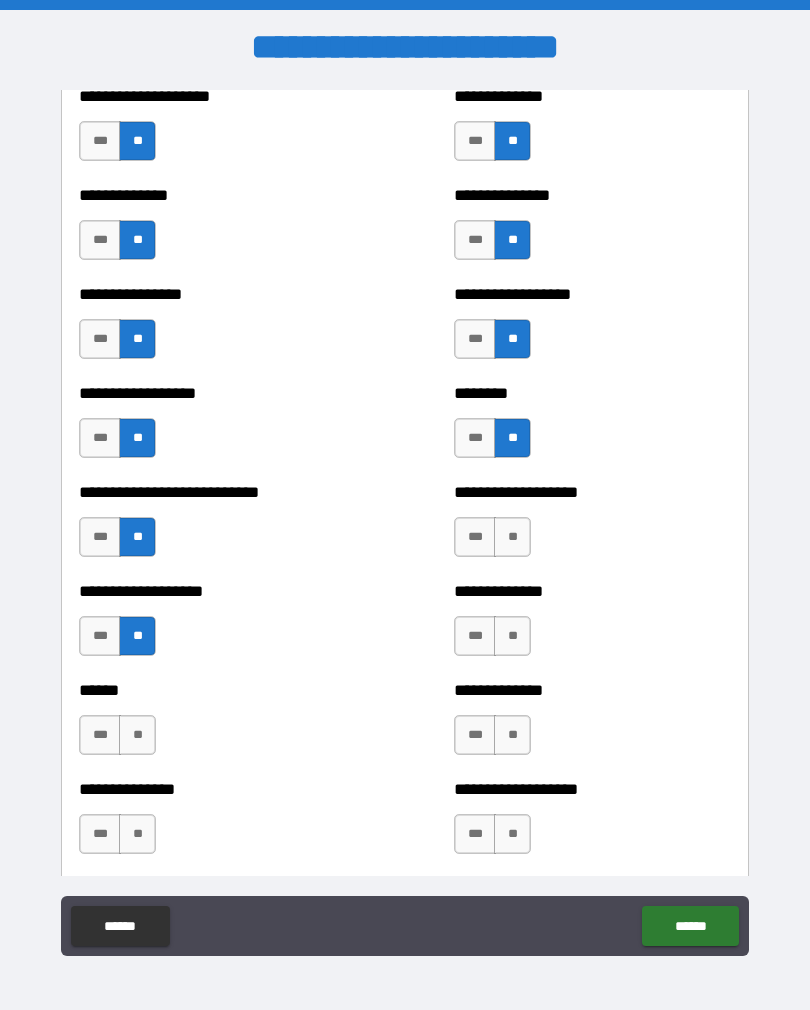 click on "**" at bounding box center [512, 537] 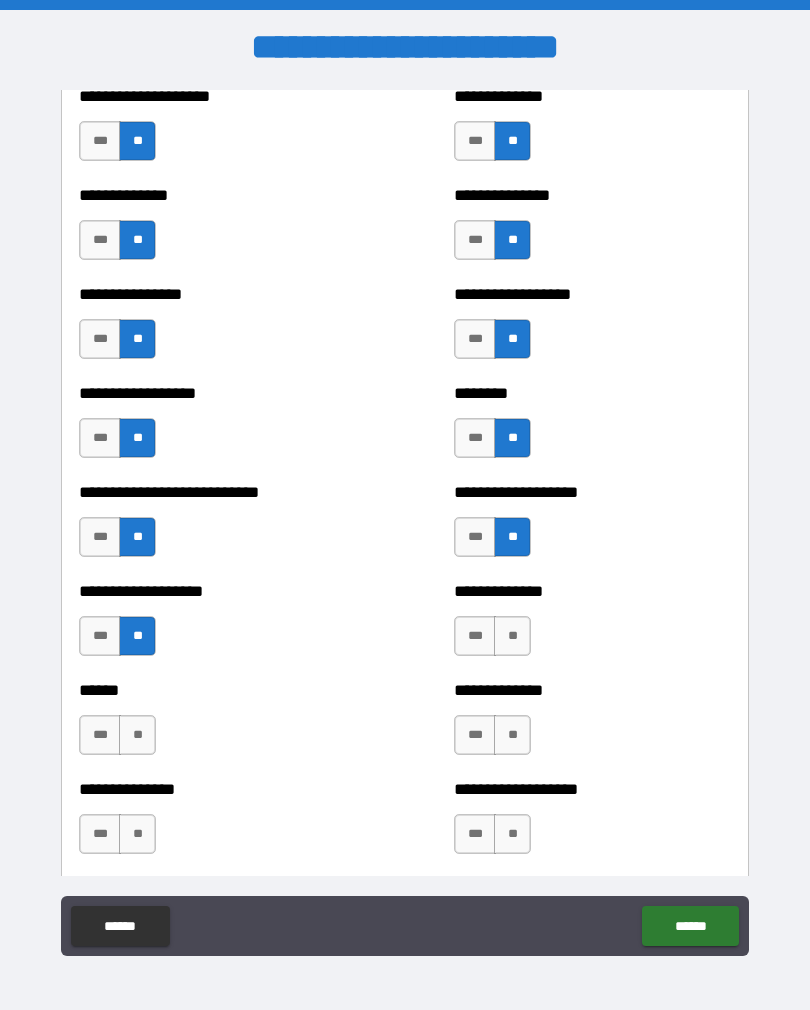 click on "**" at bounding box center (512, 636) 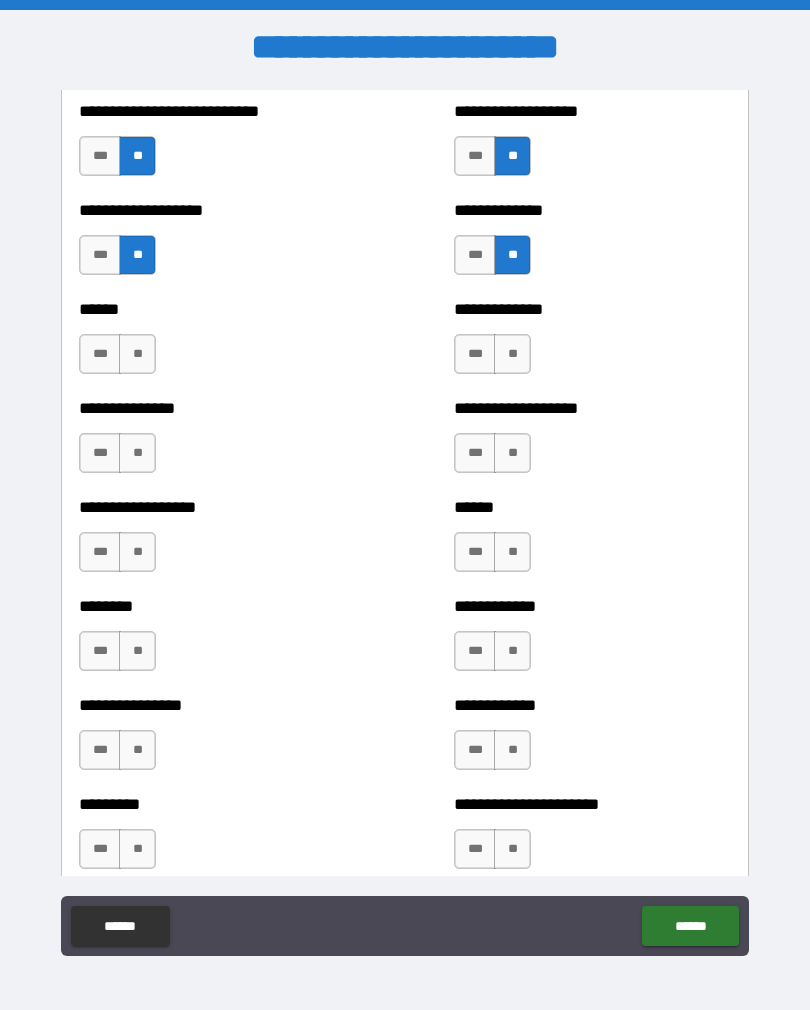 scroll, scrollTop: 4534, scrollLeft: 0, axis: vertical 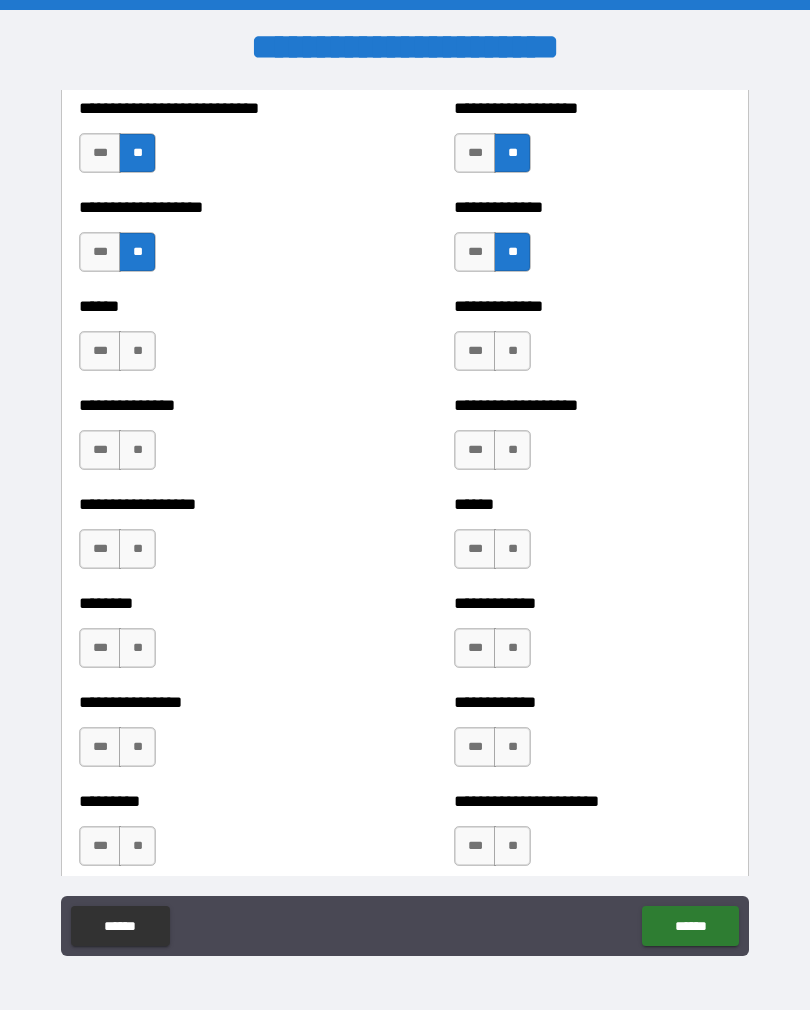click on "**" at bounding box center [512, 351] 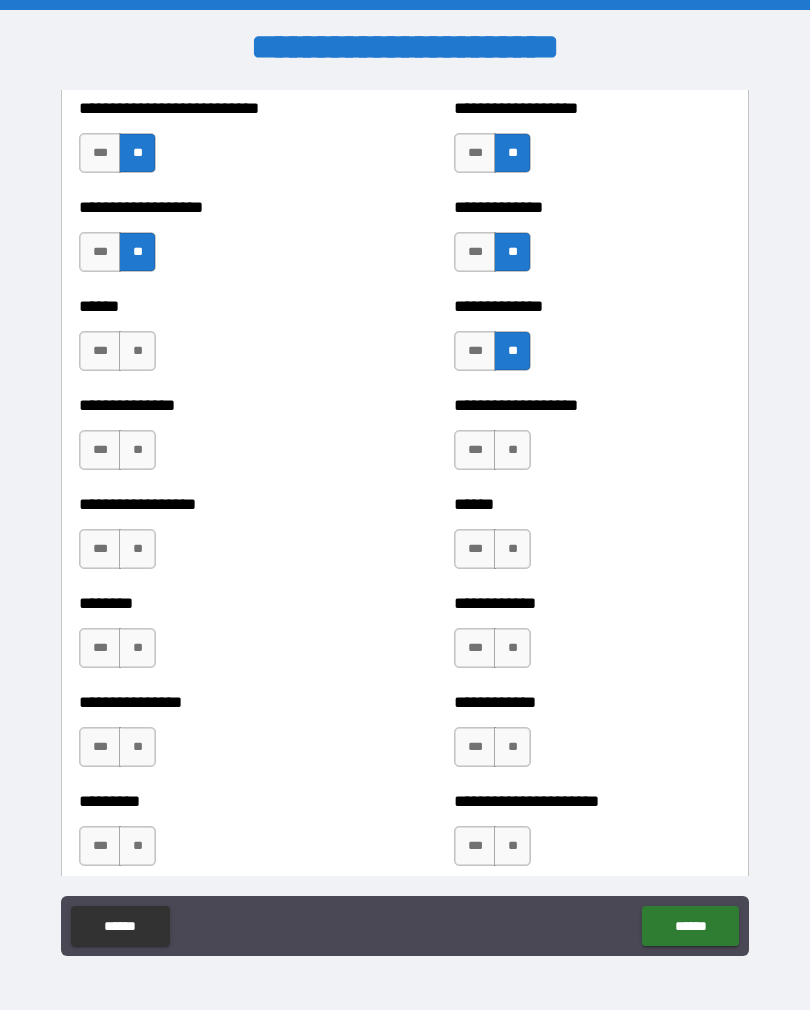 click on "*** **" at bounding box center (120, 356) 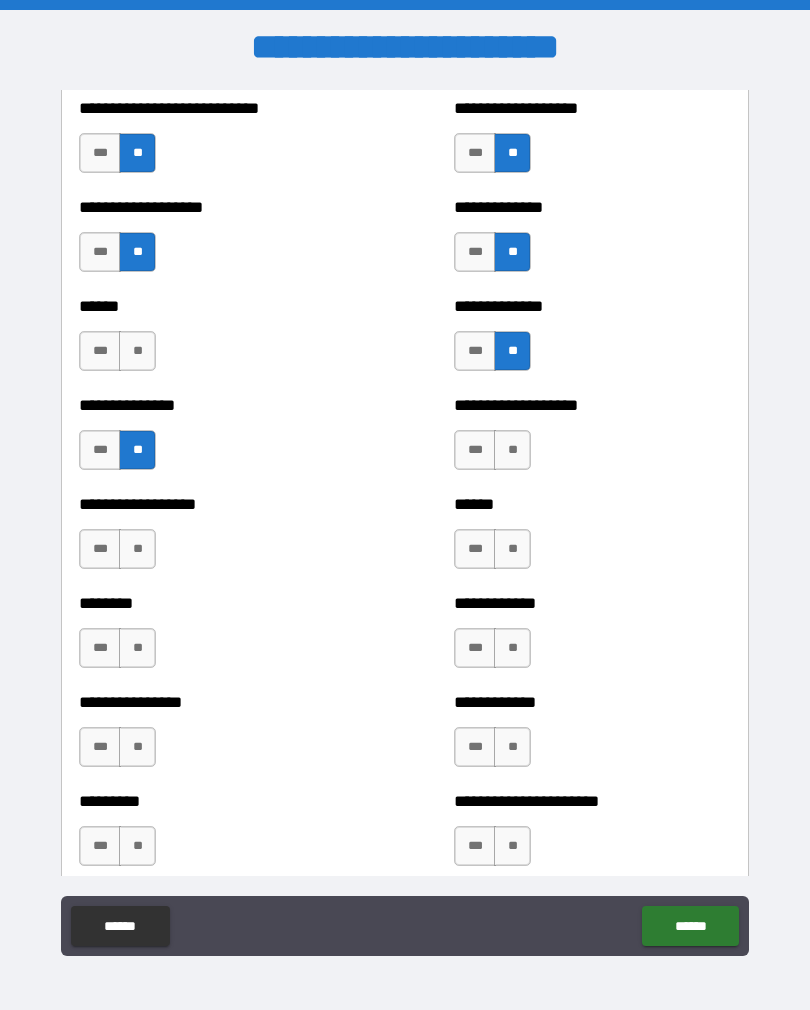 click on "**" at bounding box center [137, 351] 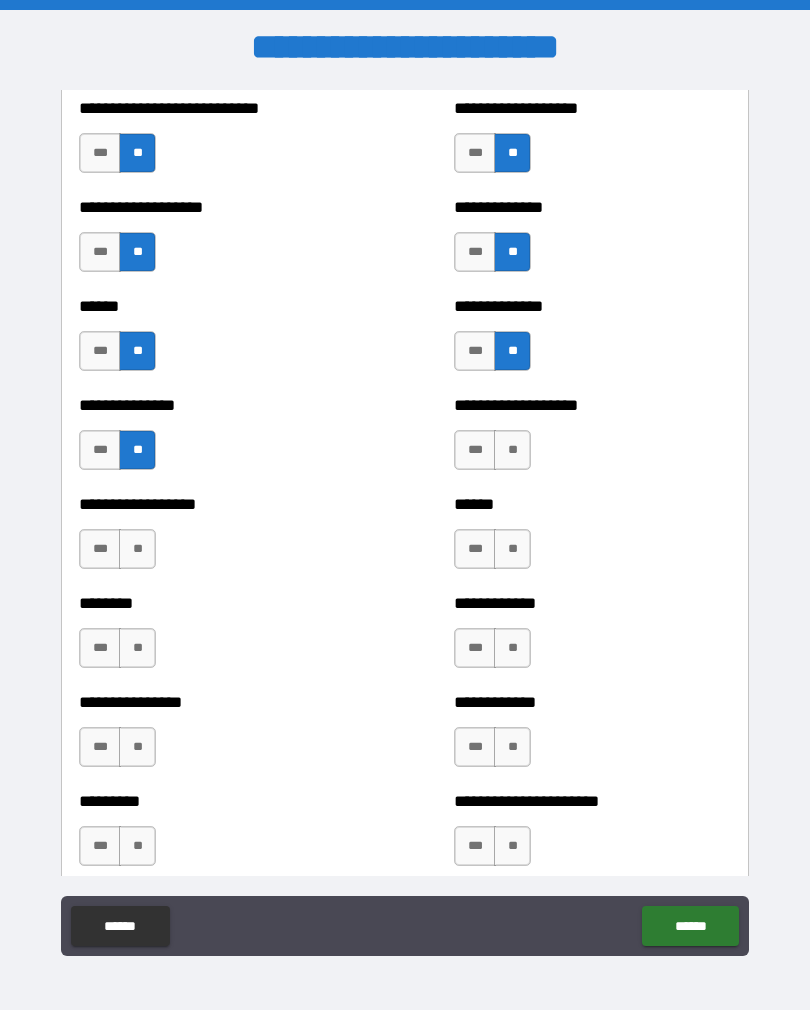click on "**" at bounding box center [137, 549] 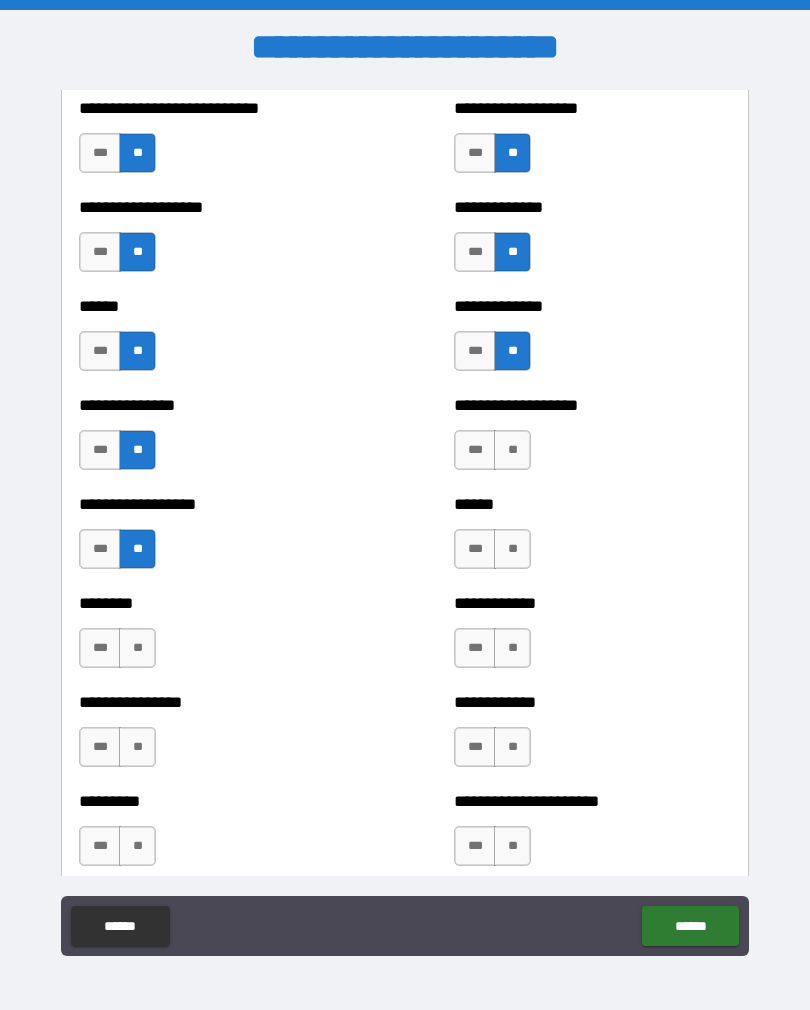click on "**" at bounding box center (137, 648) 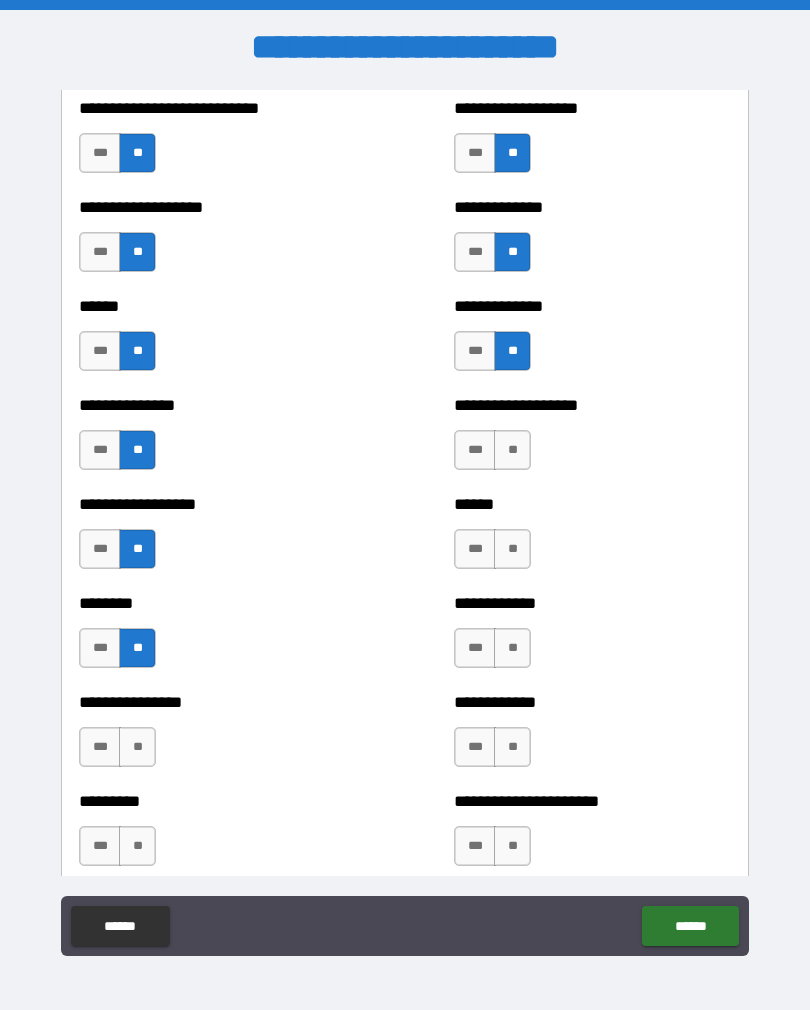 click on "**" at bounding box center [137, 747] 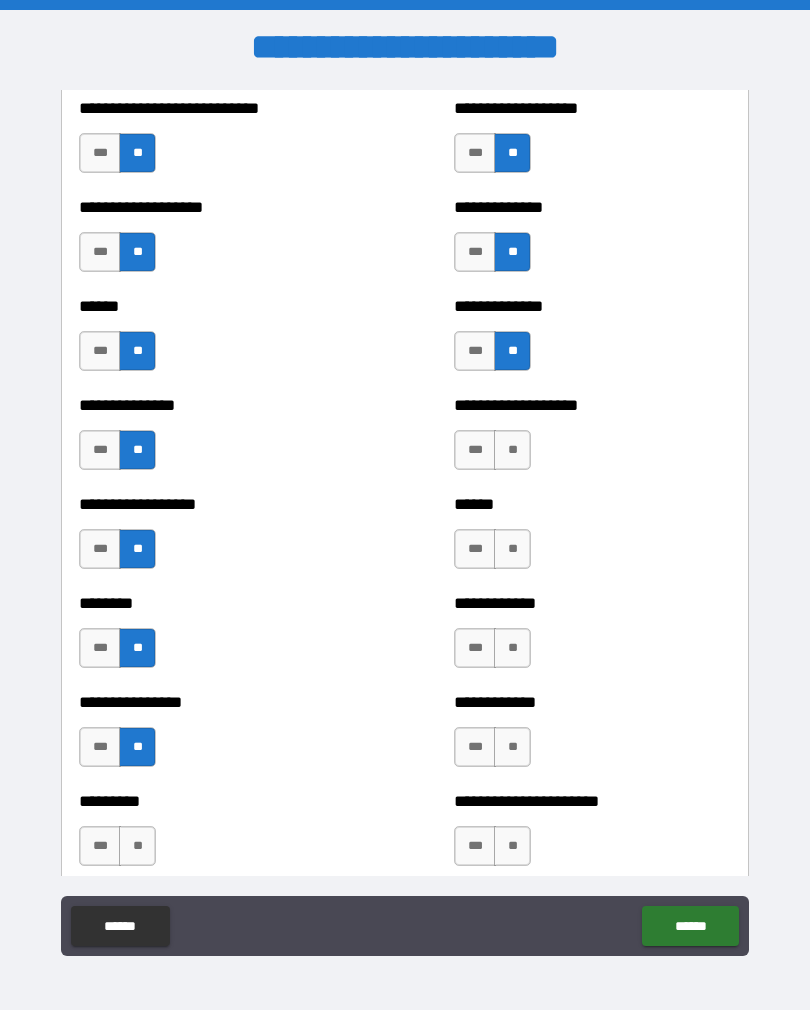 click on "**********" at bounding box center (592, 440) 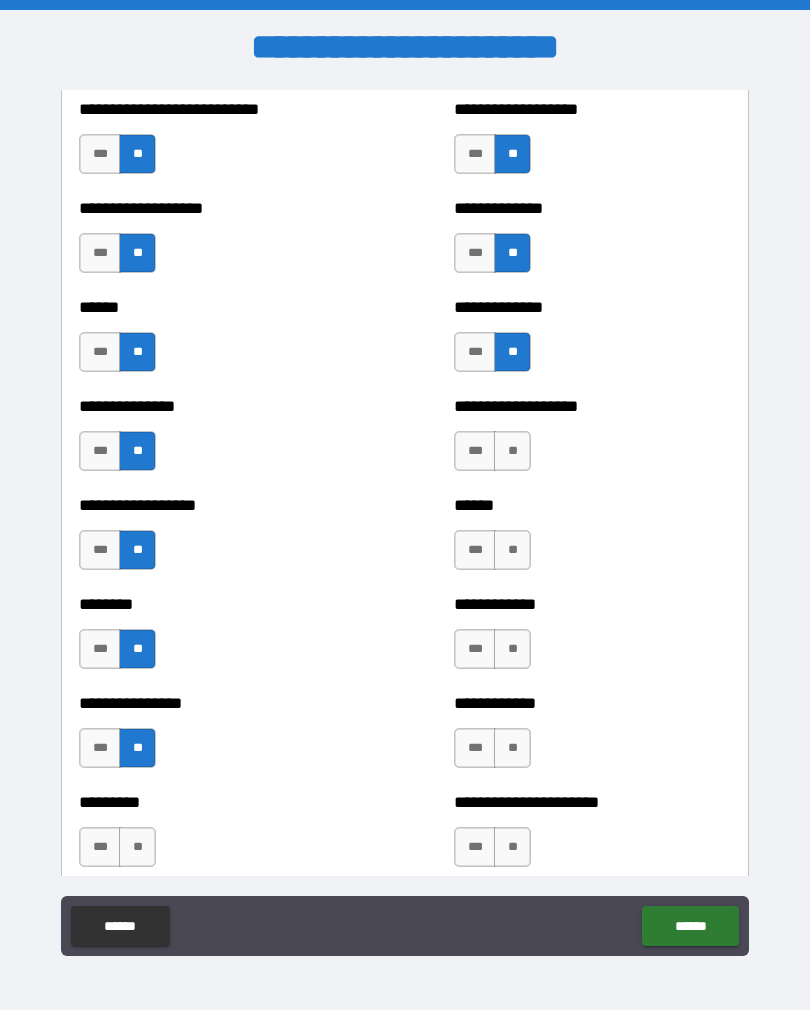 click on "**" at bounding box center (512, 451) 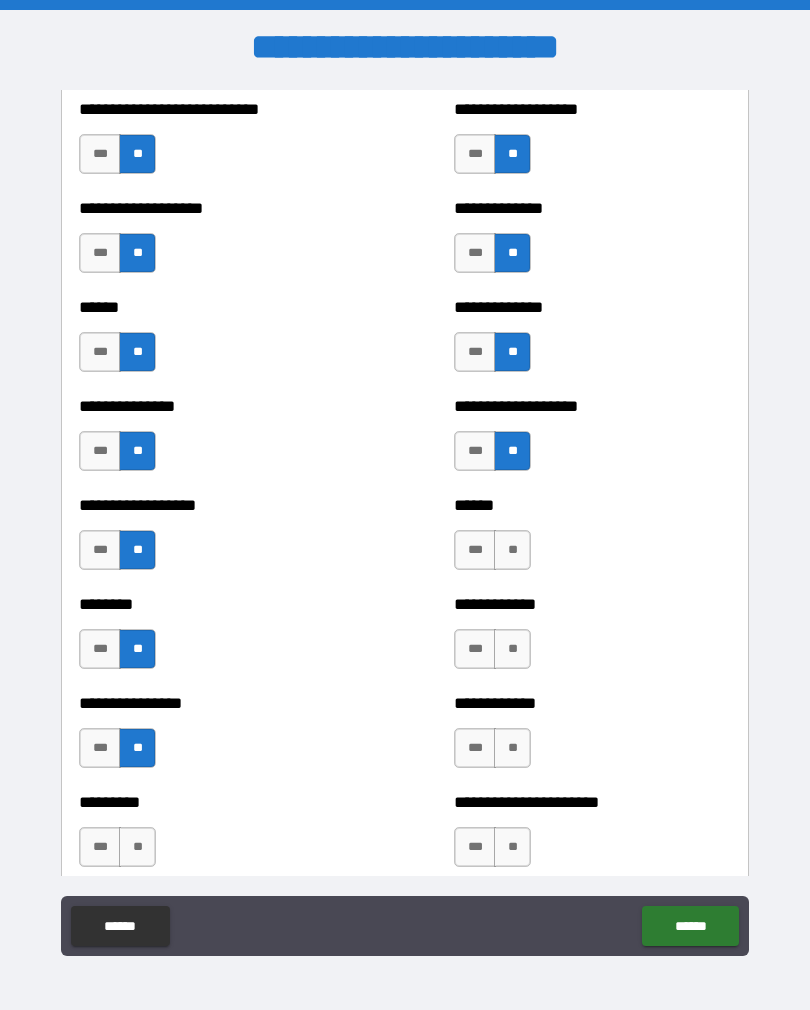 click on "**" at bounding box center [512, 550] 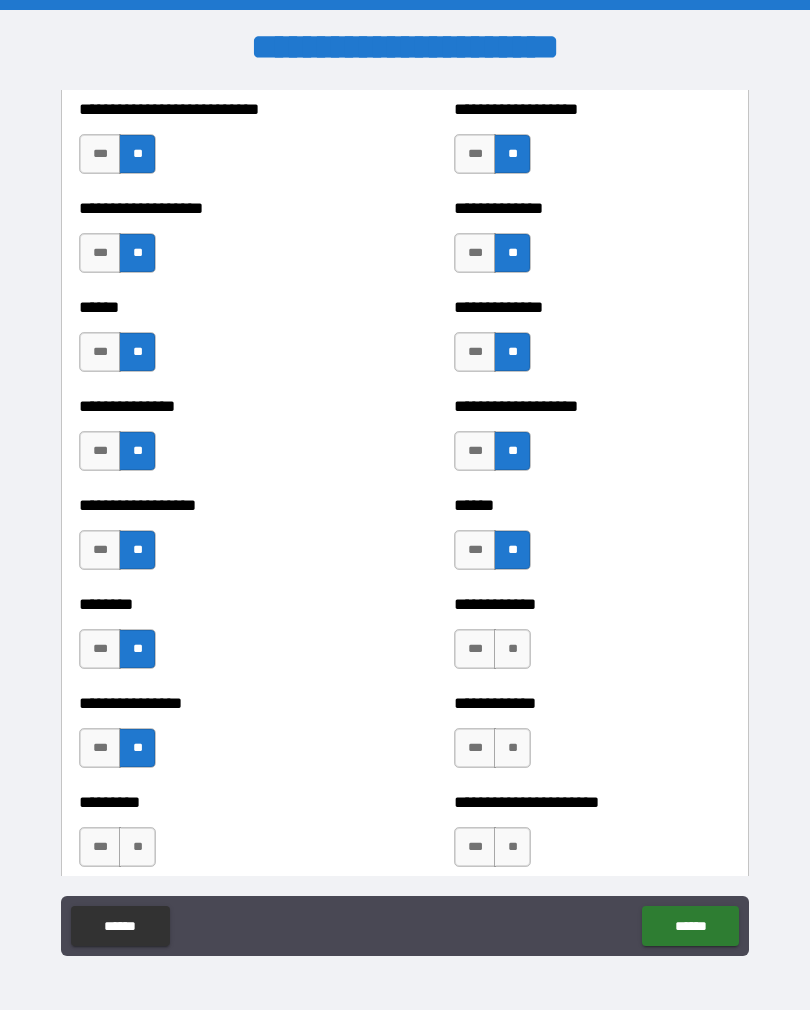 click on "**" at bounding box center [512, 649] 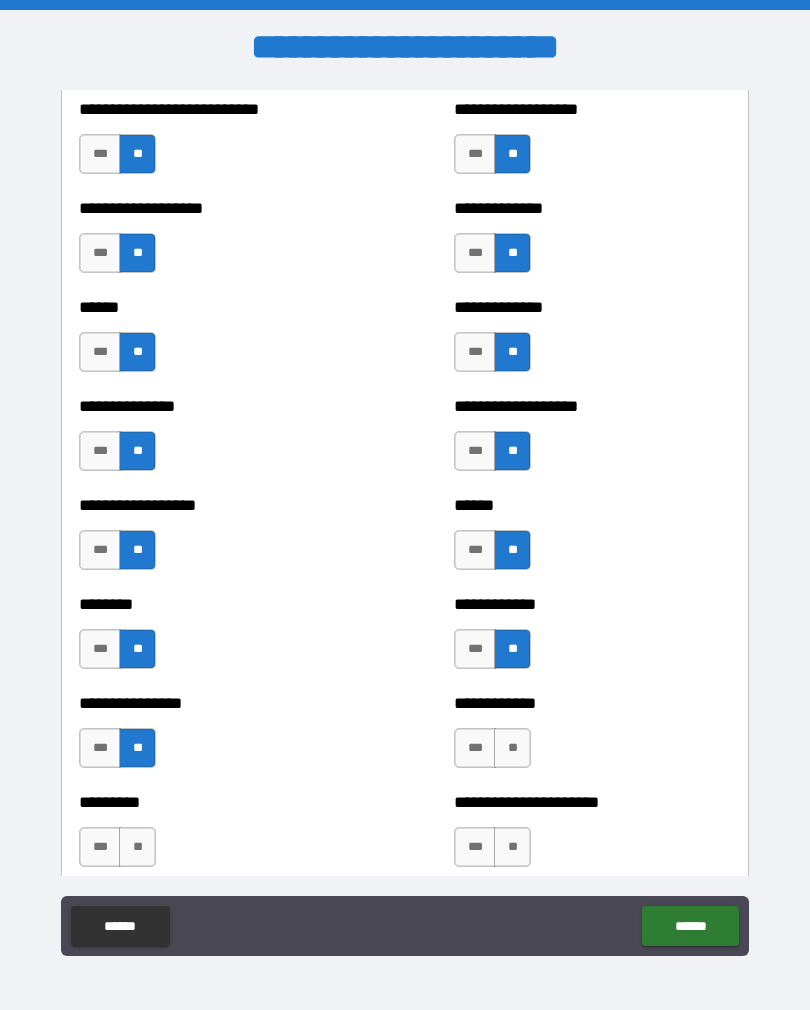 click on "**" at bounding box center (512, 748) 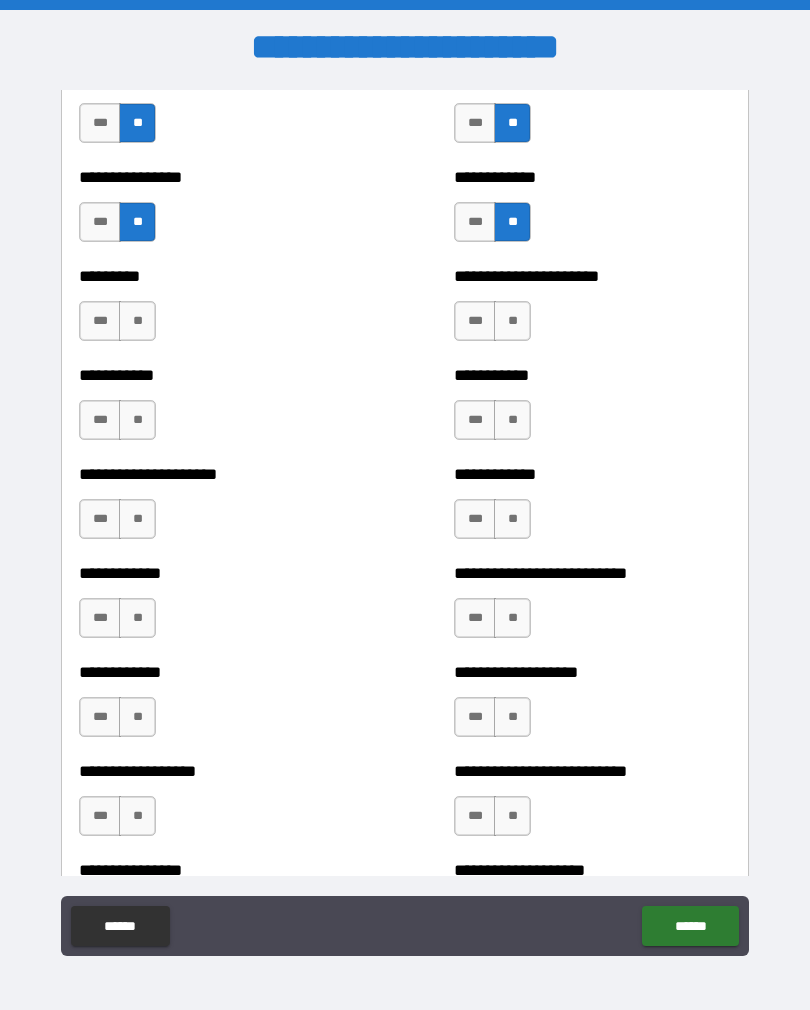 scroll, scrollTop: 5061, scrollLeft: 0, axis: vertical 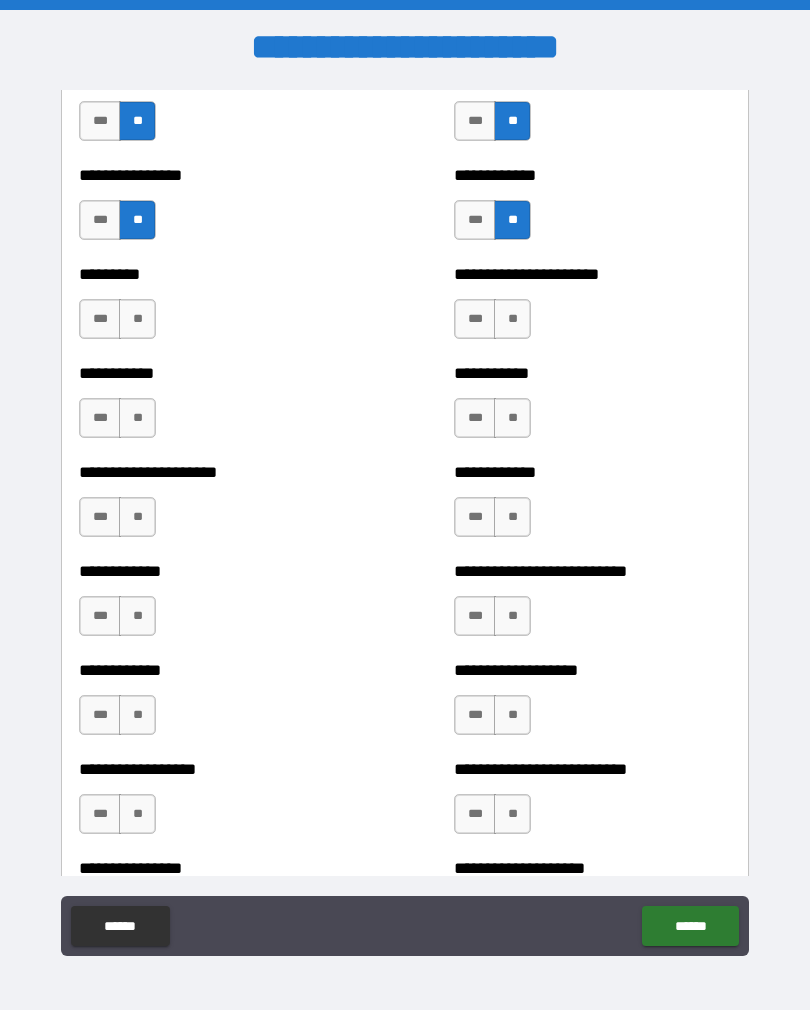 click on "**" at bounding box center (512, 319) 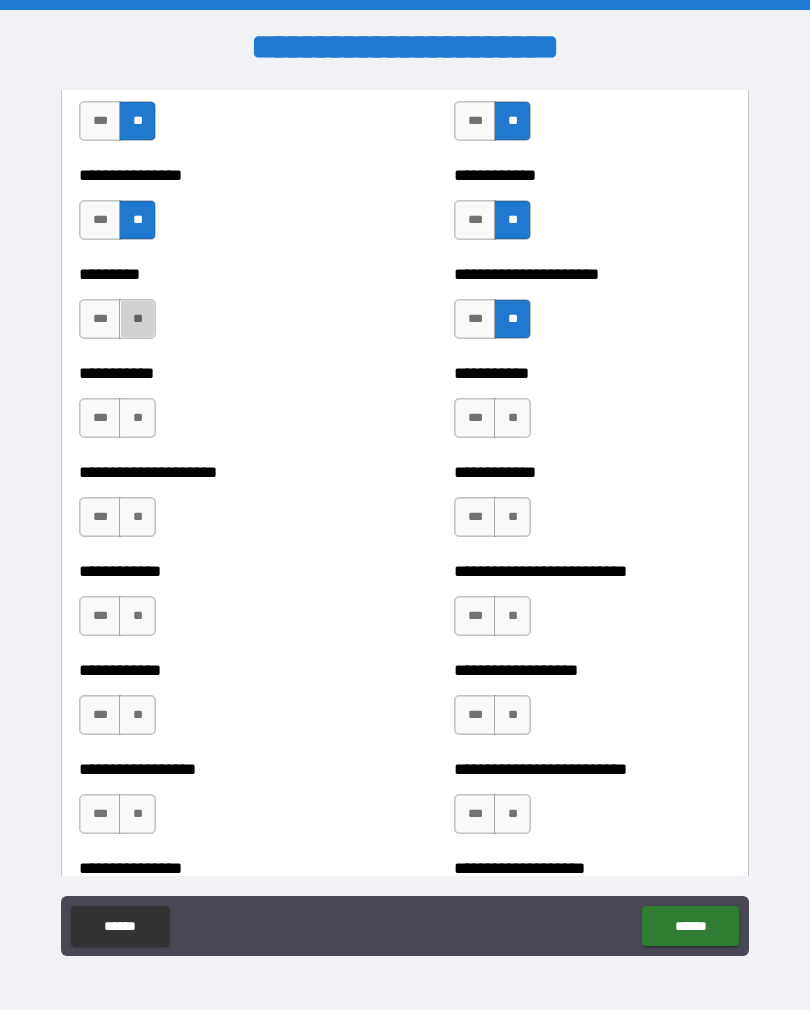 click on "**" at bounding box center (137, 319) 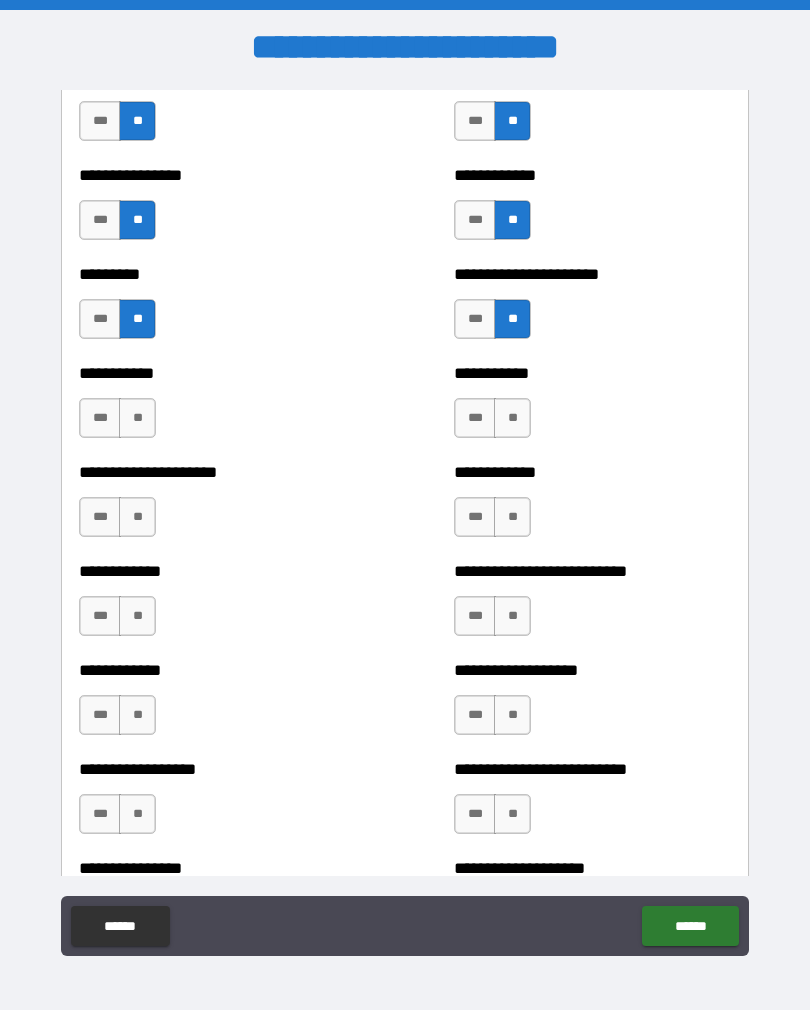 click on "**" at bounding box center (137, 418) 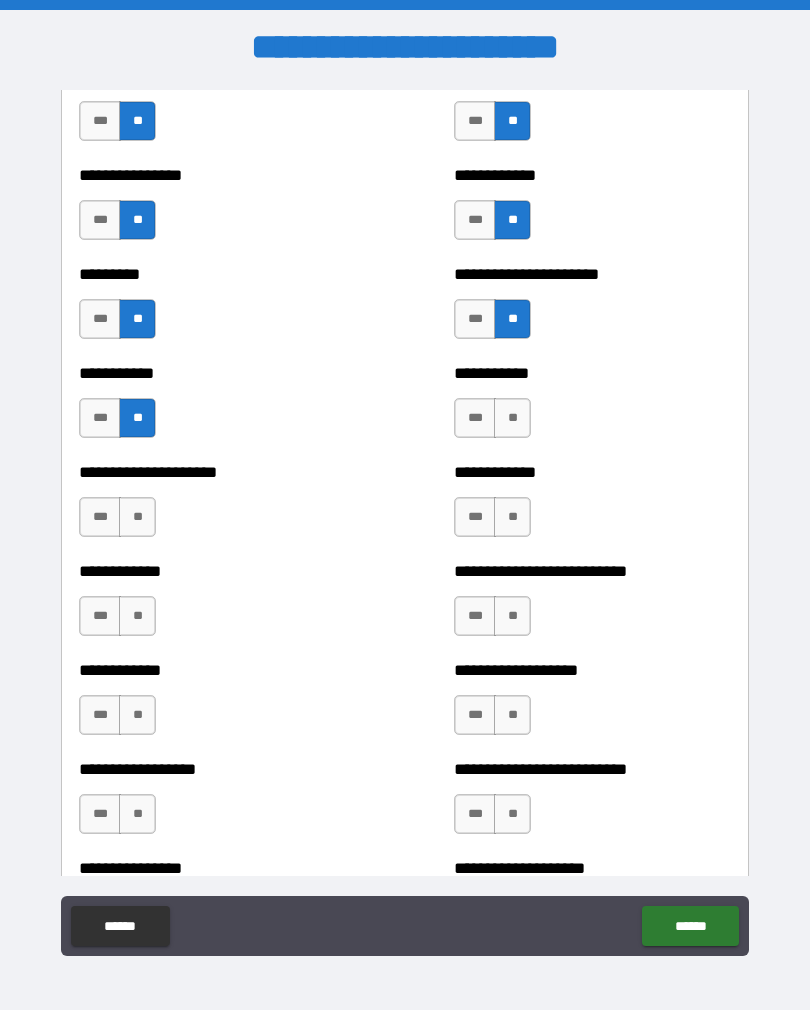 click on "**" at bounding box center (137, 517) 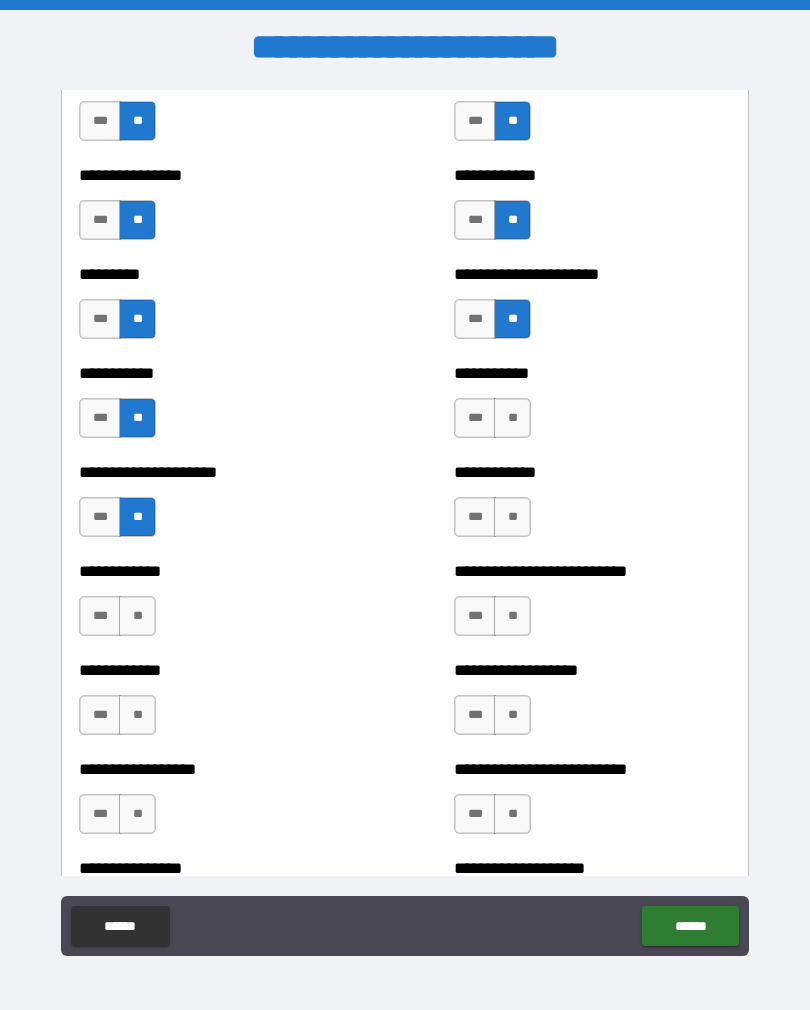 click on "**" at bounding box center [137, 616] 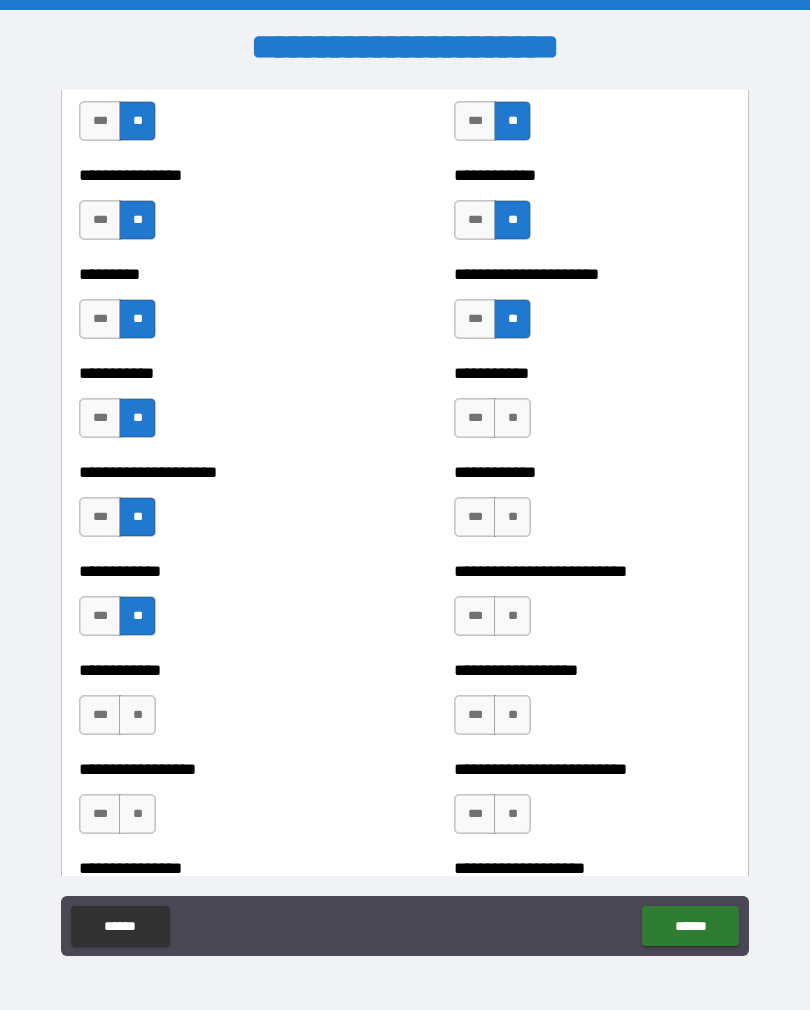 click on "**" at bounding box center [137, 715] 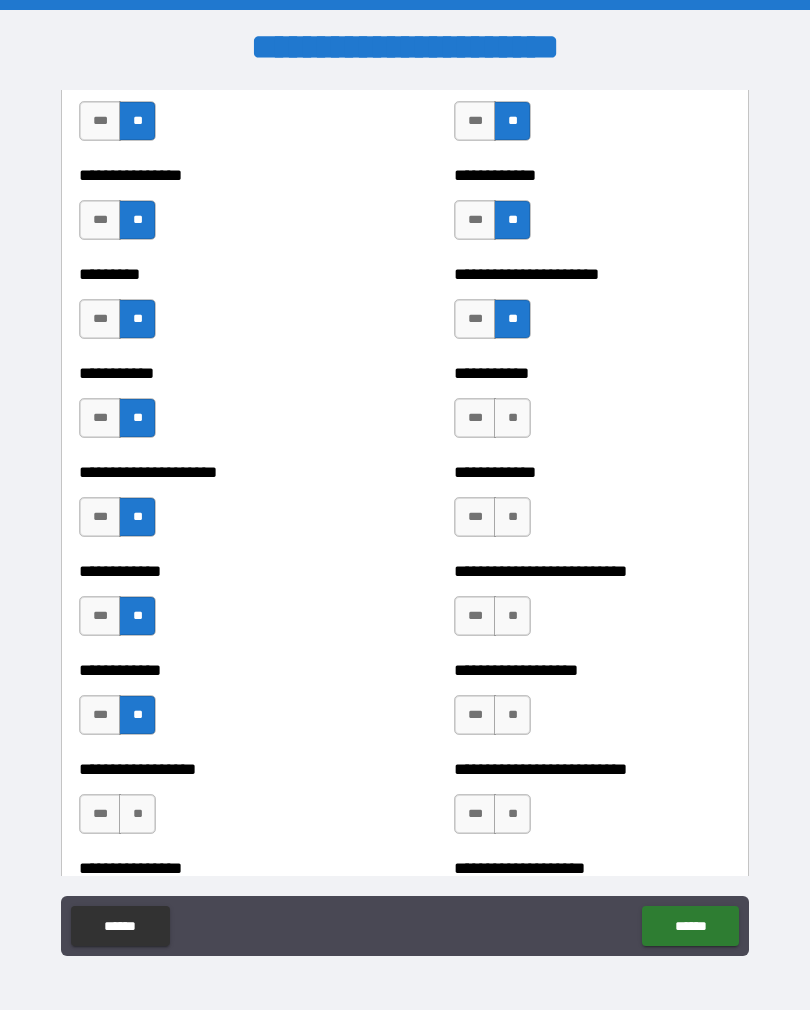 click on "**" at bounding box center [137, 814] 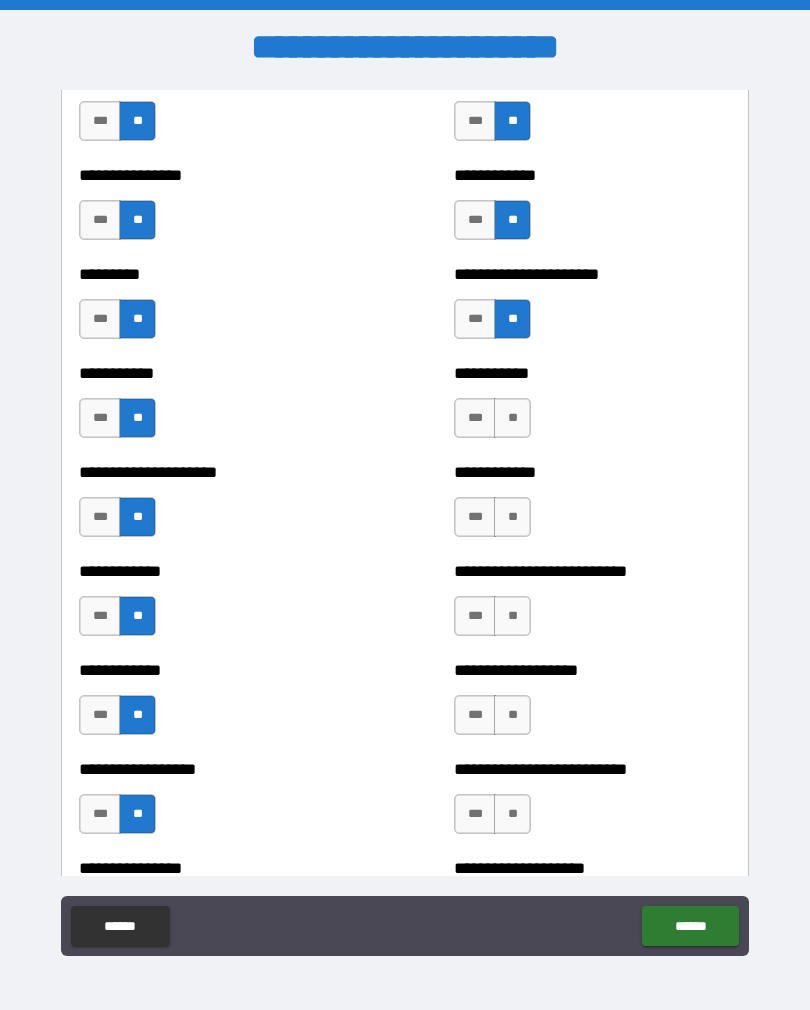 click on "**" at bounding box center (512, 418) 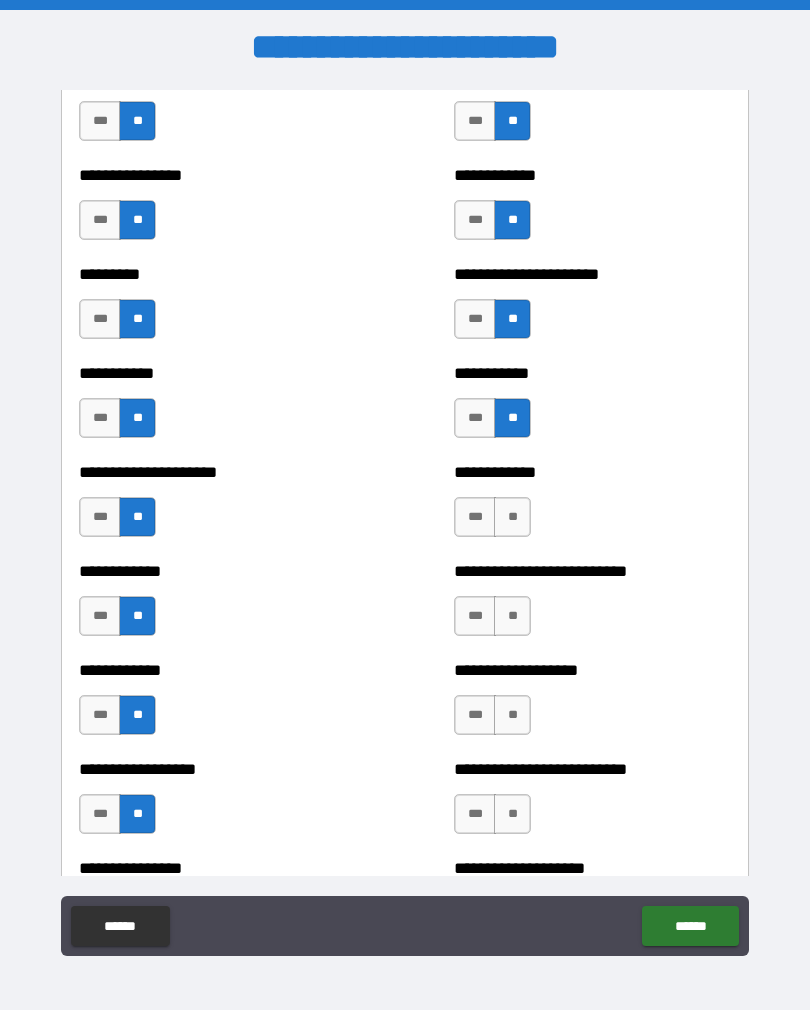 click on "**" at bounding box center (512, 517) 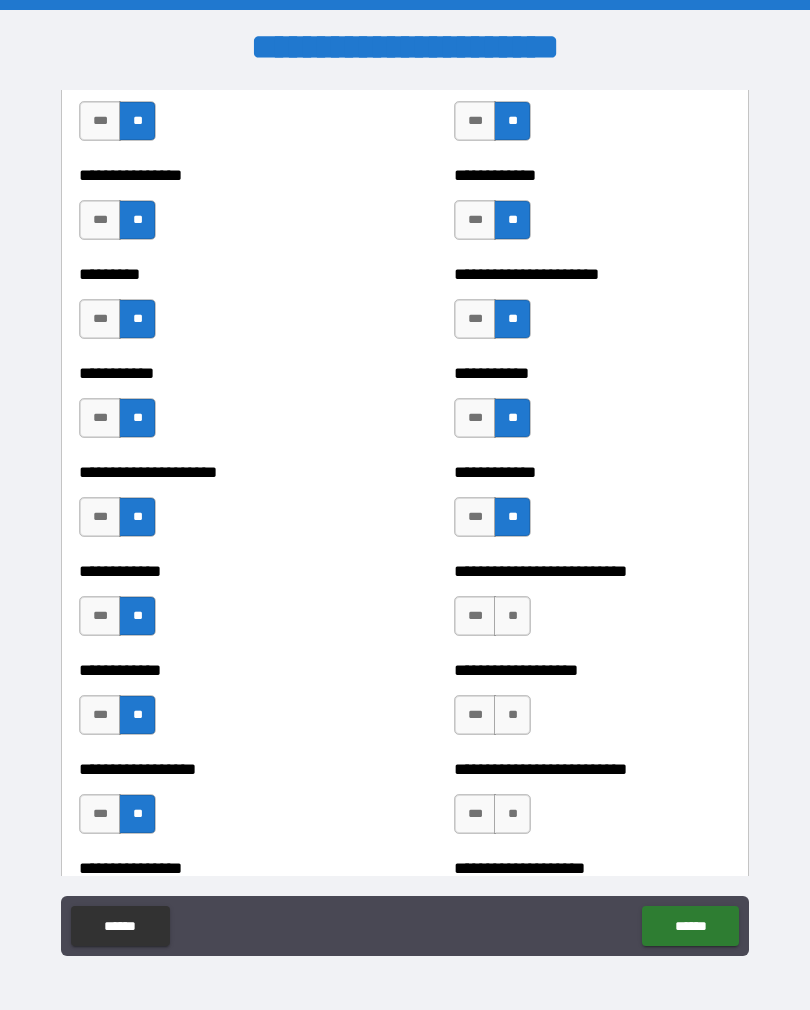 click on "**" at bounding box center (512, 616) 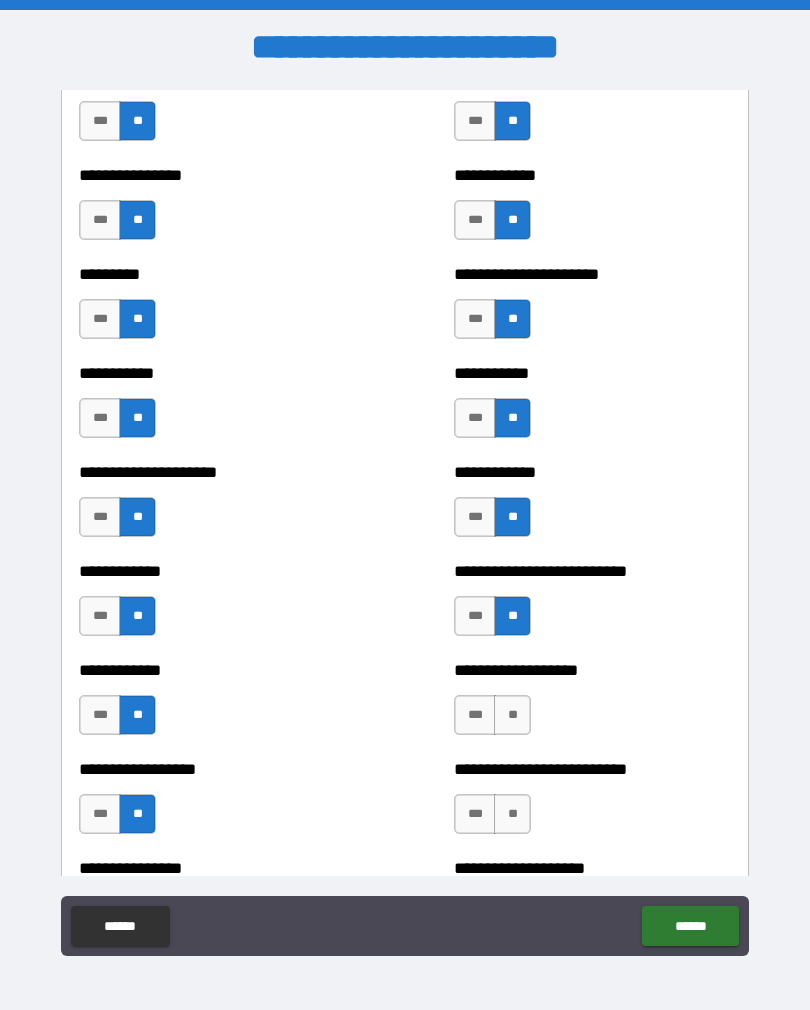 click on "**" at bounding box center [512, 715] 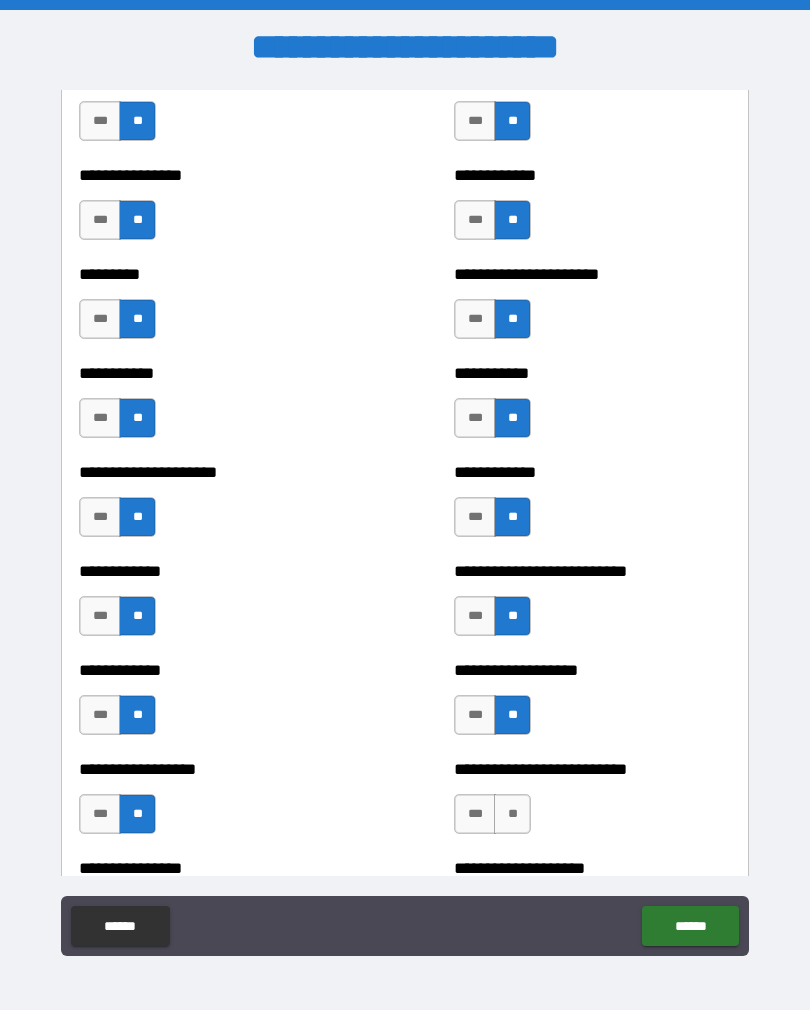click on "**" at bounding box center [512, 814] 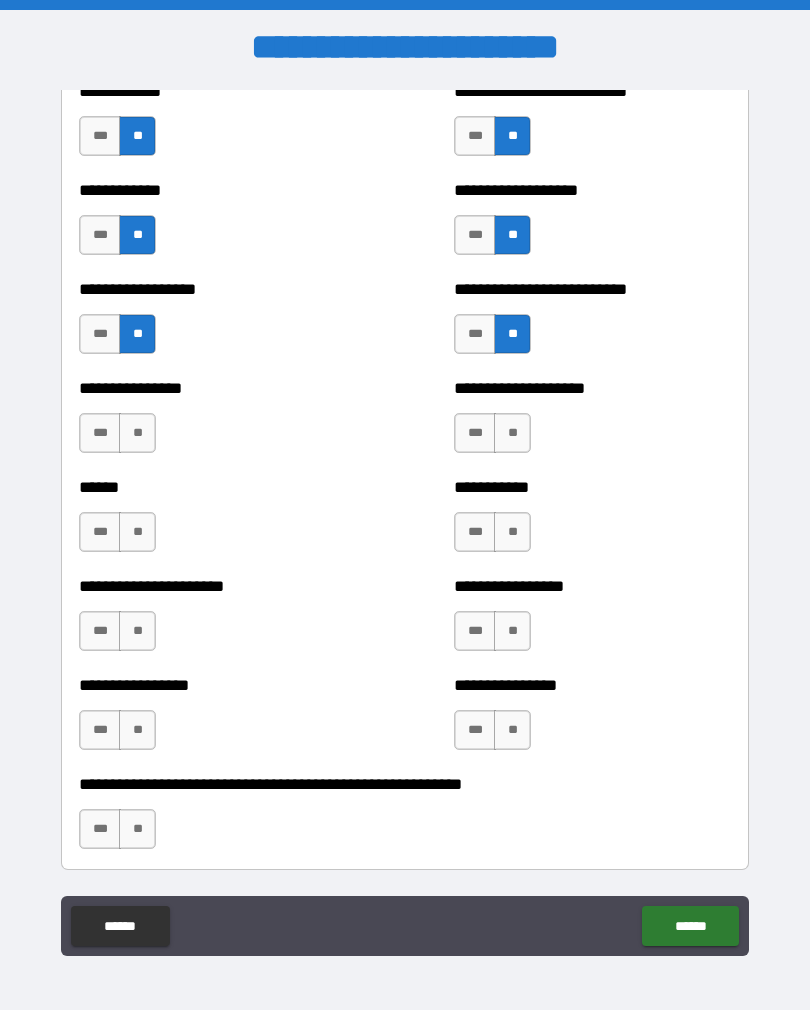 scroll, scrollTop: 5578, scrollLeft: 0, axis: vertical 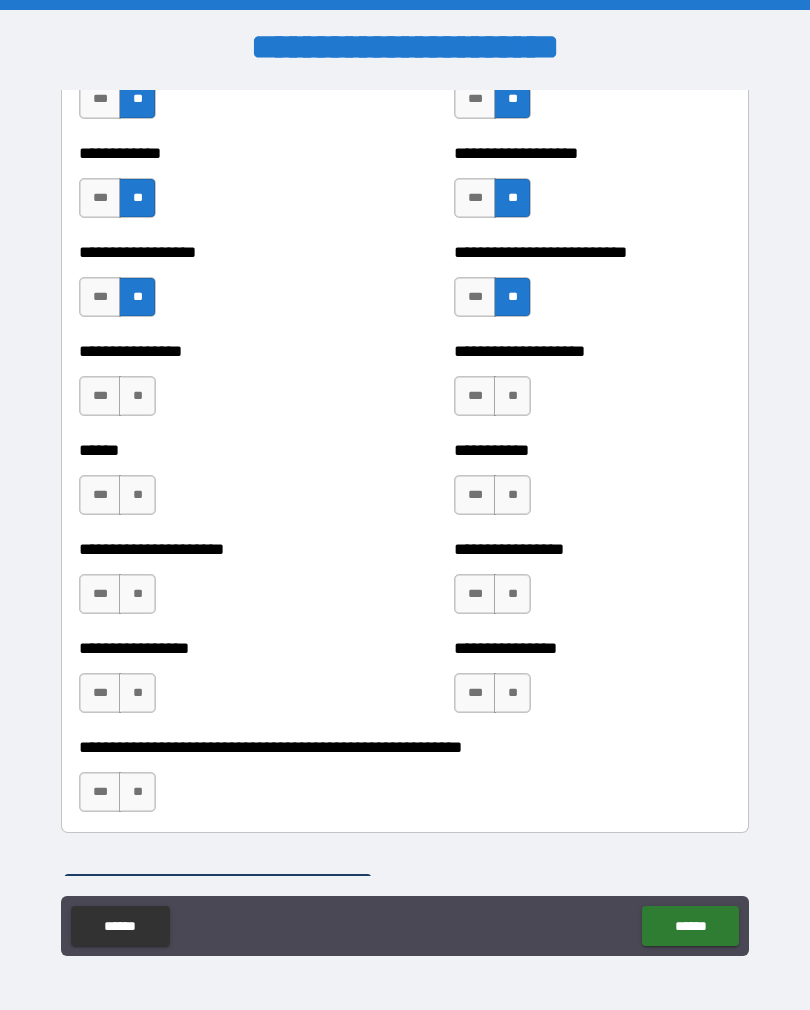 click on "**" at bounding box center (512, 396) 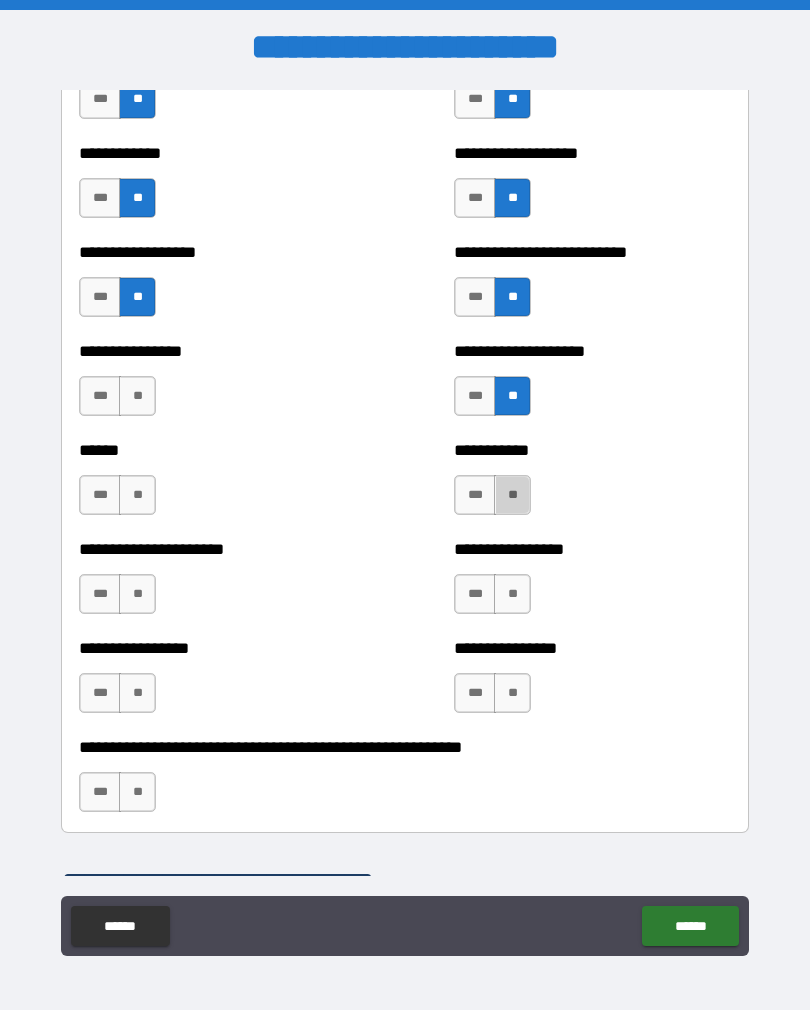 click on "**" at bounding box center [512, 495] 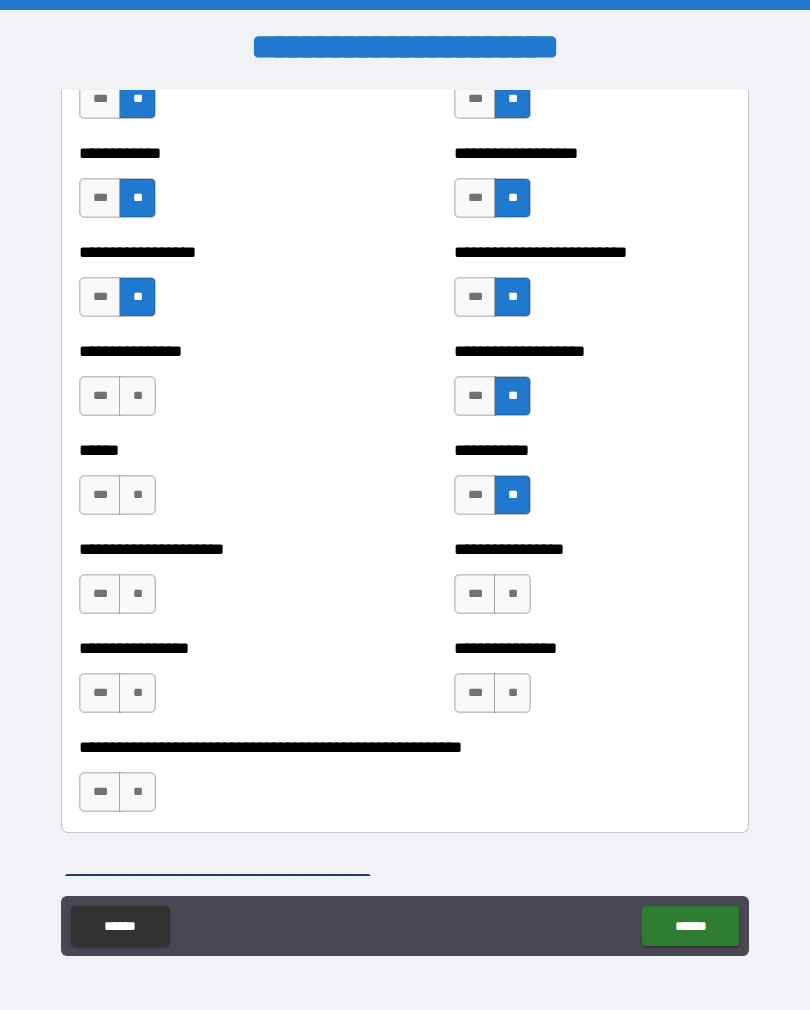 click on "**" at bounding box center [512, 594] 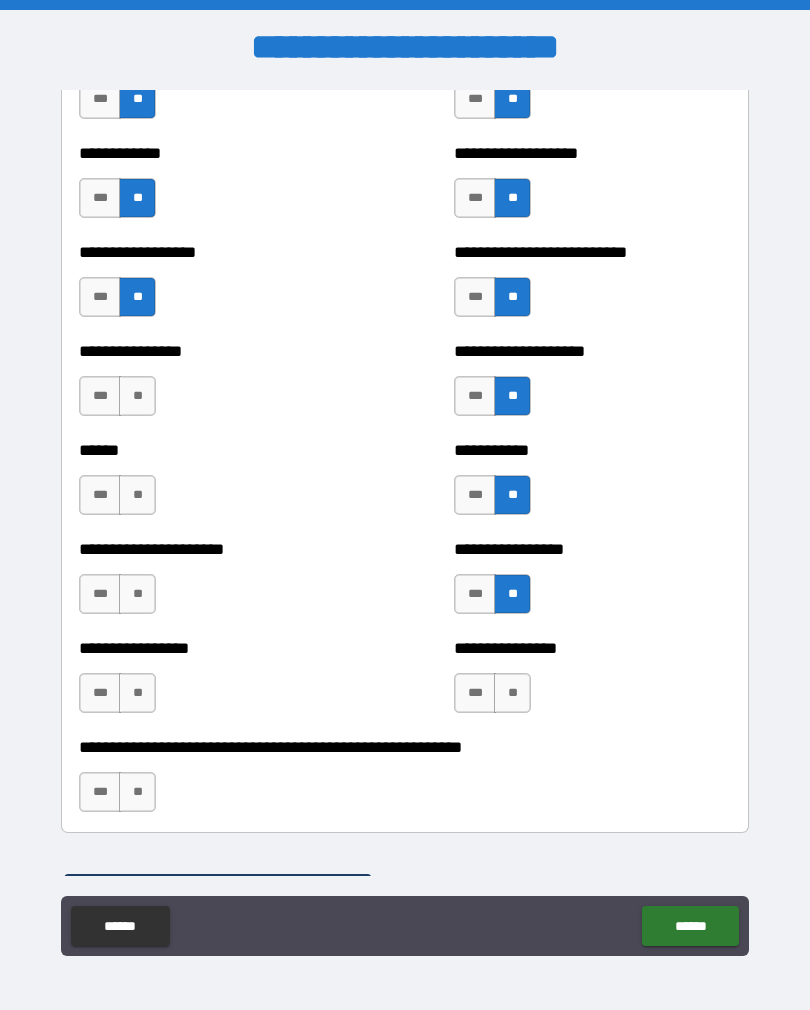 click on "**" at bounding box center (512, 693) 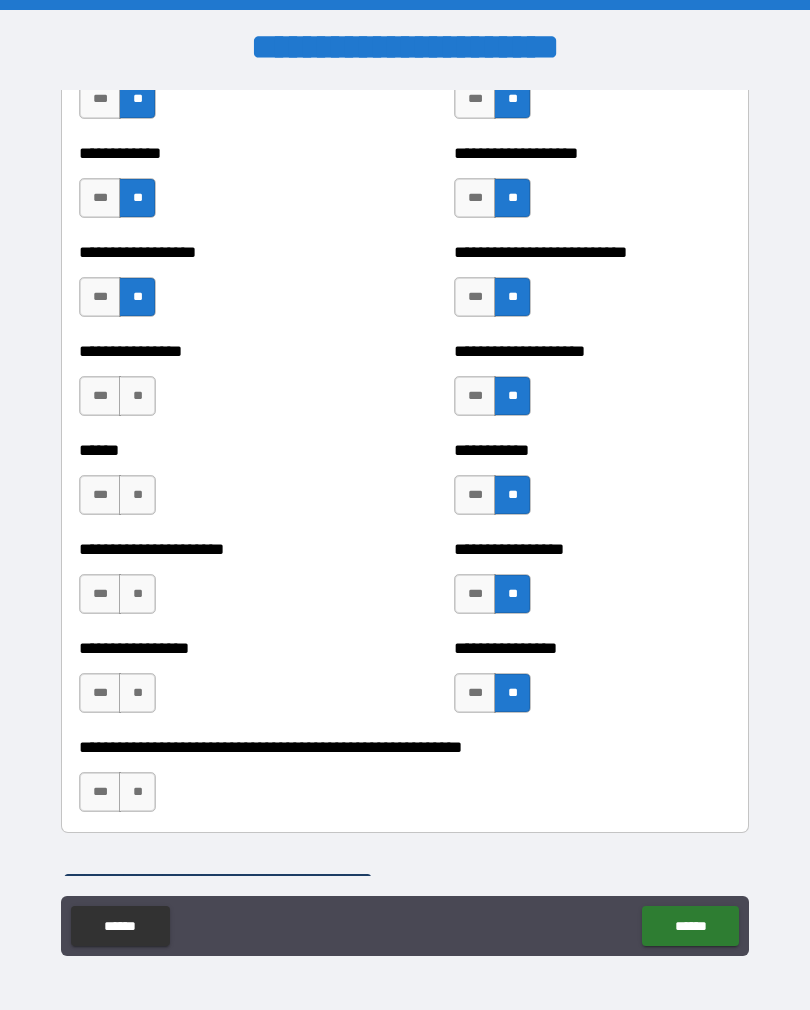 click on "**" at bounding box center [137, 396] 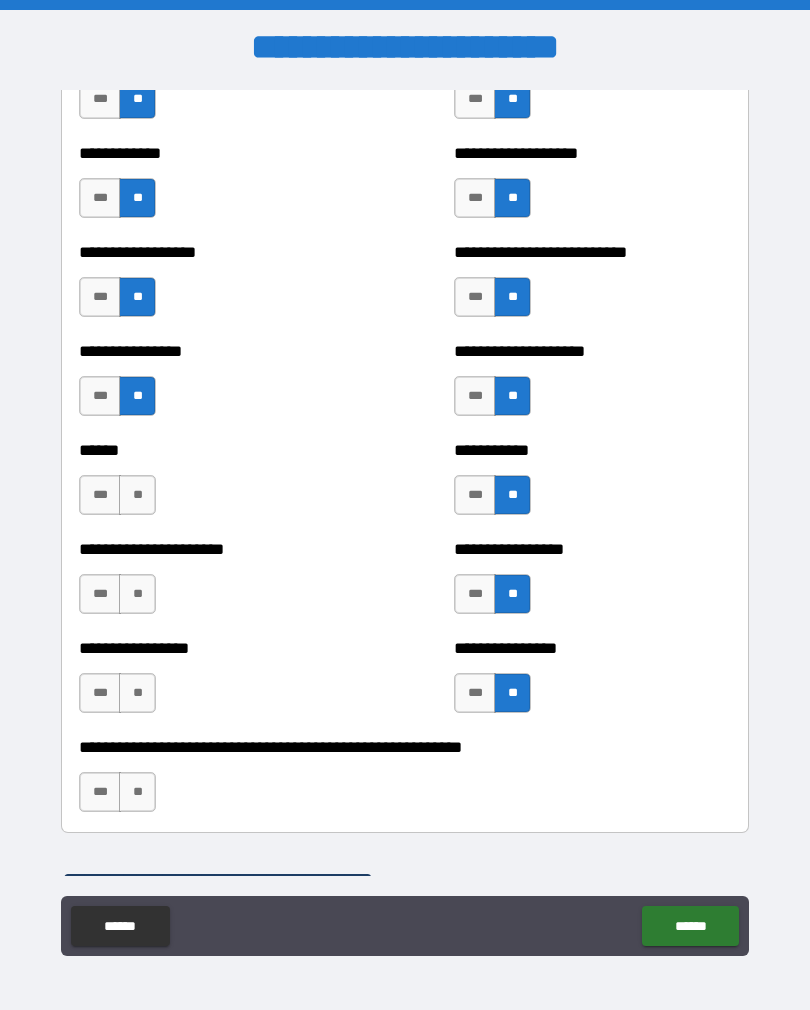 click on "**" at bounding box center [137, 495] 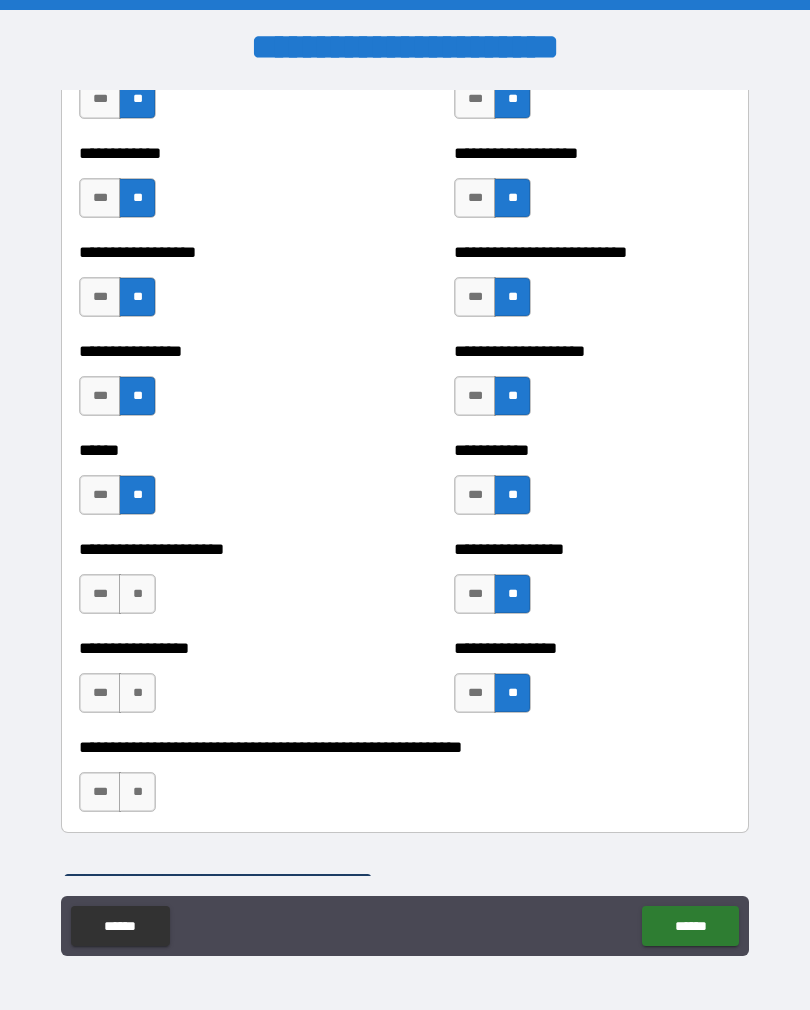 click on "**" at bounding box center [137, 594] 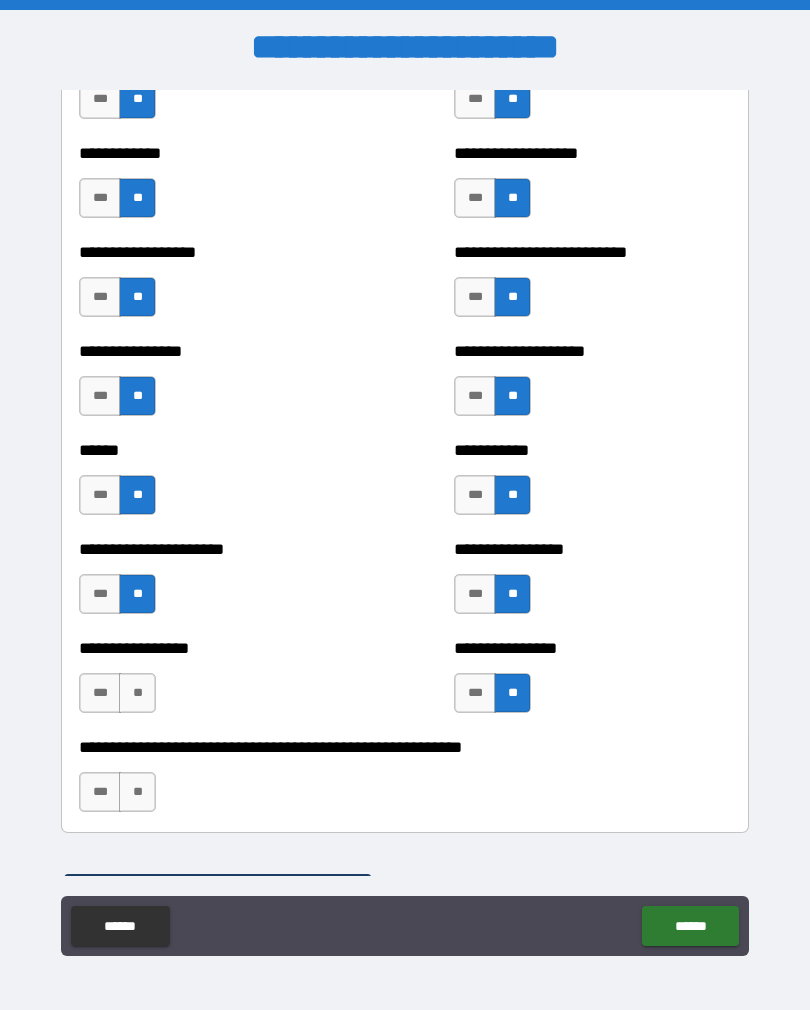 click on "**" at bounding box center (137, 693) 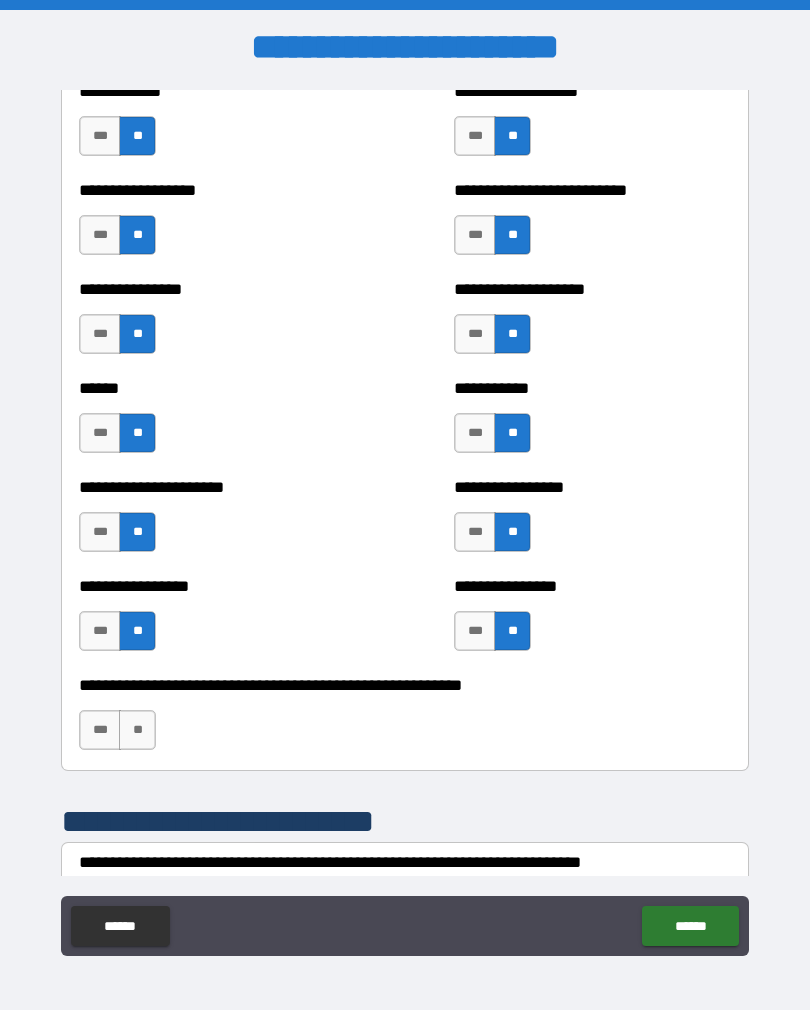 click on "**" at bounding box center [137, 730] 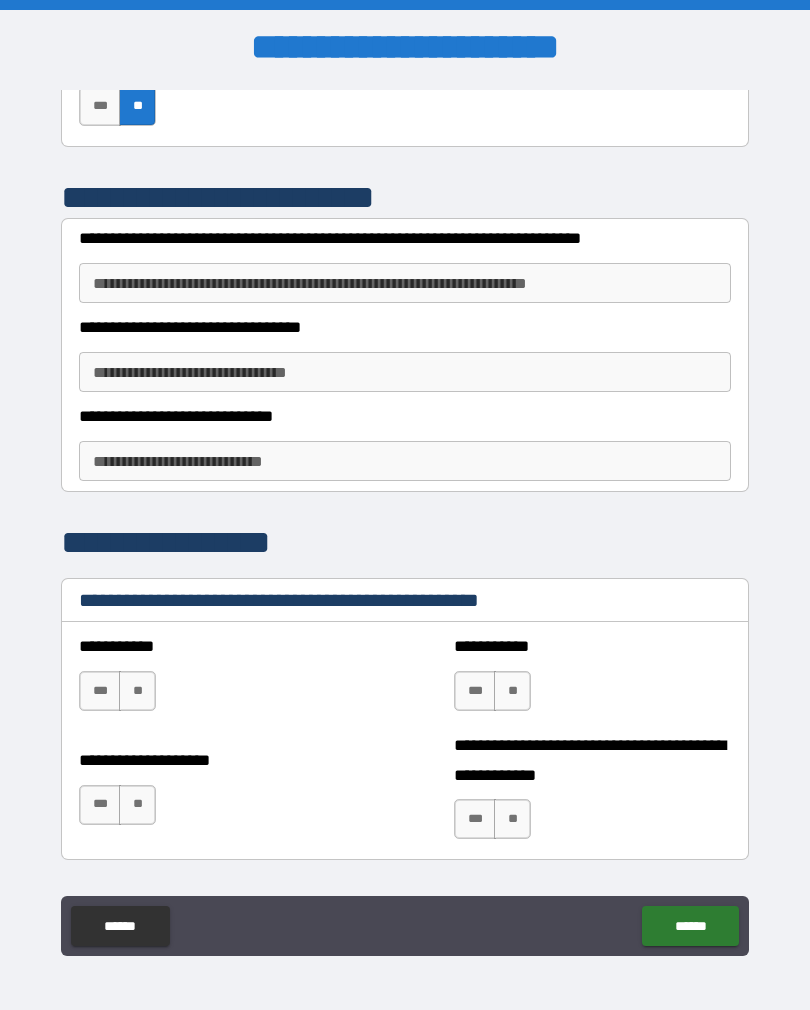 scroll, scrollTop: 6278, scrollLeft: 0, axis: vertical 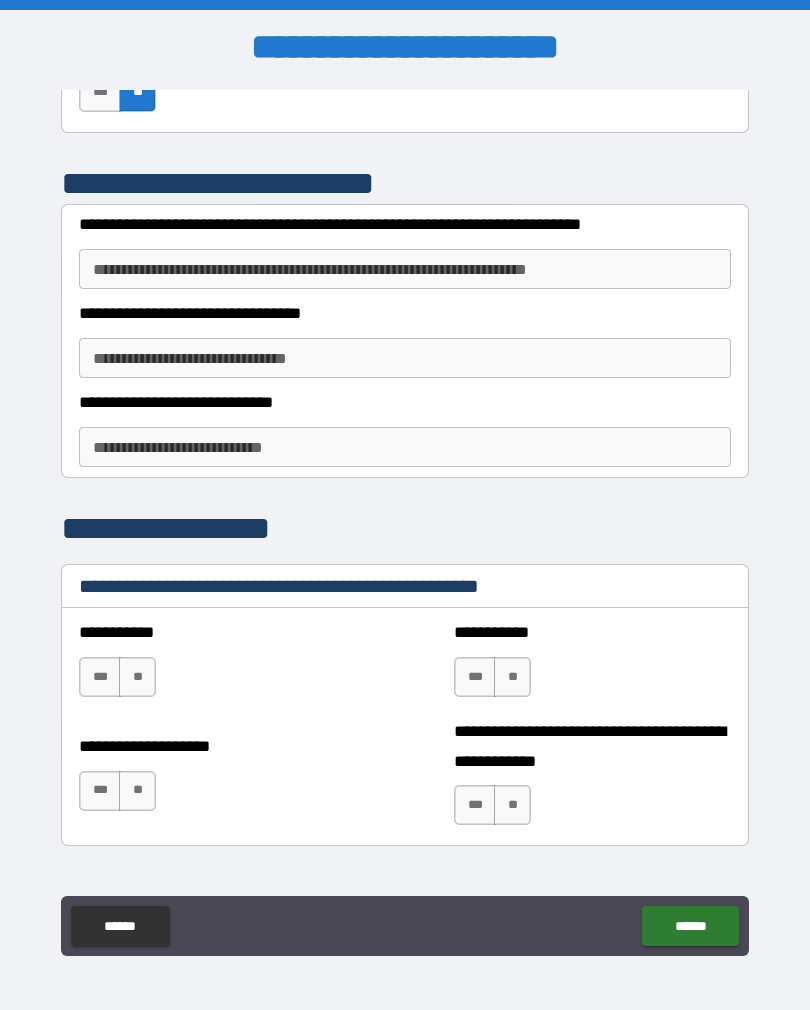 click on "[PHONE]" at bounding box center [405, 269] 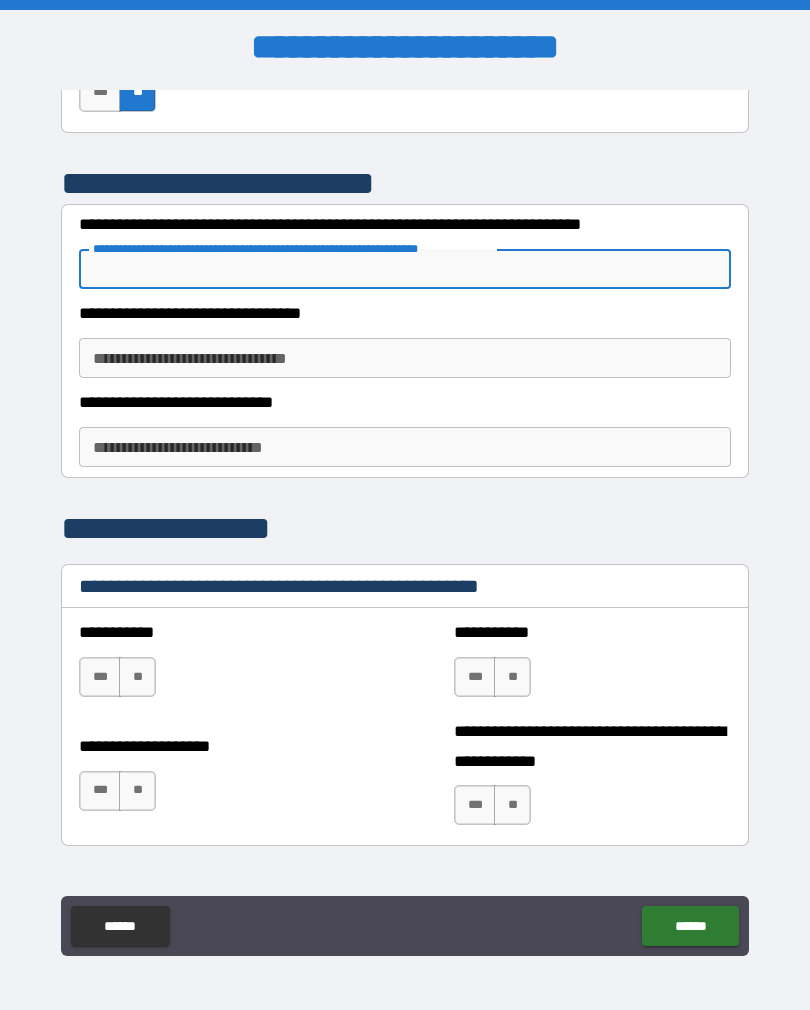 click on "[FIRST] [LAST]" at bounding box center [405, 358] 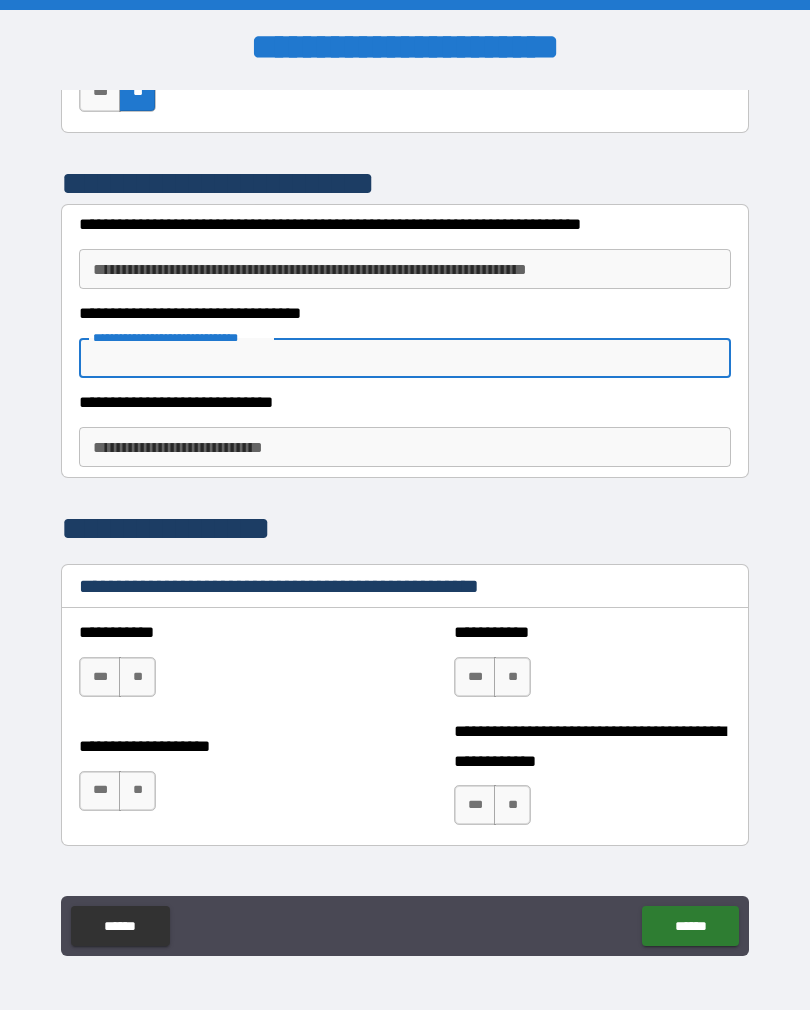 click on "[PHONE]" at bounding box center [405, 269] 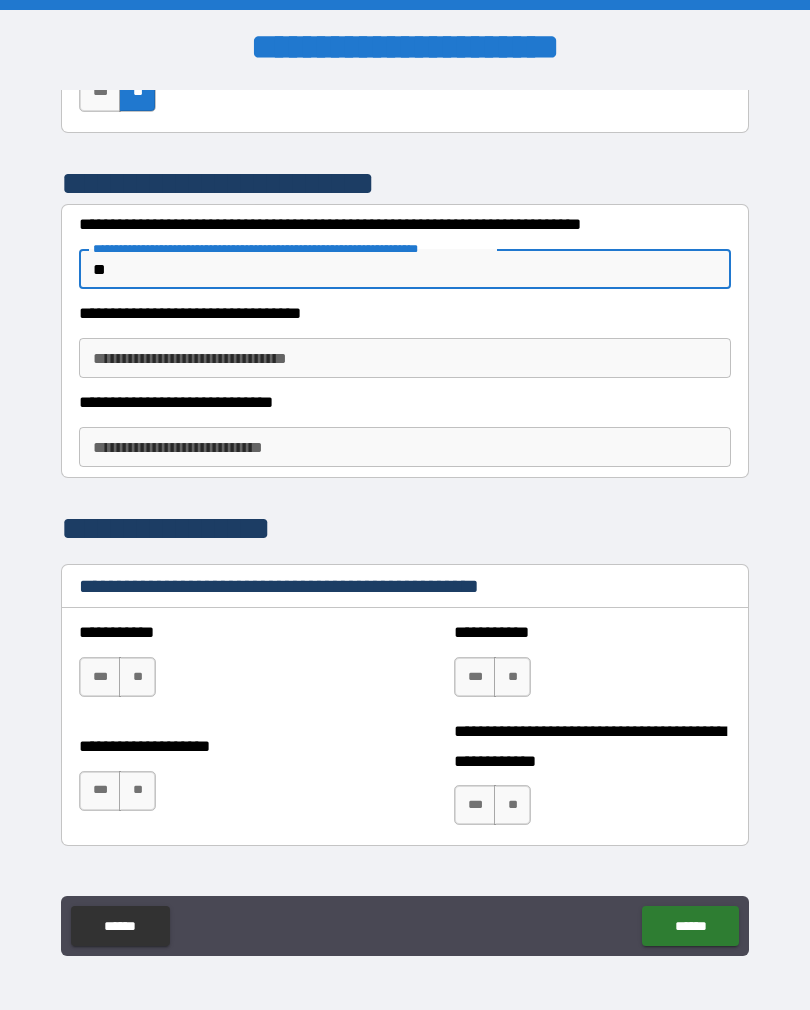 type on "*" 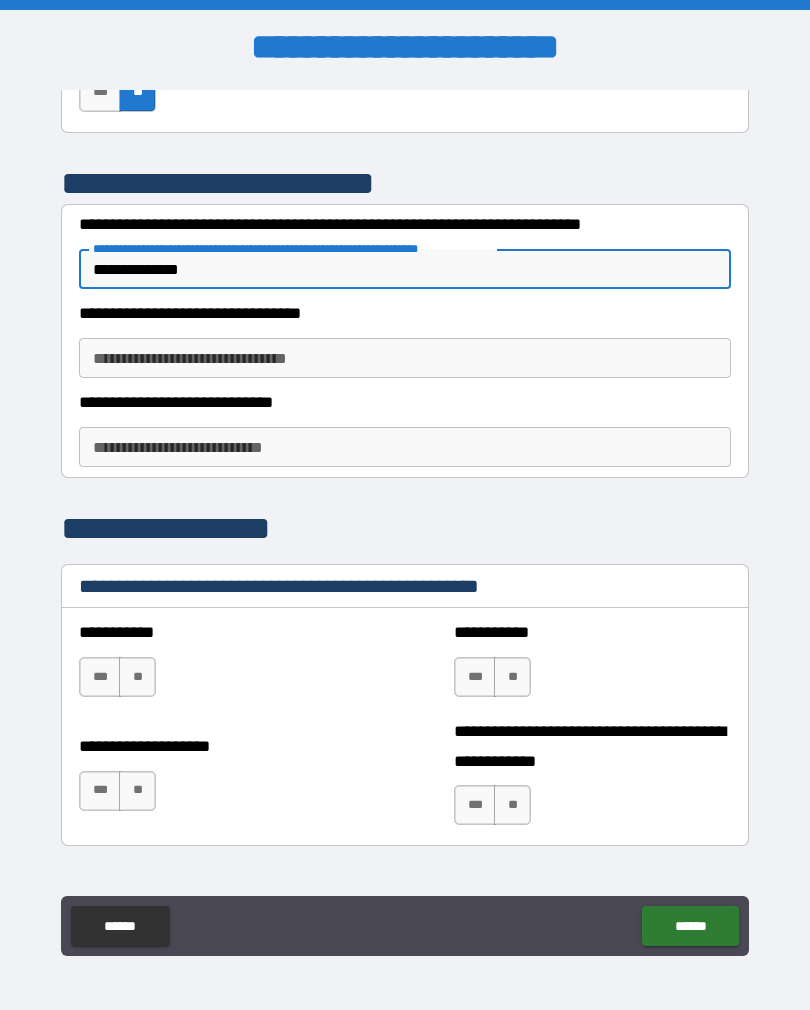 type on "**********" 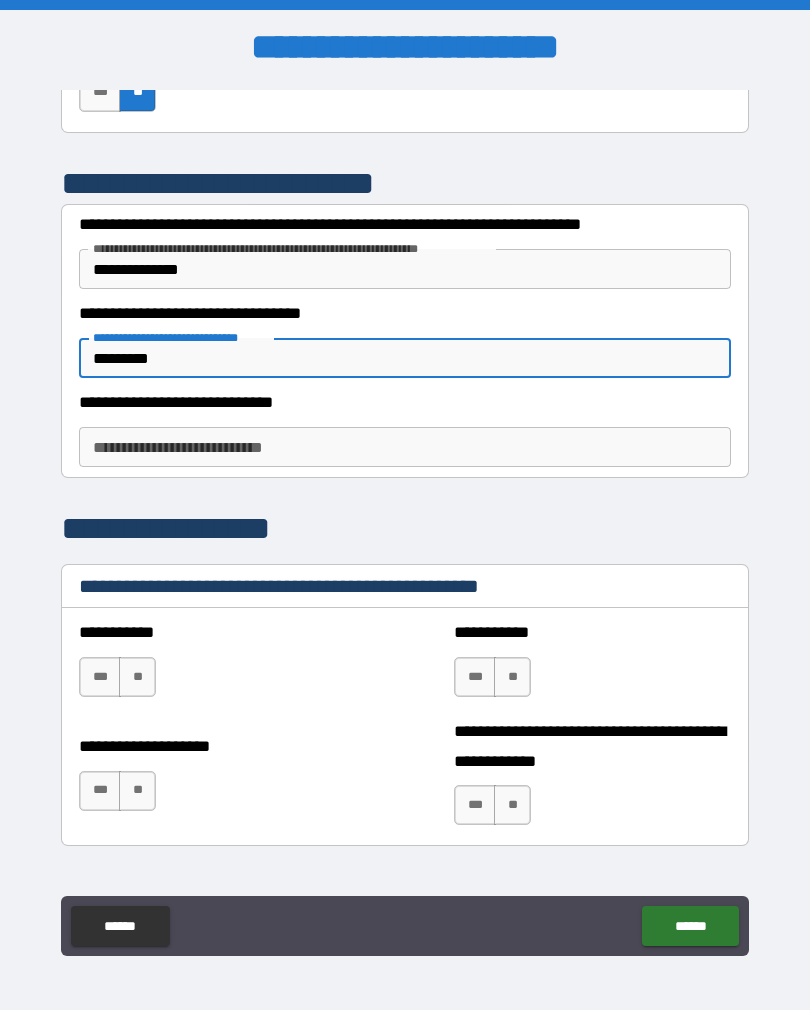 type on "*********" 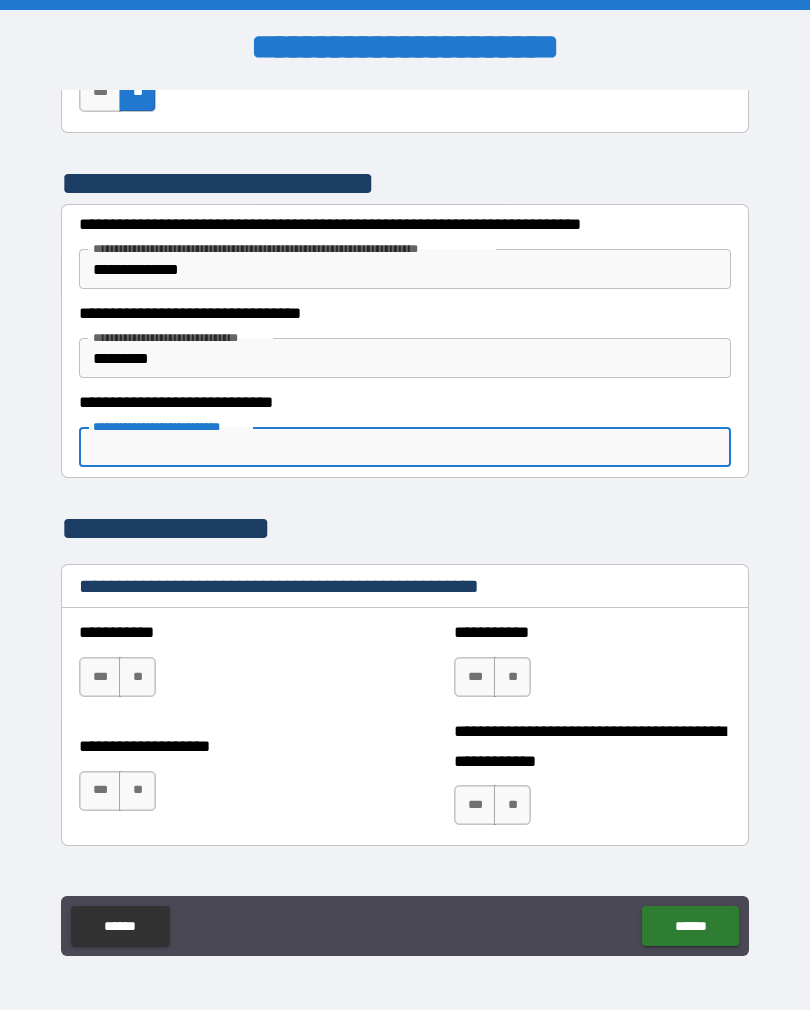 click on "*********" at bounding box center (405, 358) 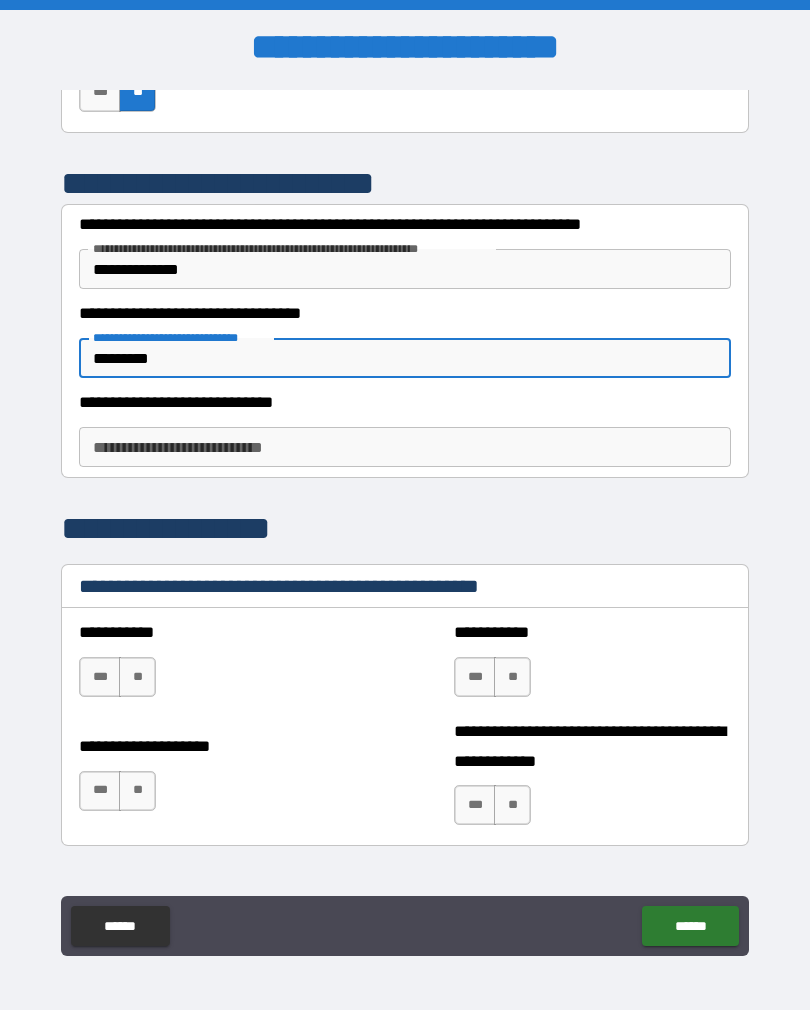 click on "[FIRST] [LAST]" at bounding box center (405, 447) 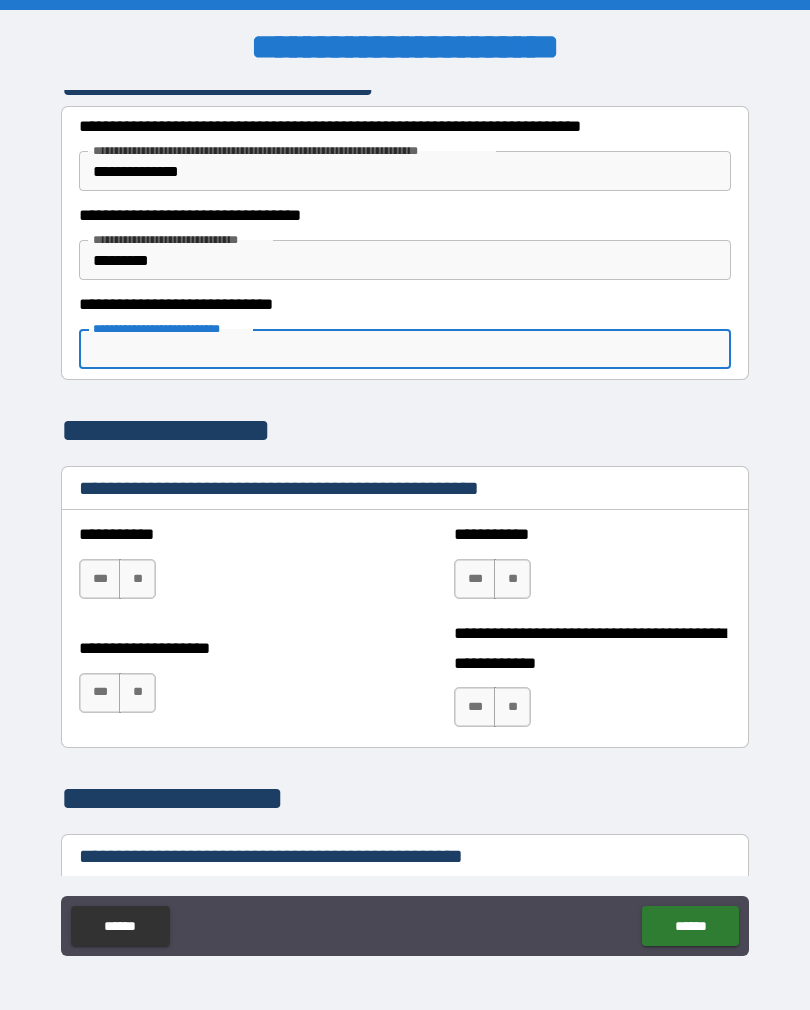 scroll, scrollTop: 6371, scrollLeft: 0, axis: vertical 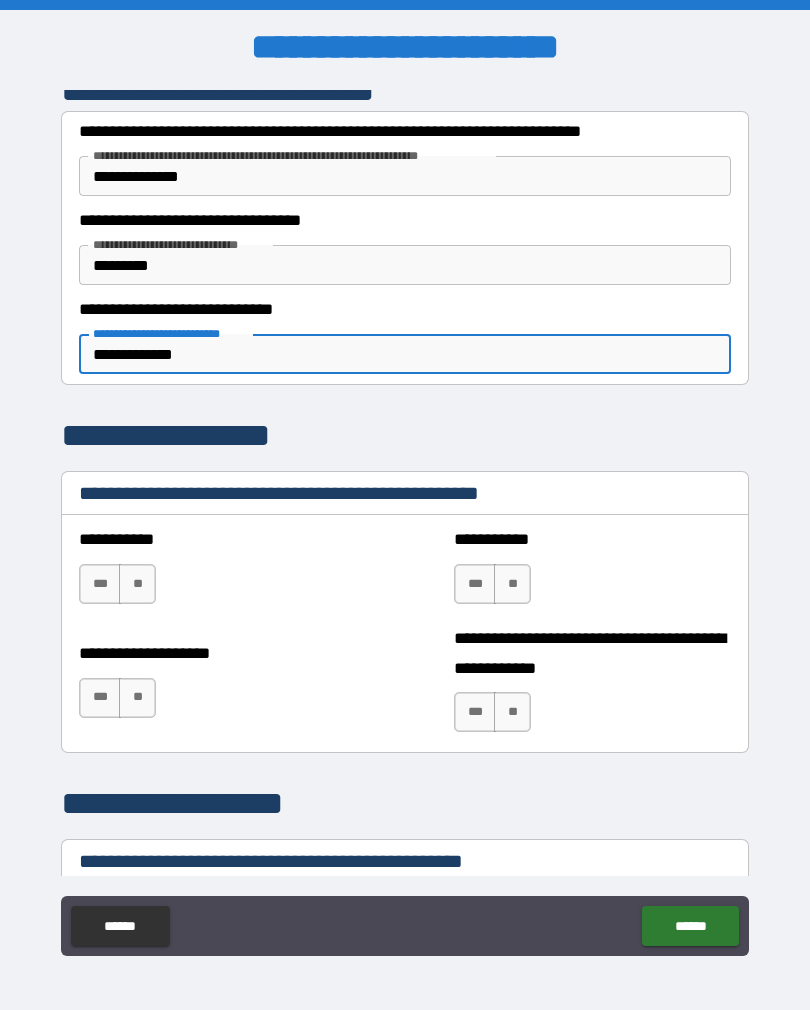 type on "**********" 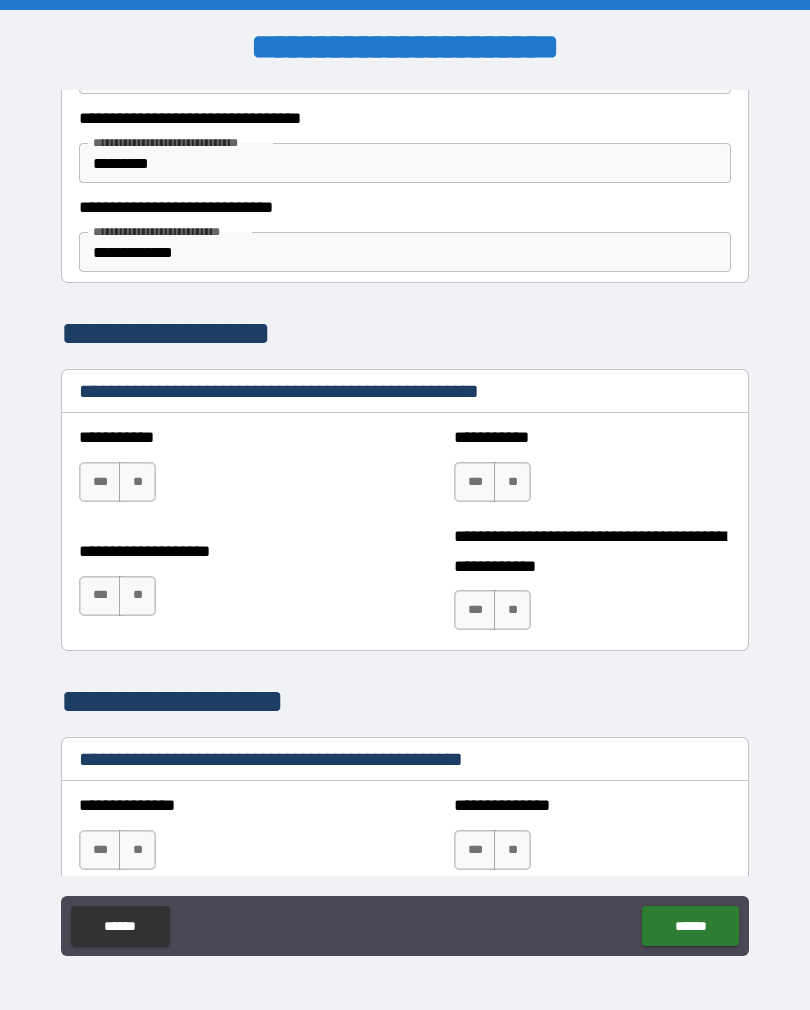 scroll, scrollTop: 6475, scrollLeft: 0, axis: vertical 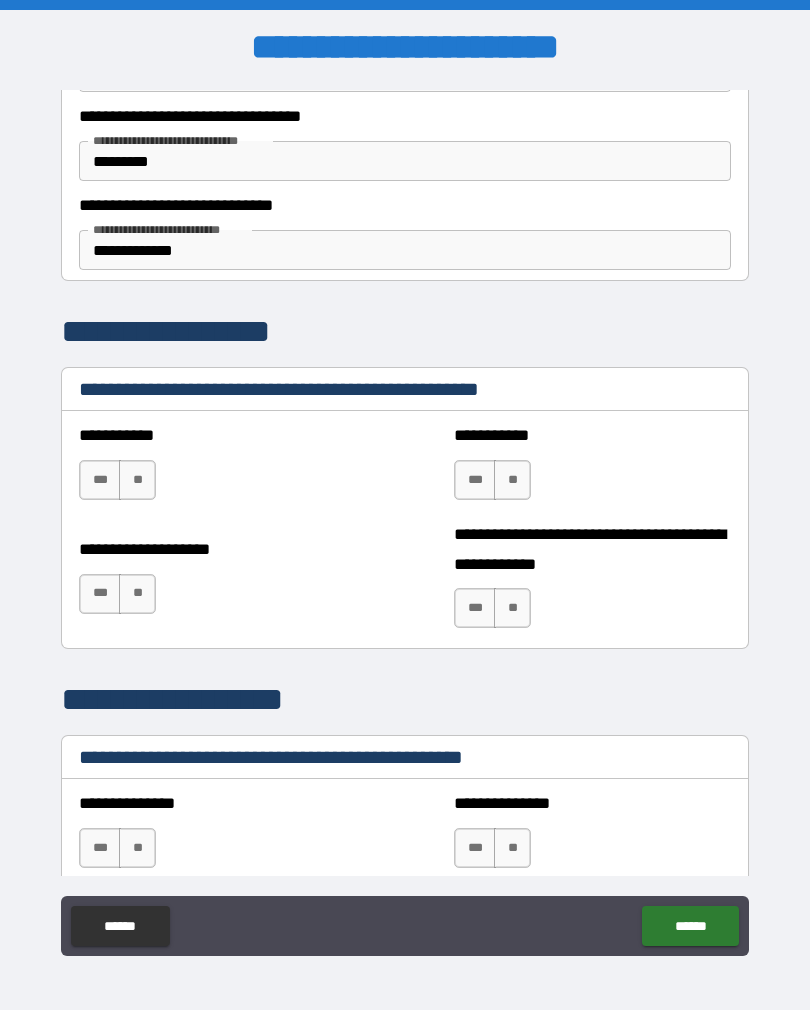 click on "**" at bounding box center [512, 480] 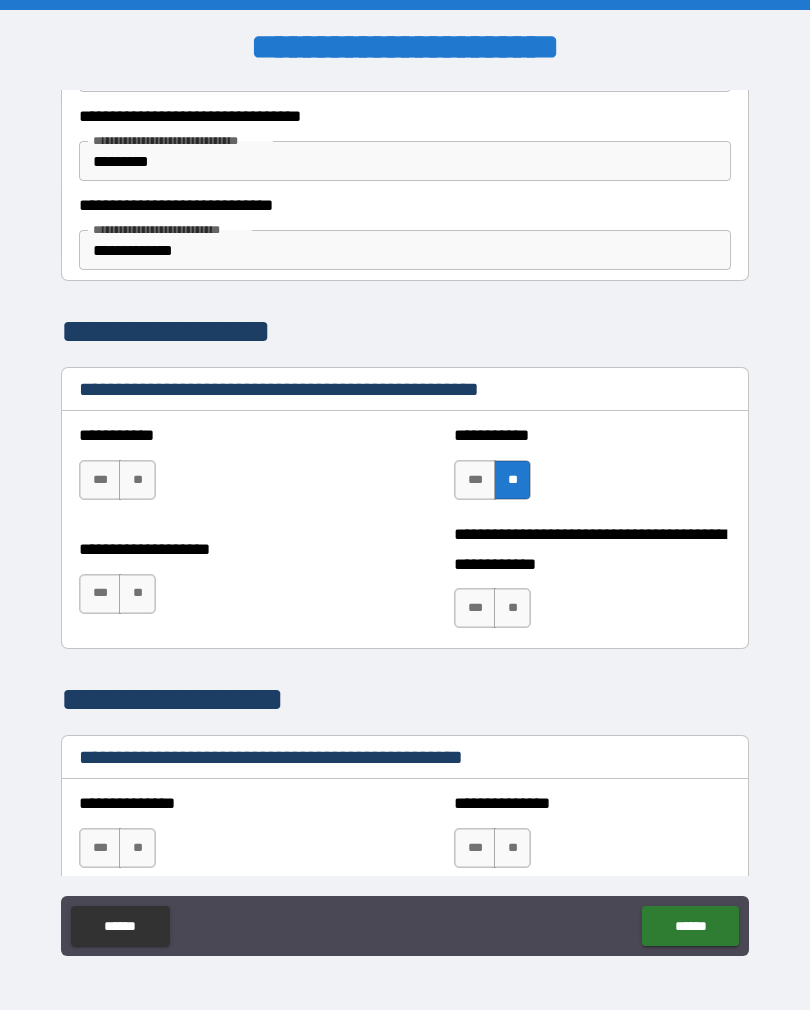 click on "**" at bounding box center [137, 594] 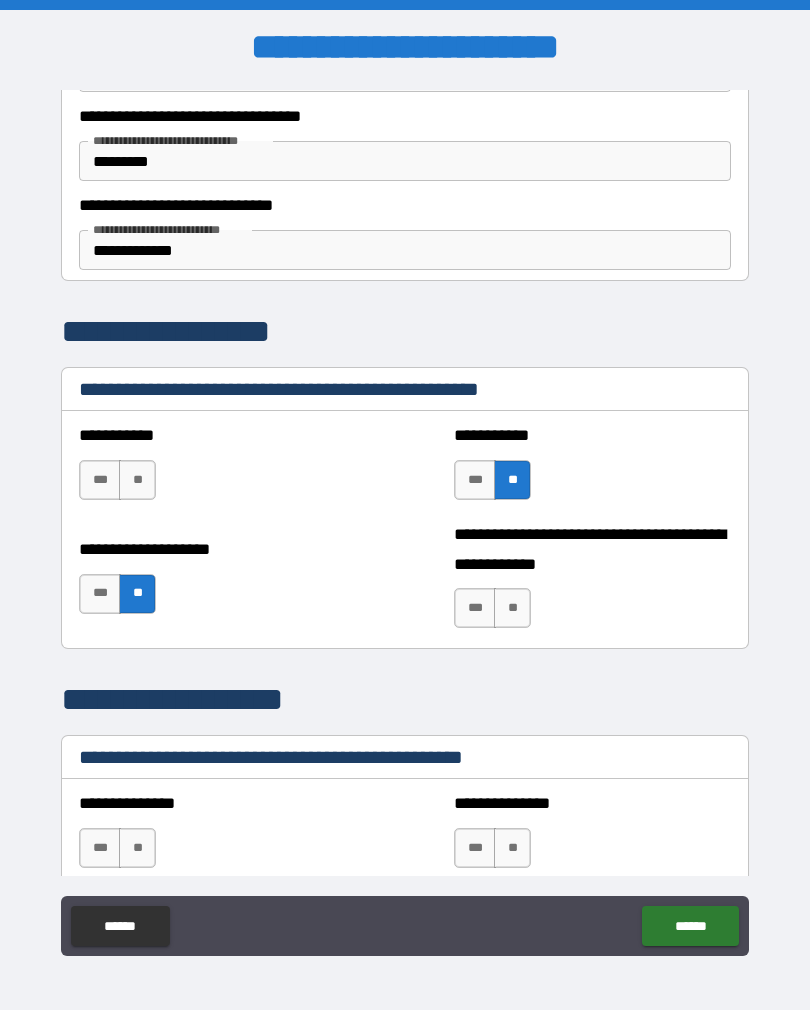 click on "***" at bounding box center (100, 480) 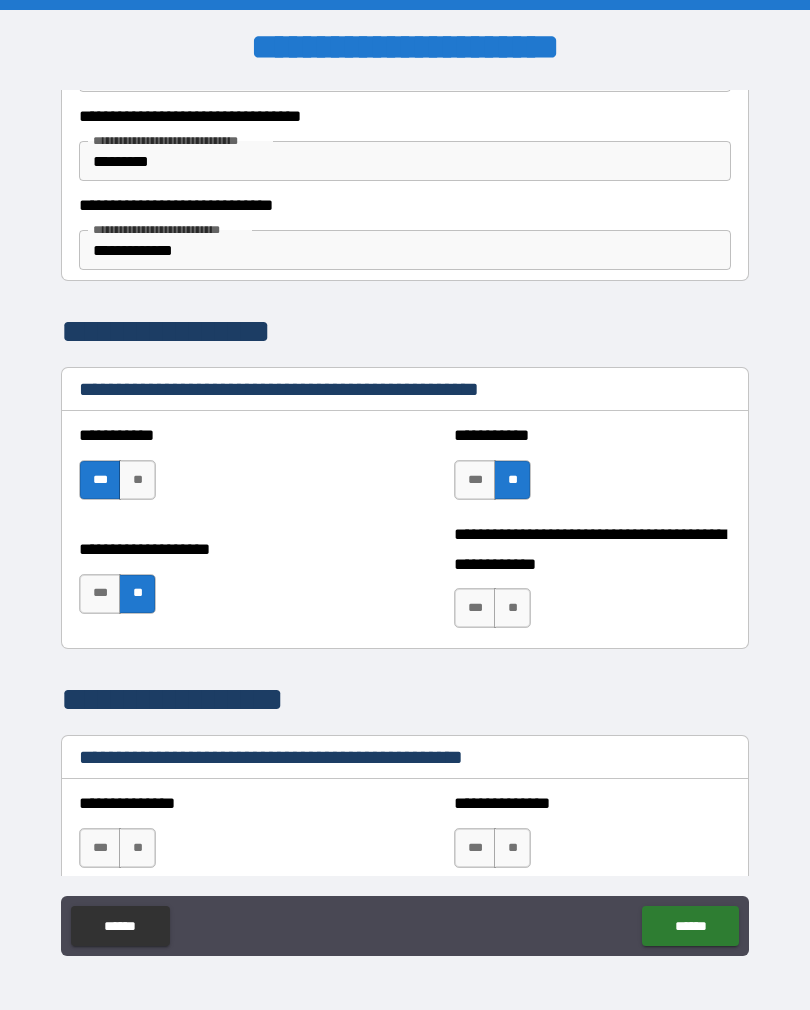 click on "**" at bounding box center [512, 608] 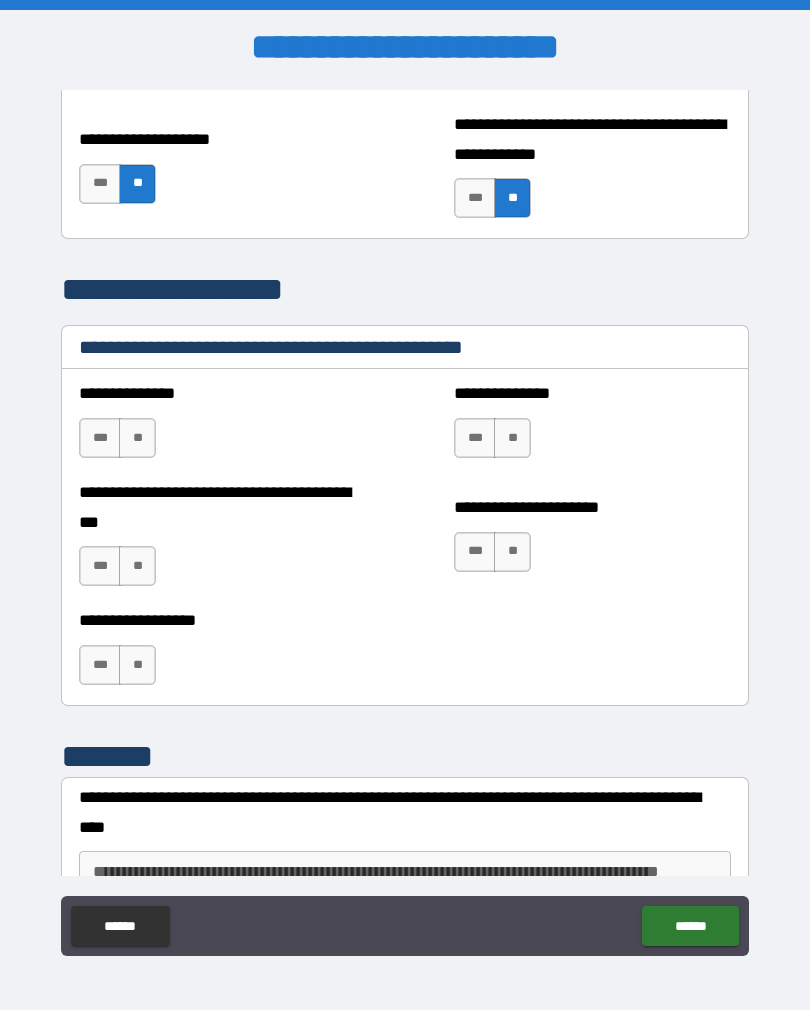 scroll, scrollTop: 6886, scrollLeft: 0, axis: vertical 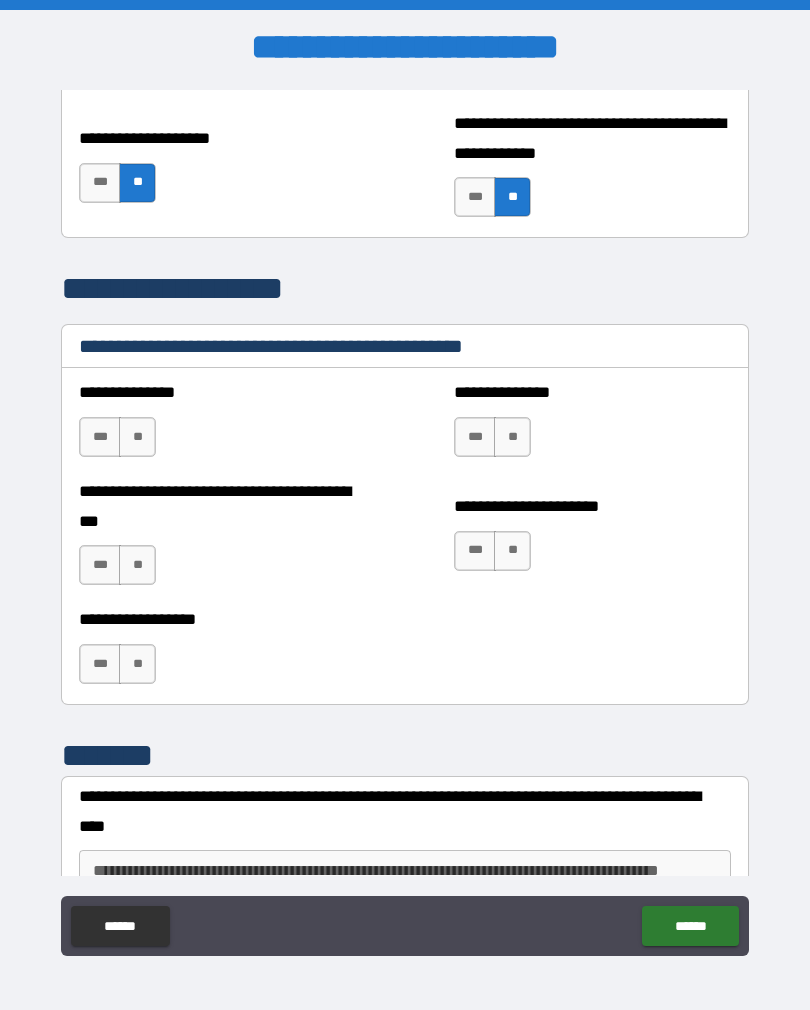 click on "**" at bounding box center [137, 437] 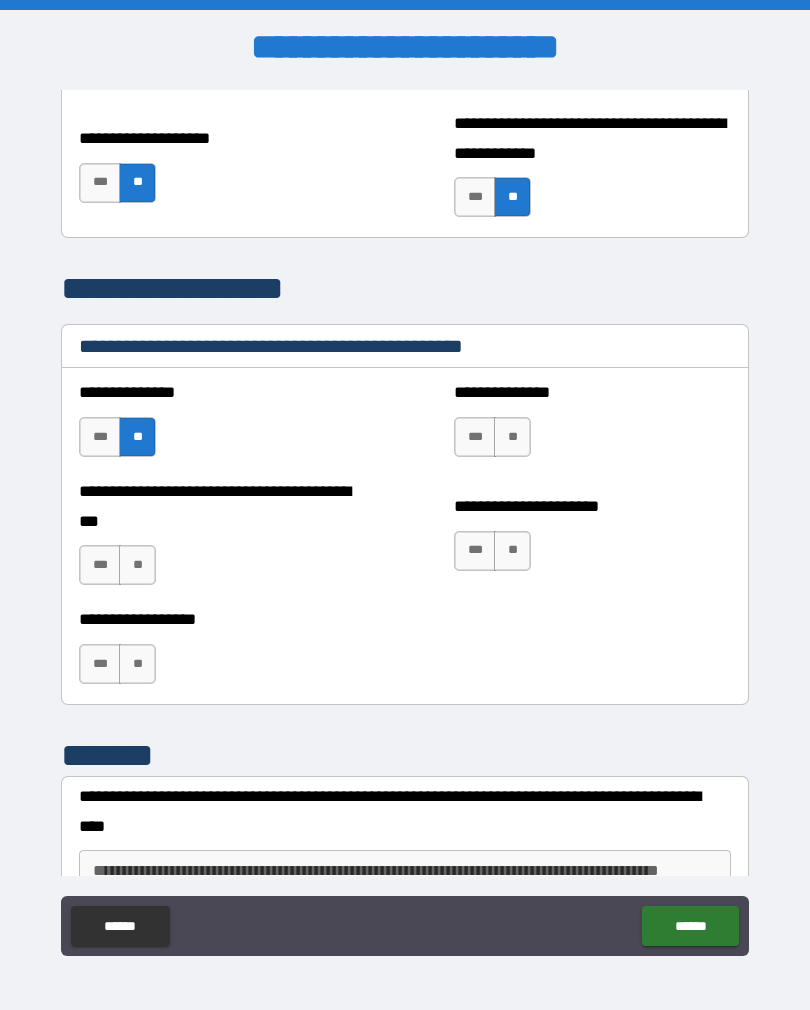 click on "**" at bounding box center (512, 437) 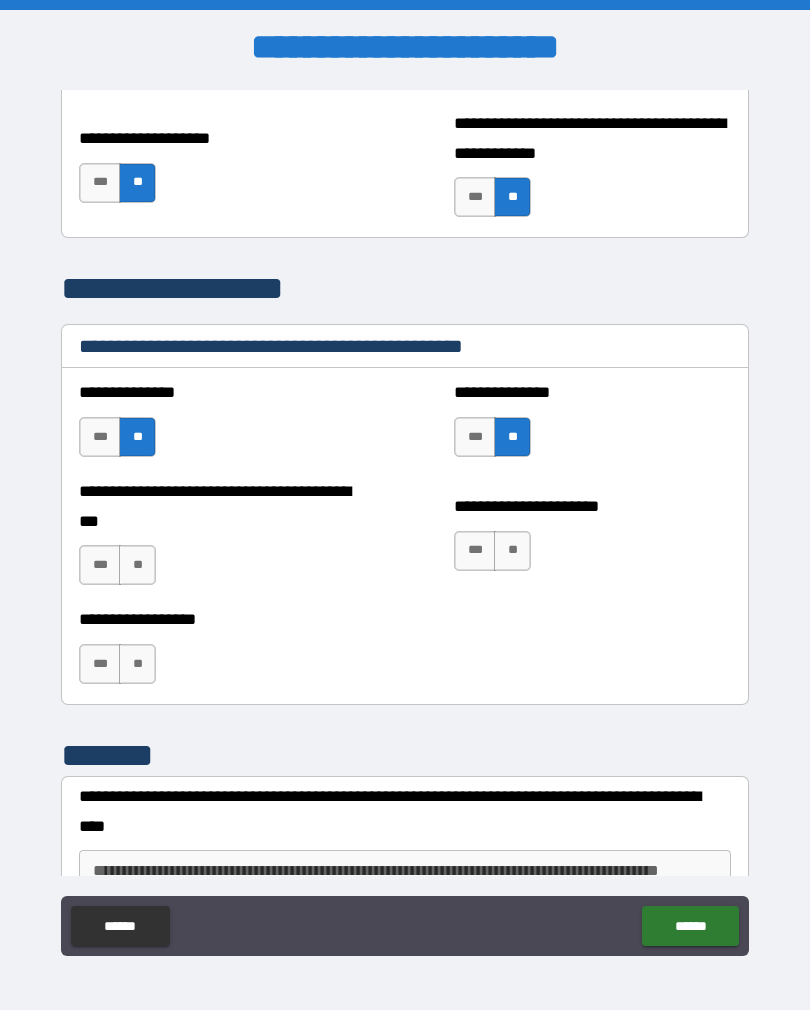 click on "**" at bounding box center (137, 565) 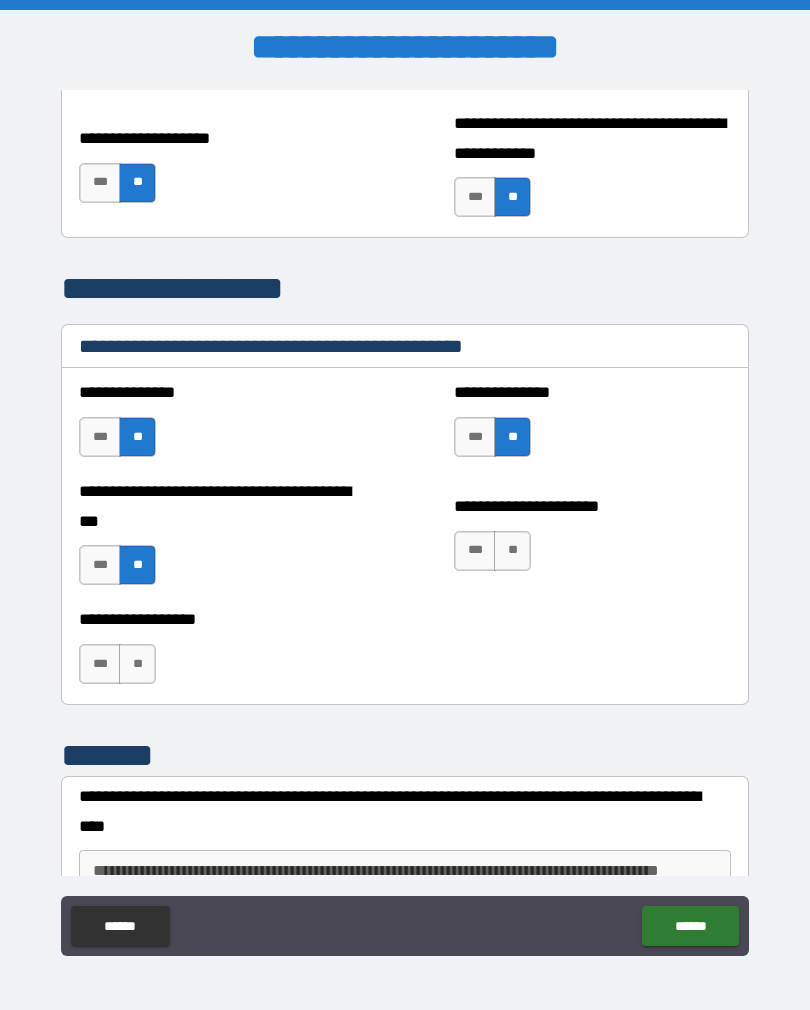 click on "**" at bounding box center [137, 664] 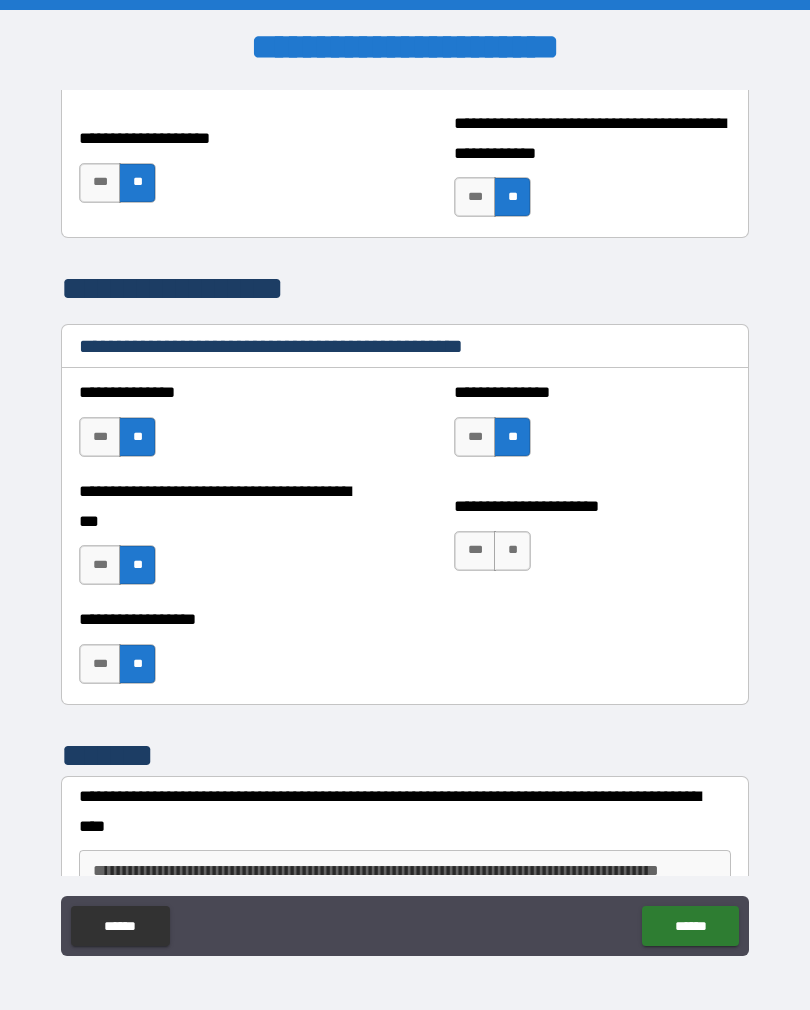 click on "**" at bounding box center [512, 551] 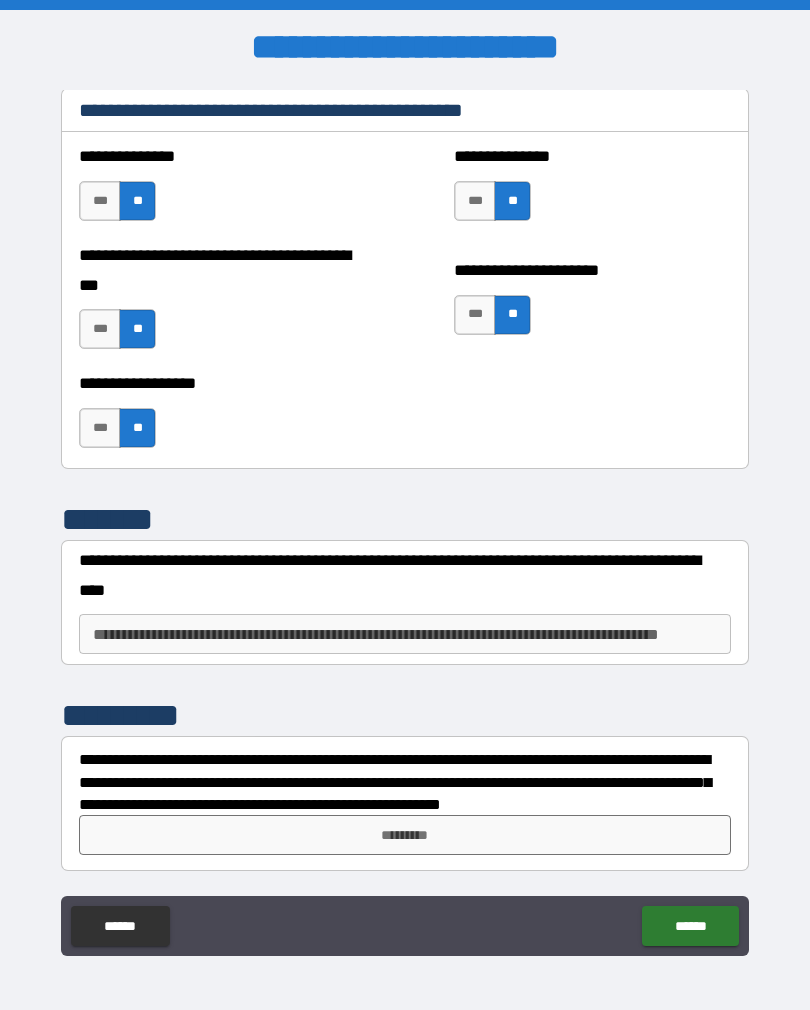 scroll, scrollTop: 7122, scrollLeft: 0, axis: vertical 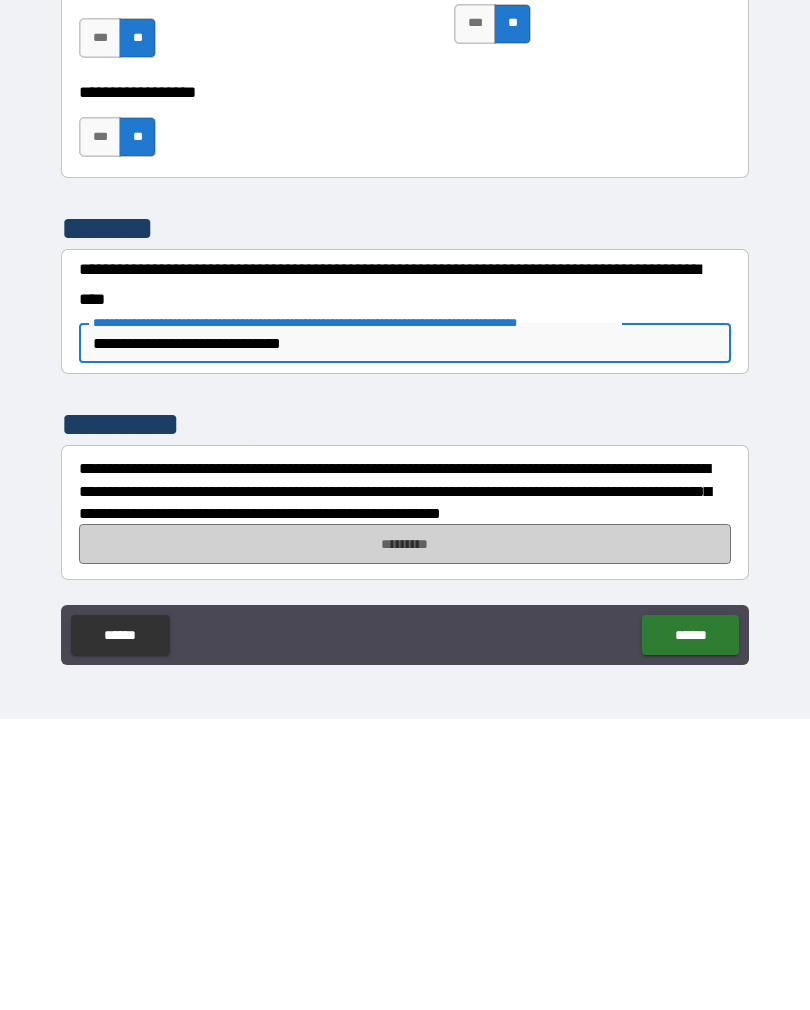 type on "**********" 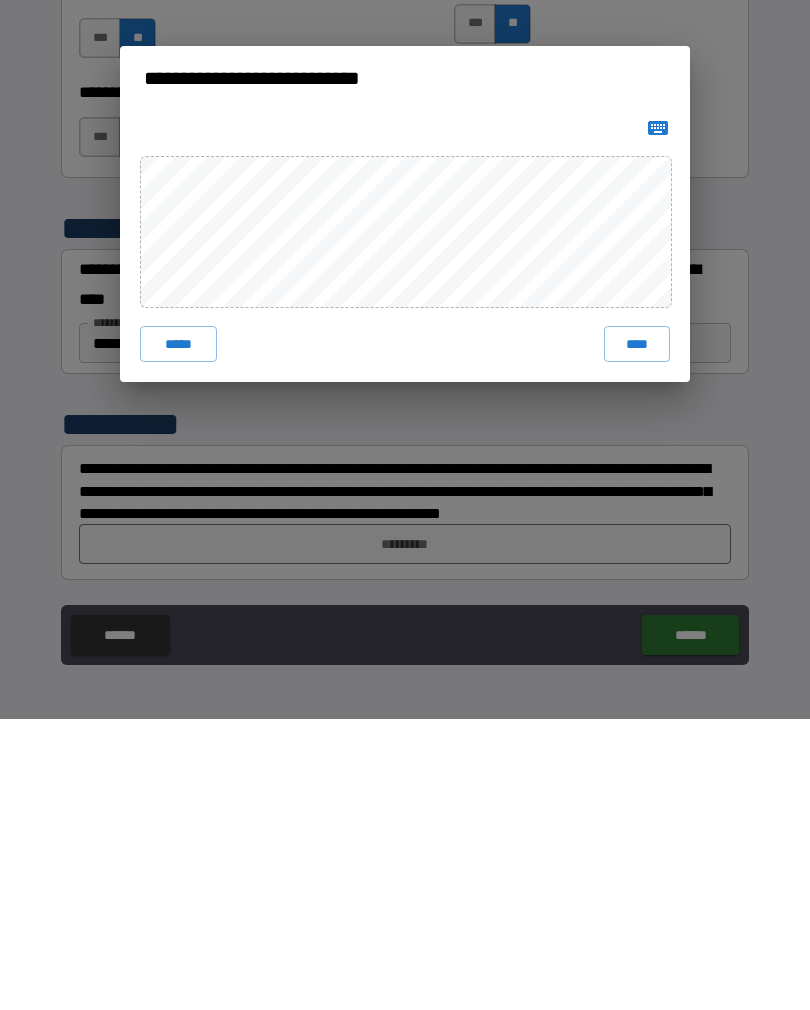 scroll, scrollTop: 31, scrollLeft: 0, axis: vertical 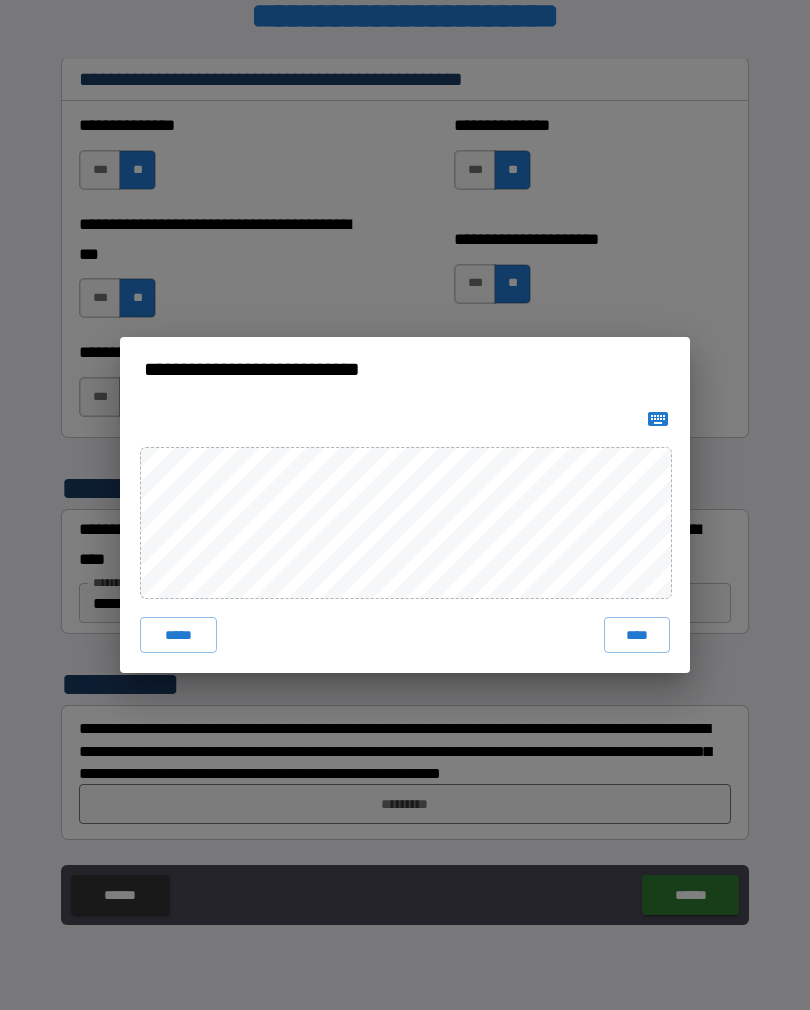 click on "*****" at bounding box center (178, 635) 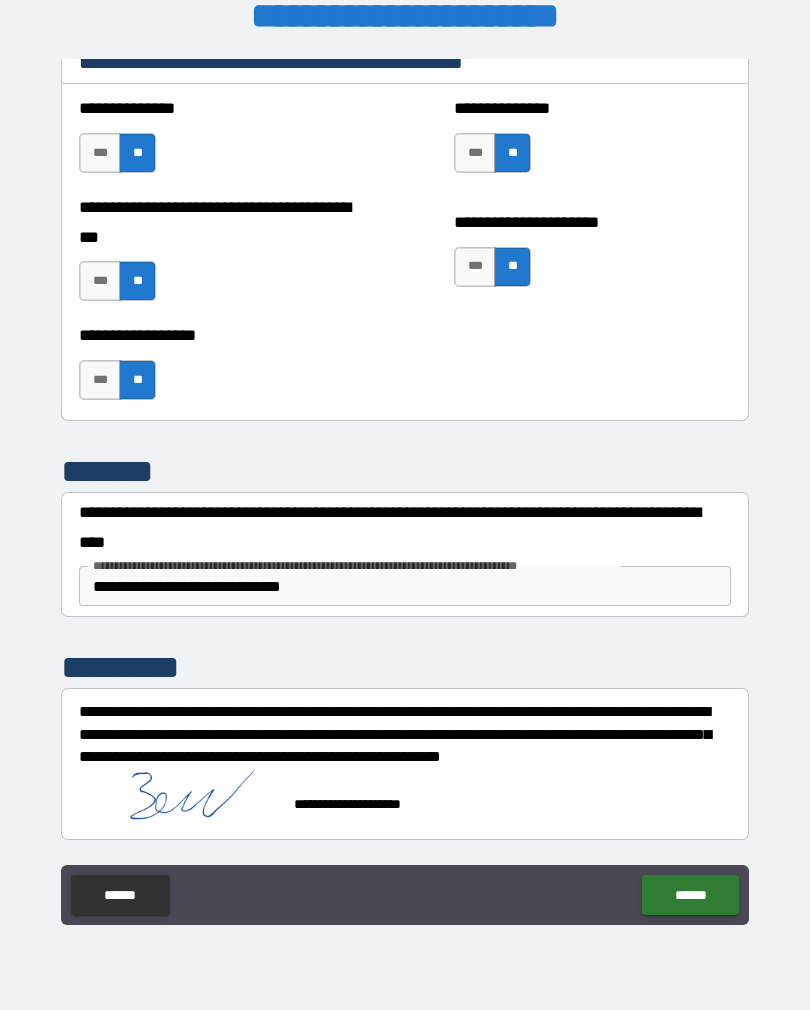scroll, scrollTop: 7139, scrollLeft: 0, axis: vertical 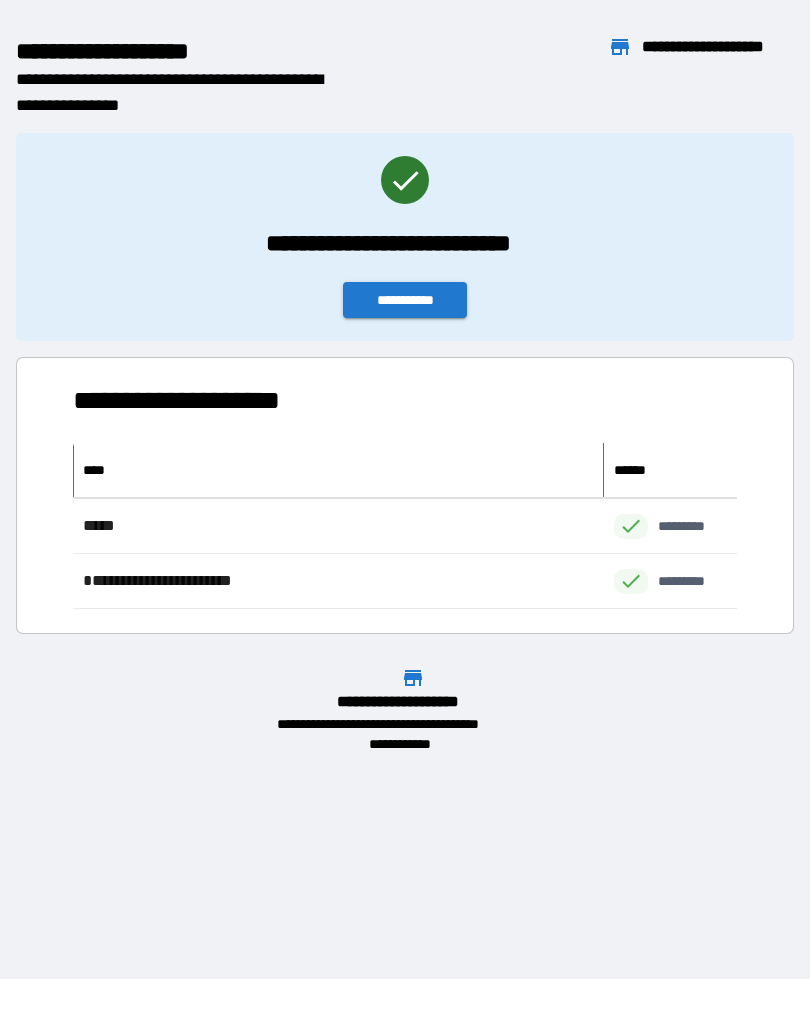 click on "****" at bounding box center [338, 470] 